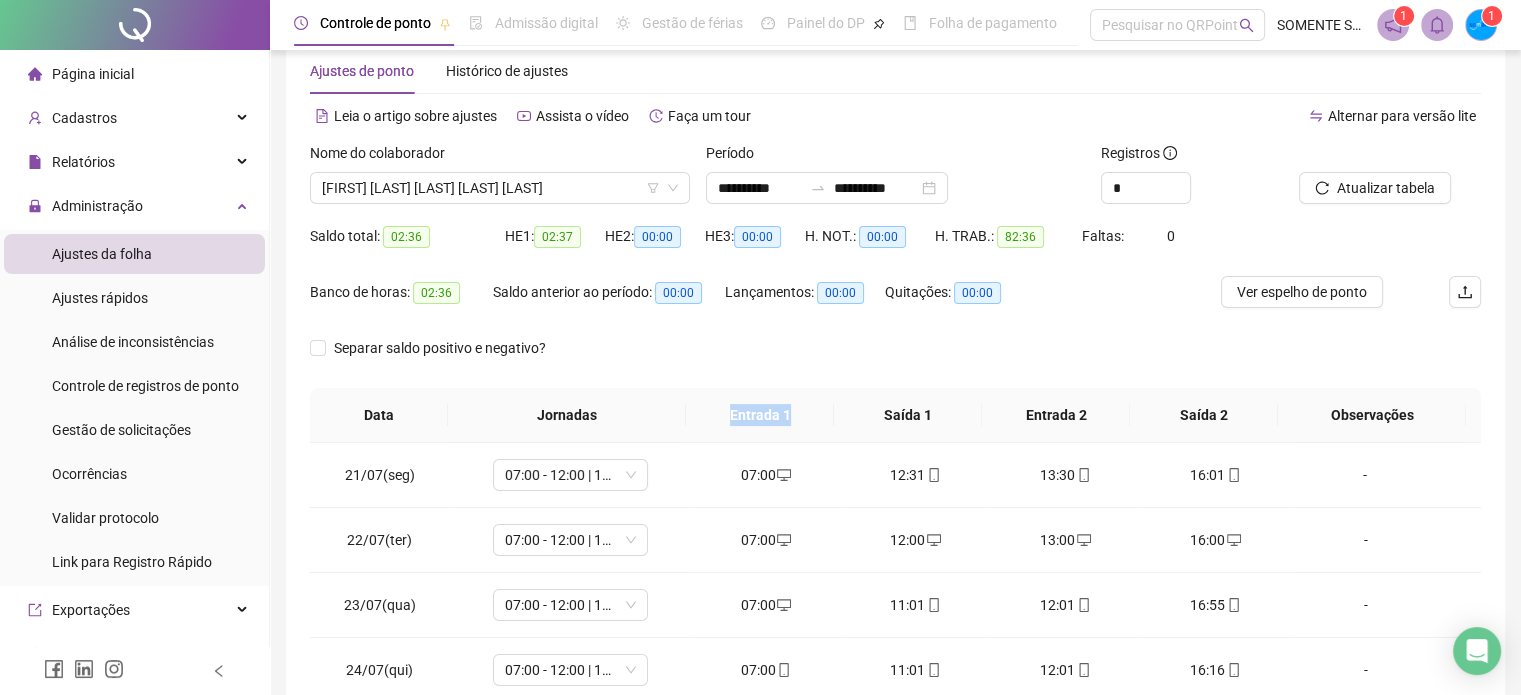 scroll, scrollTop: 42, scrollLeft: 0, axis: vertical 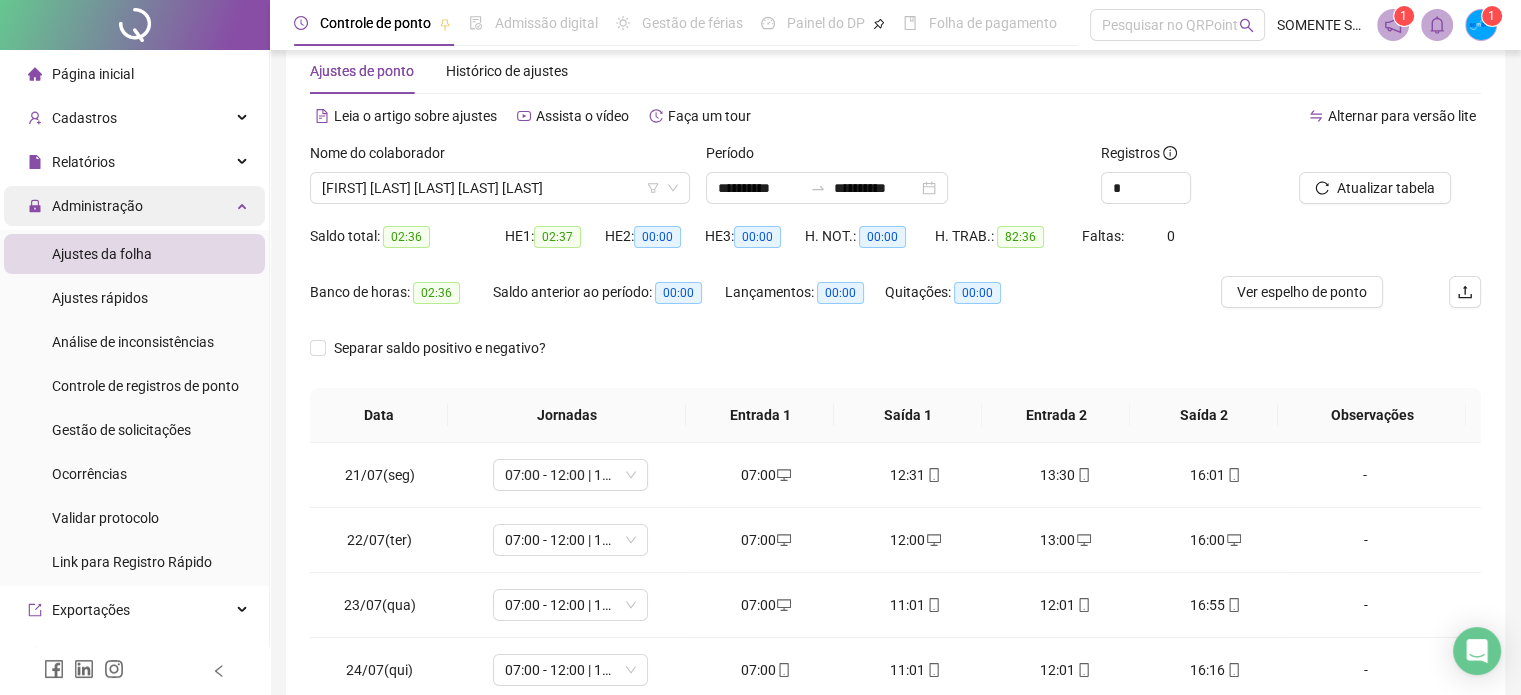 click on "Administração" at bounding box center (97, 206) 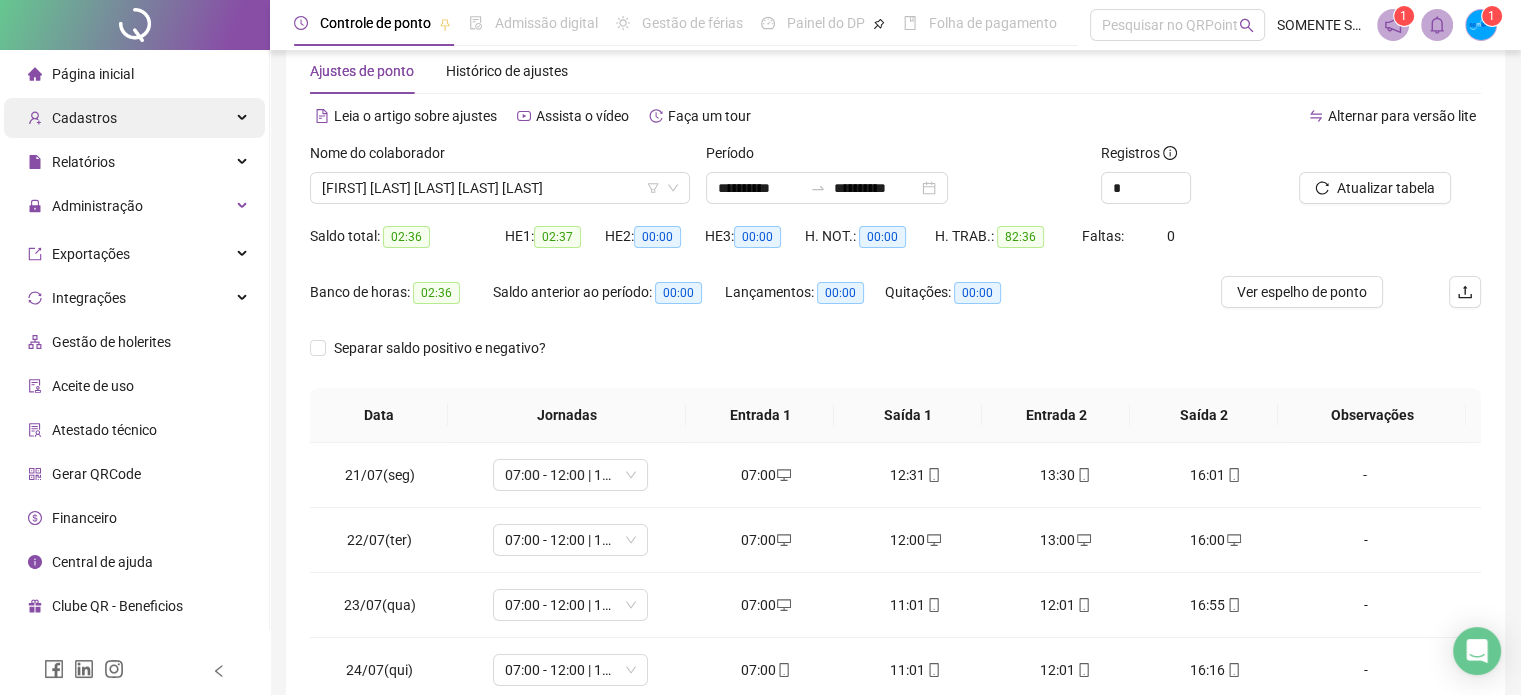 click on "Cadastros" at bounding box center [84, 118] 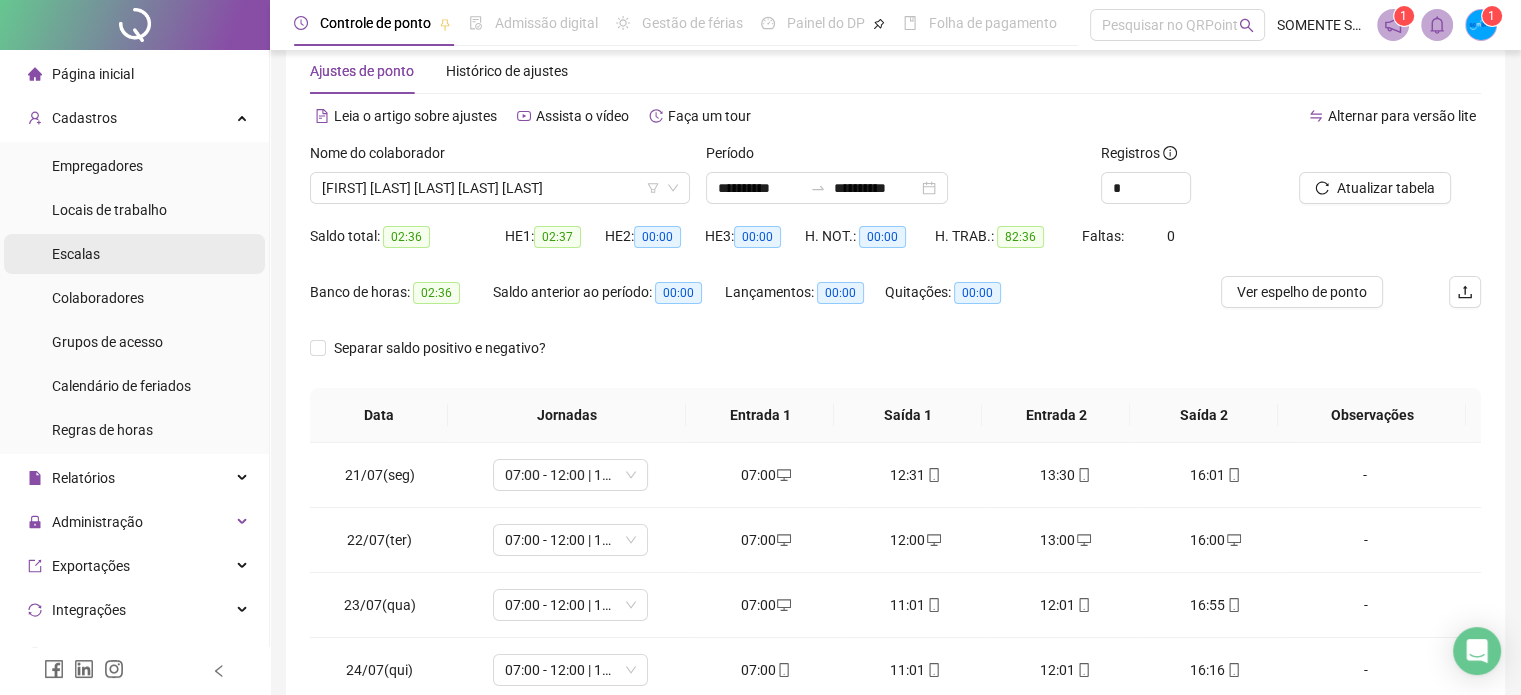 click on "Escalas" at bounding box center [76, 254] 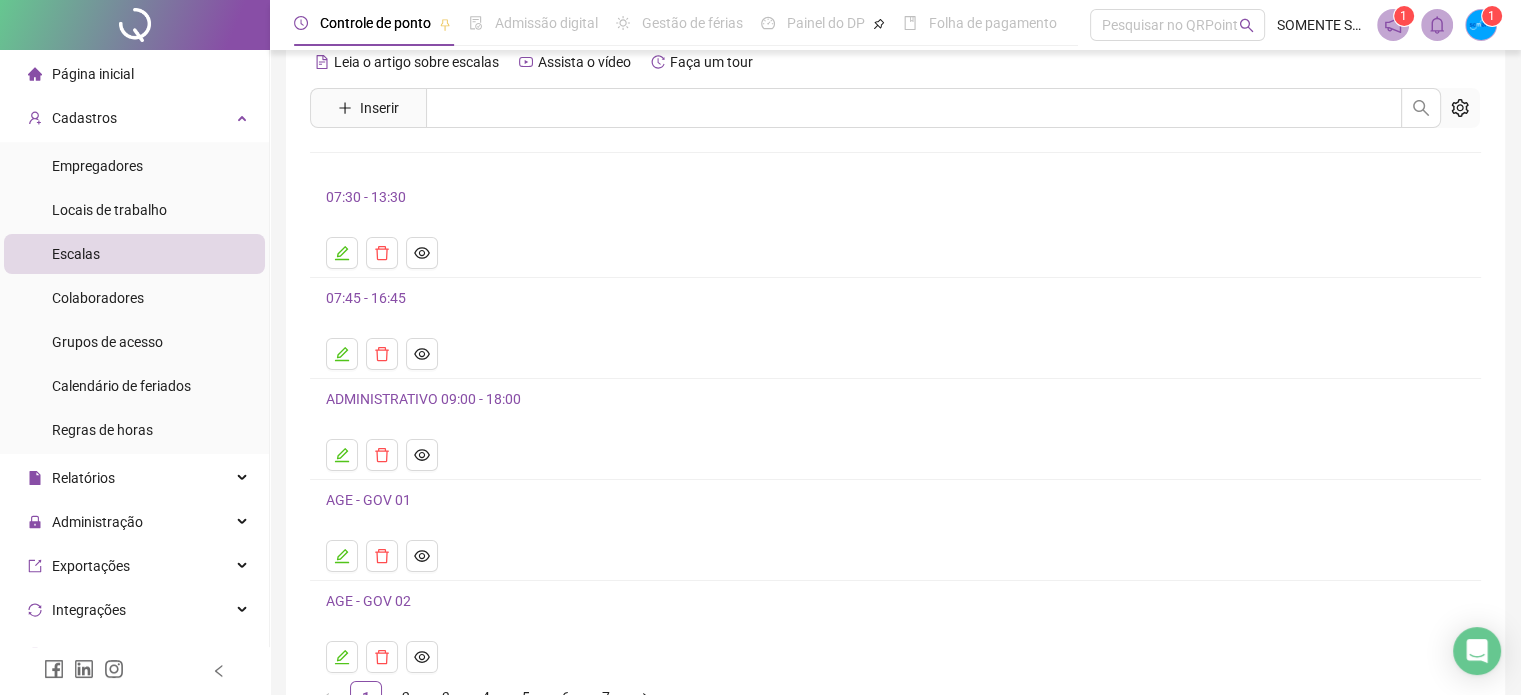 scroll, scrollTop: 0, scrollLeft: 0, axis: both 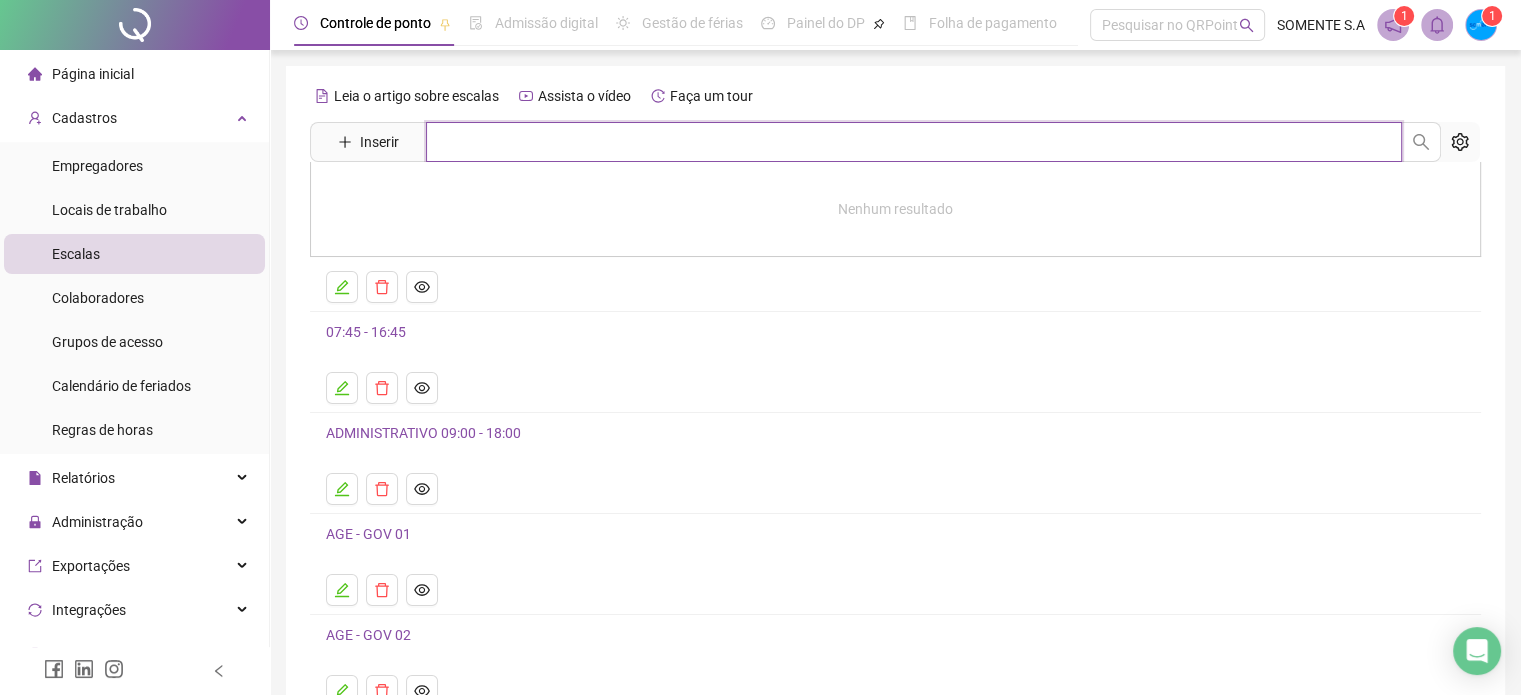 click at bounding box center (914, 142) 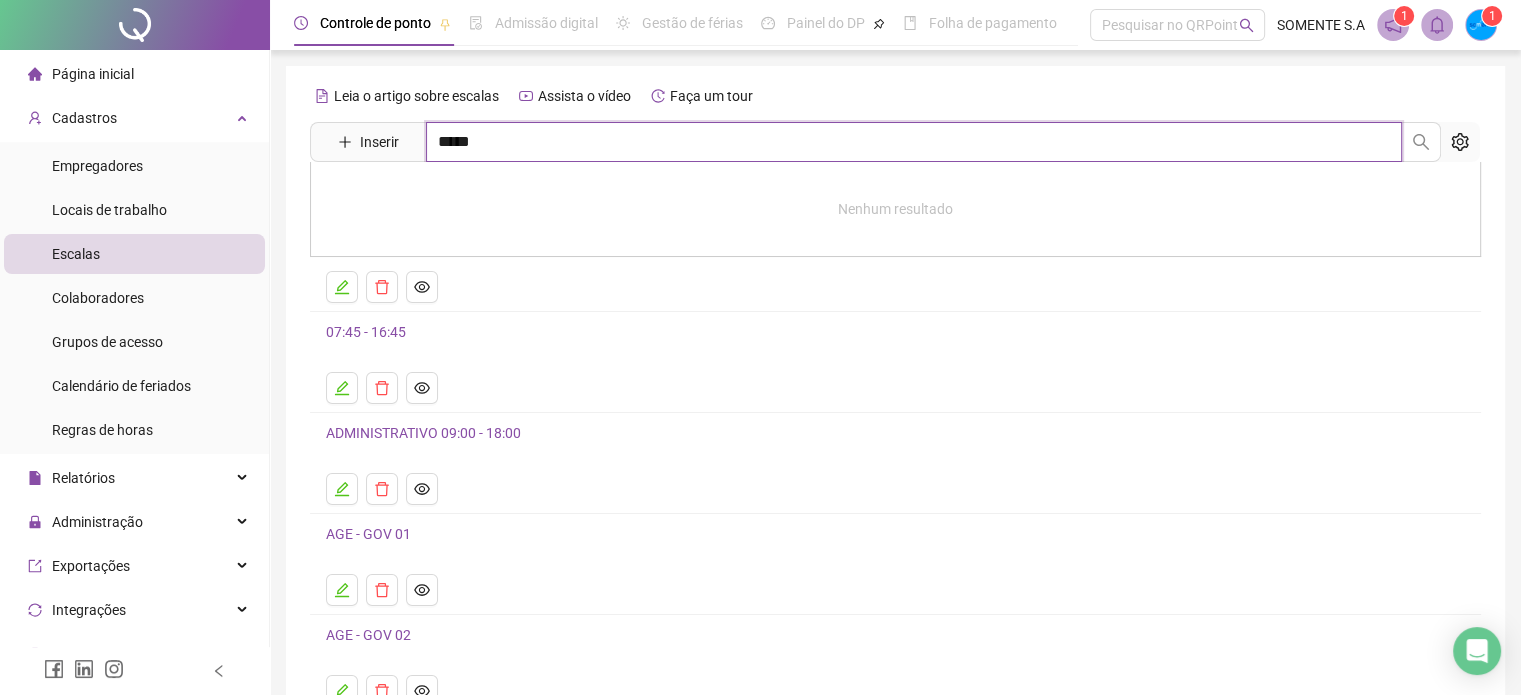 type on "*****" 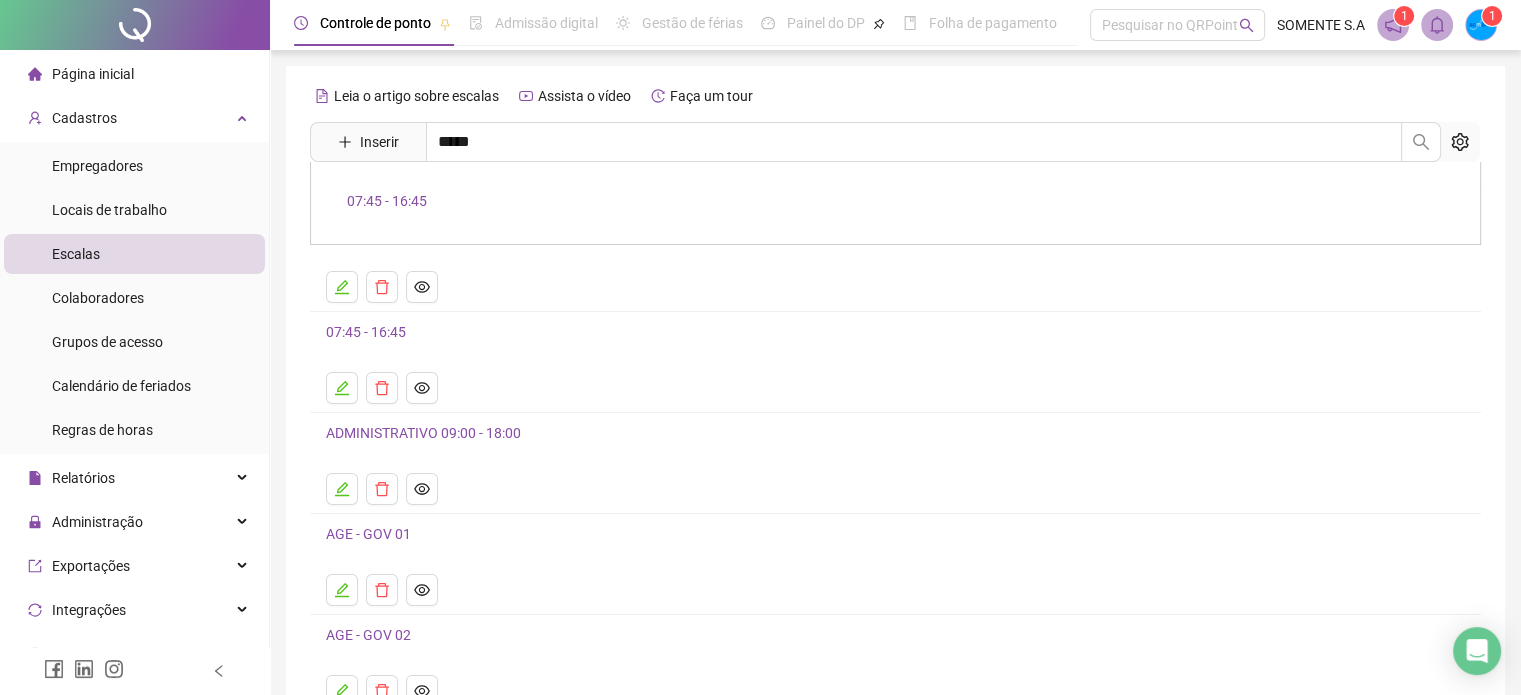 click on "07:45 - 16:45" at bounding box center [387, 201] 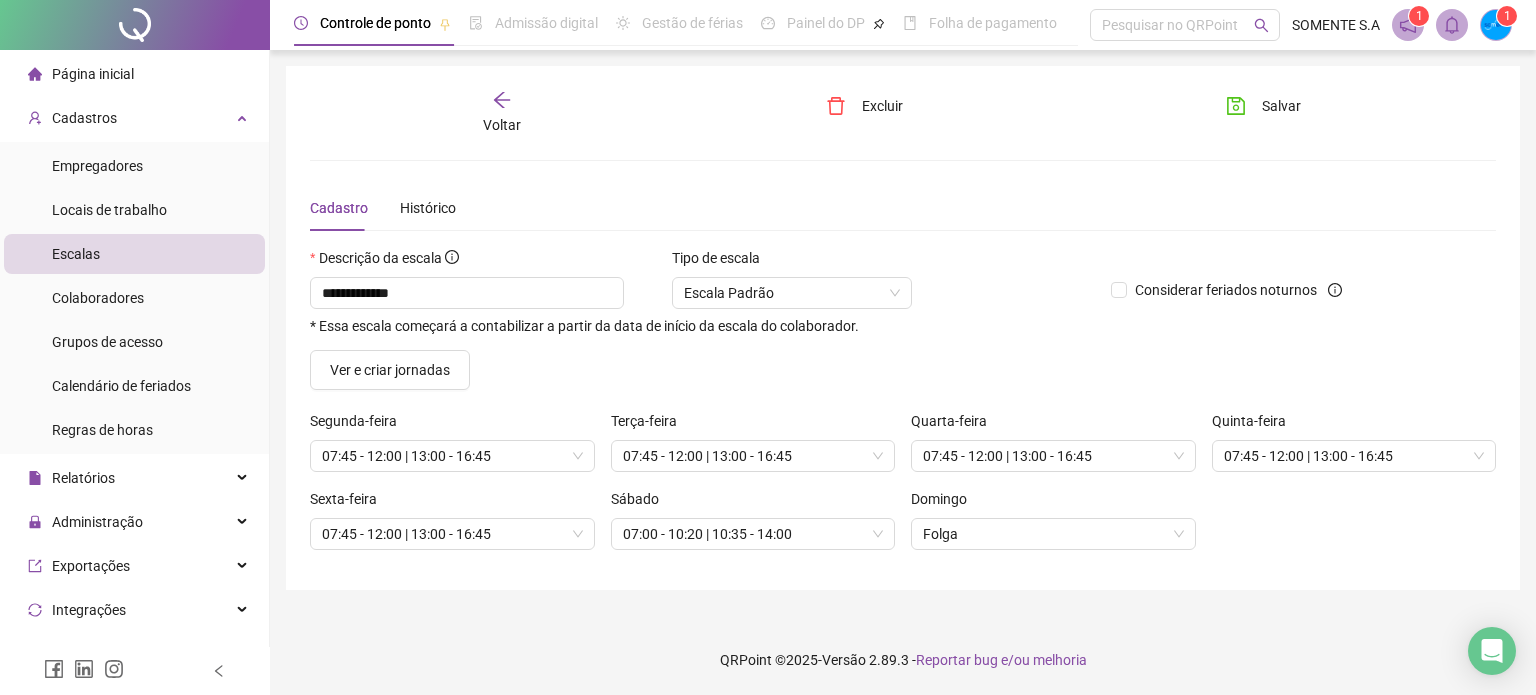 click 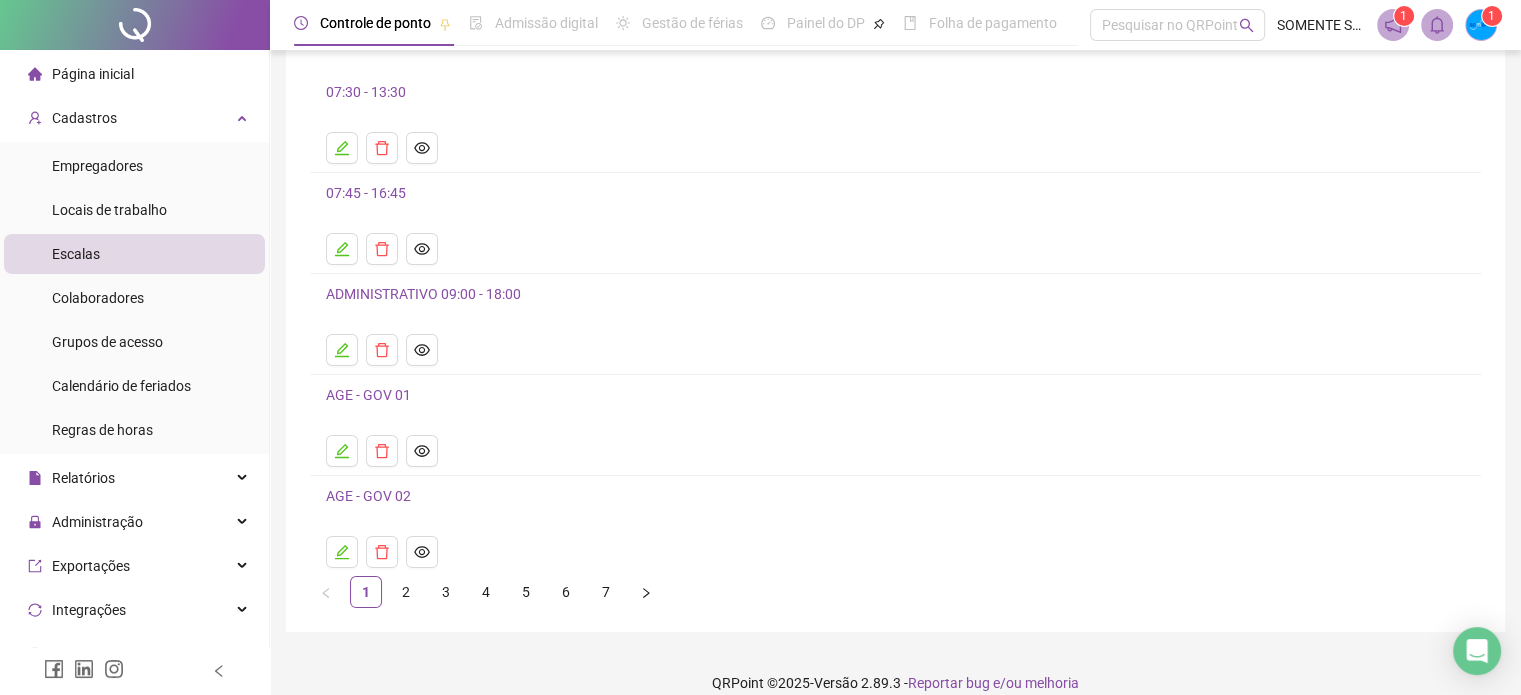 scroll, scrollTop: 160, scrollLeft: 0, axis: vertical 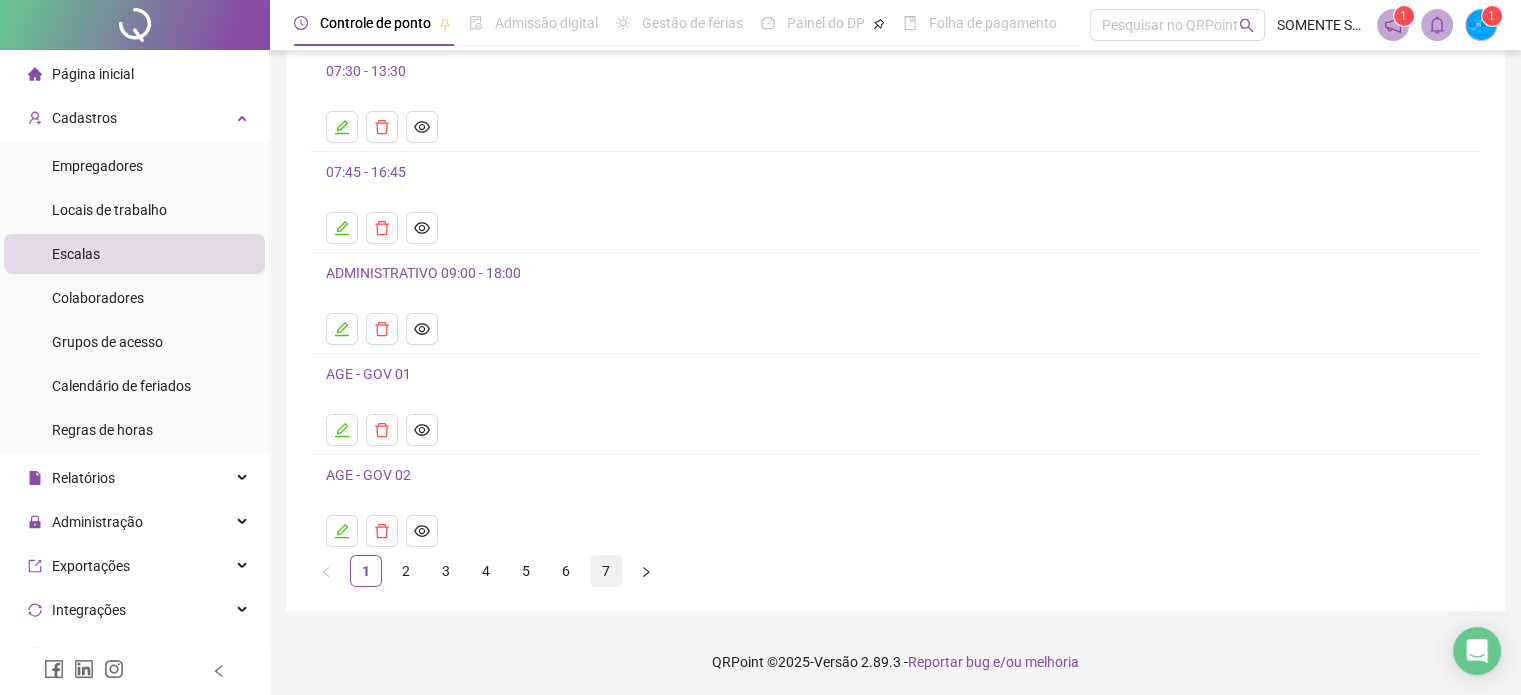 click on "7" at bounding box center (606, 571) 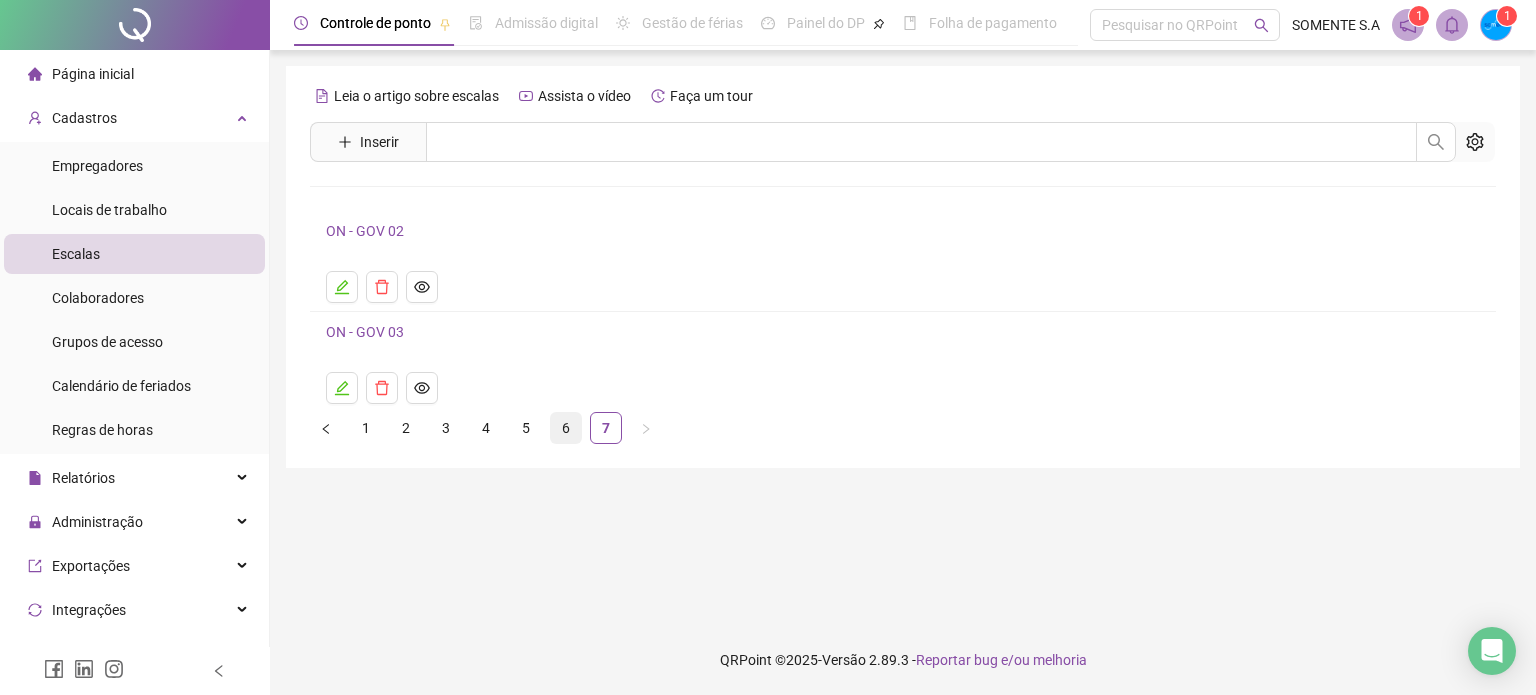 click on "6" at bounding box center (566, 428) 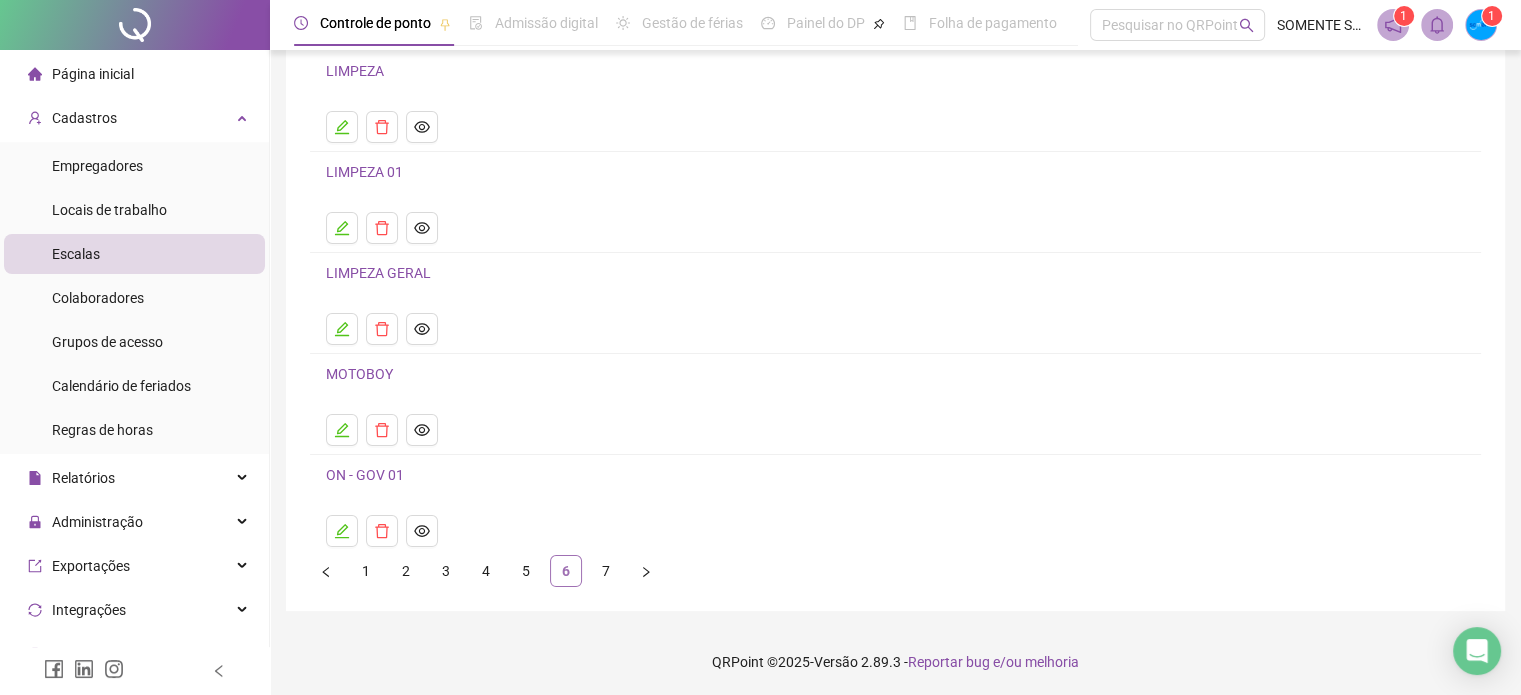 scroll, scrollTop: 160, scrollLeft: 0, axis: vertical 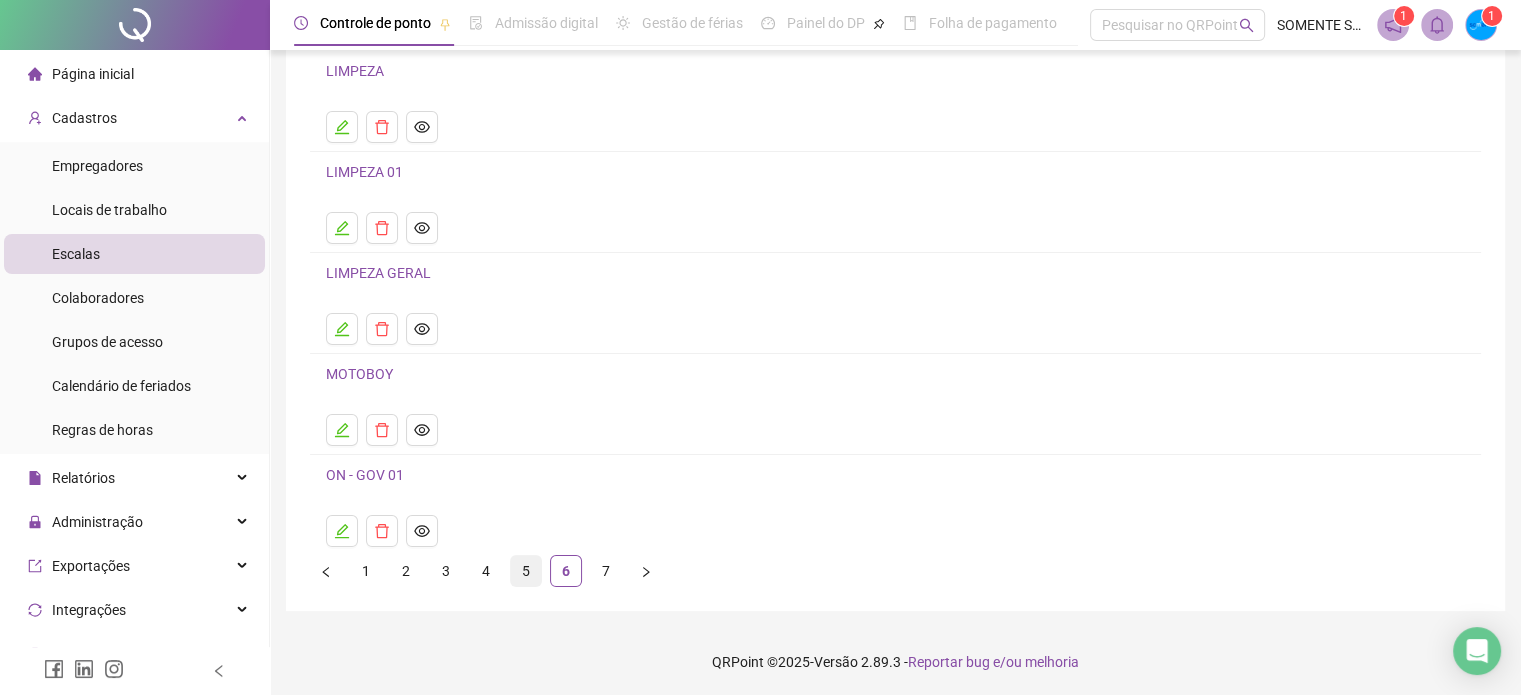 click on "5" at bounding box center (526, 571) 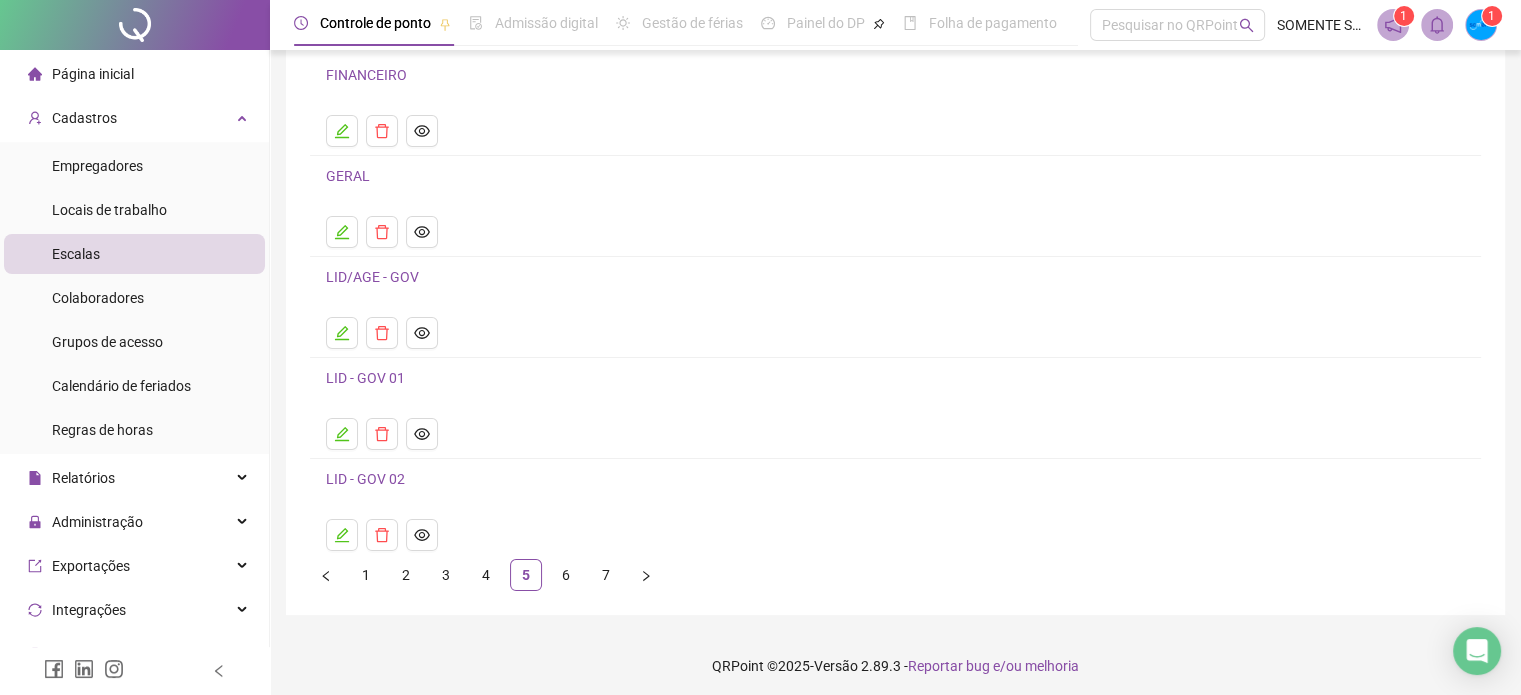 scroll, scrollTop: 160, scrollLeft: 0, axis: vertical 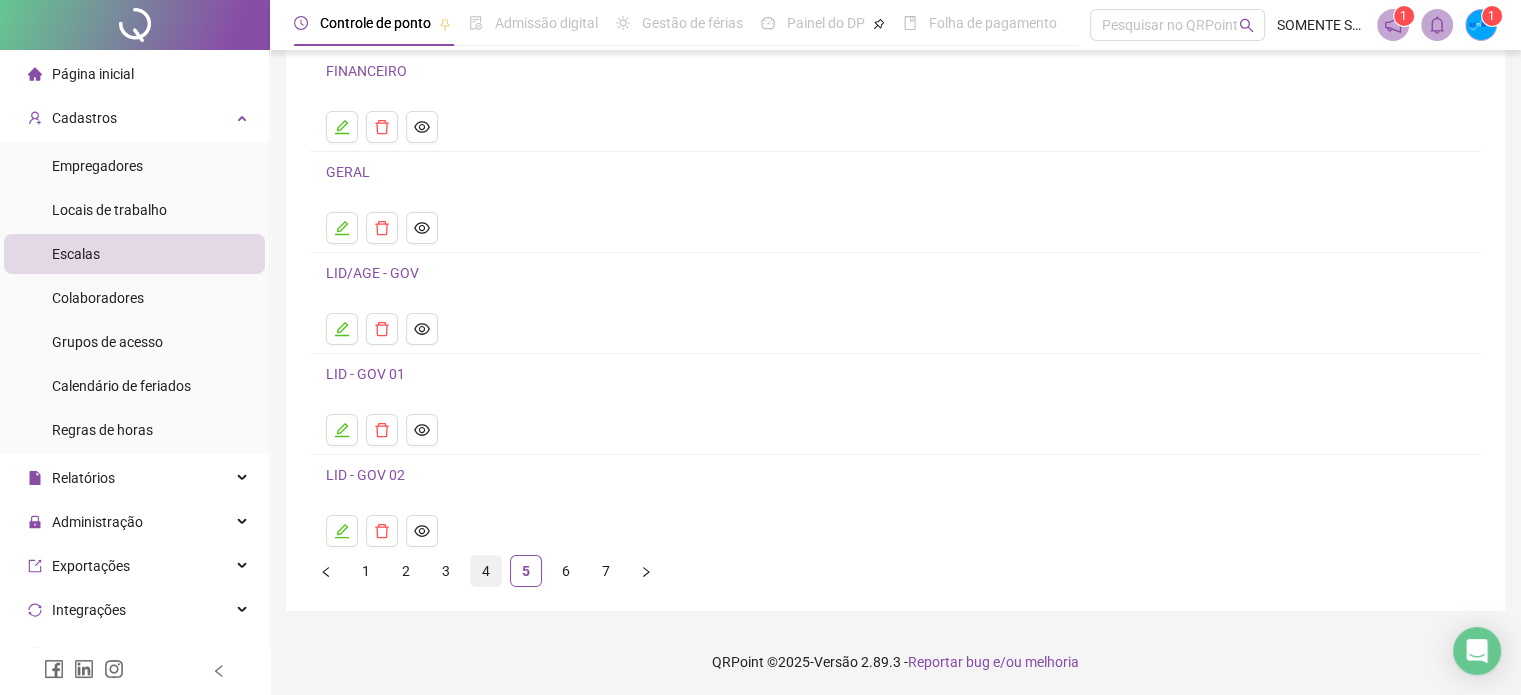 click on "4" at bounding box center [486, 571] 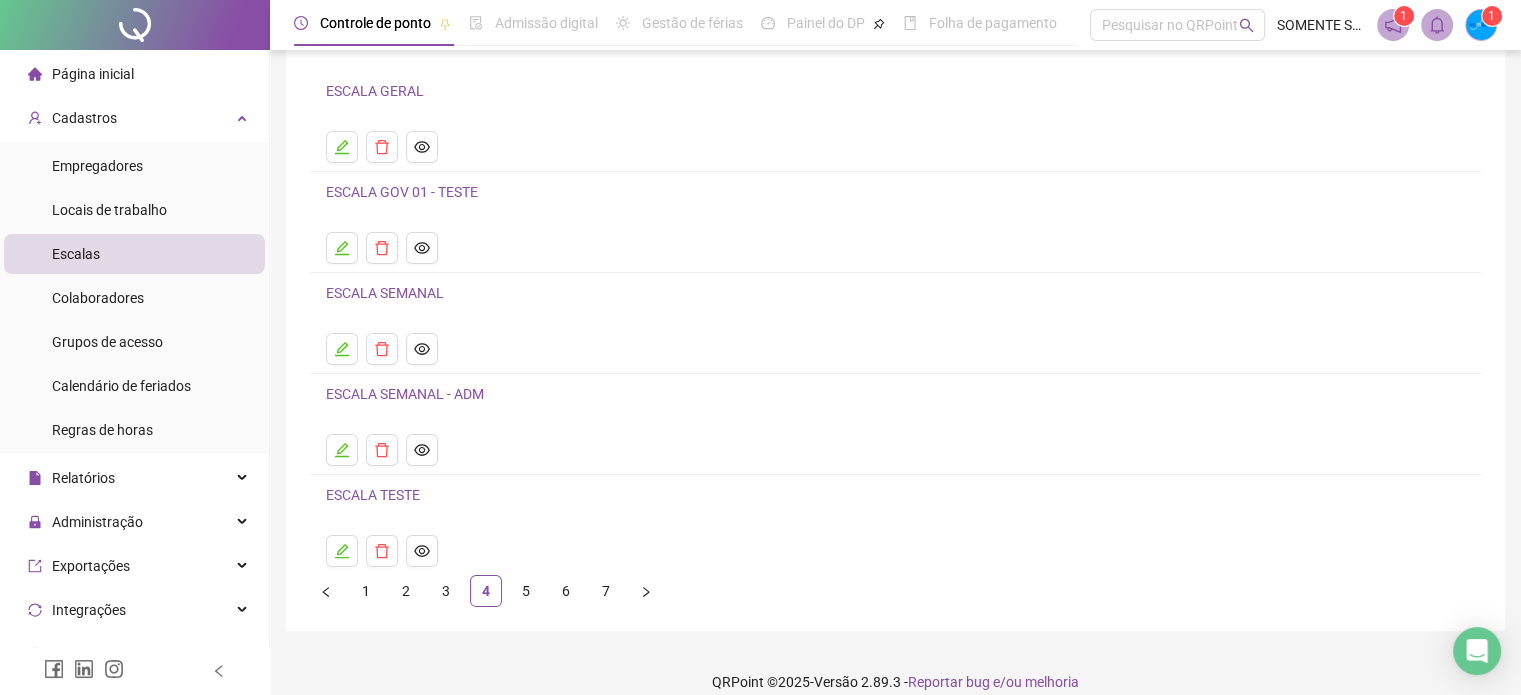 scroll, scrollTop: 160, scrollLeft: 0, axis: vertical 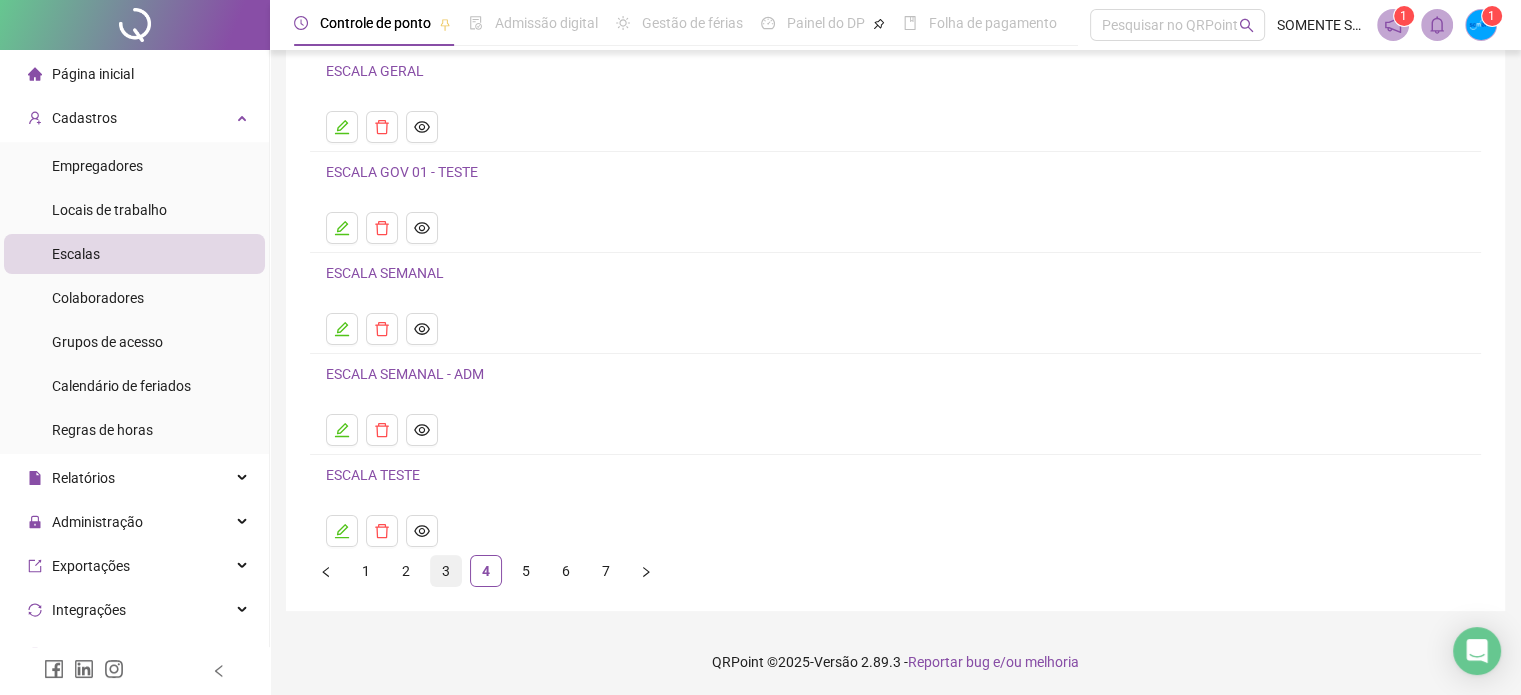 click on "3" at bounding box center [446, 571] 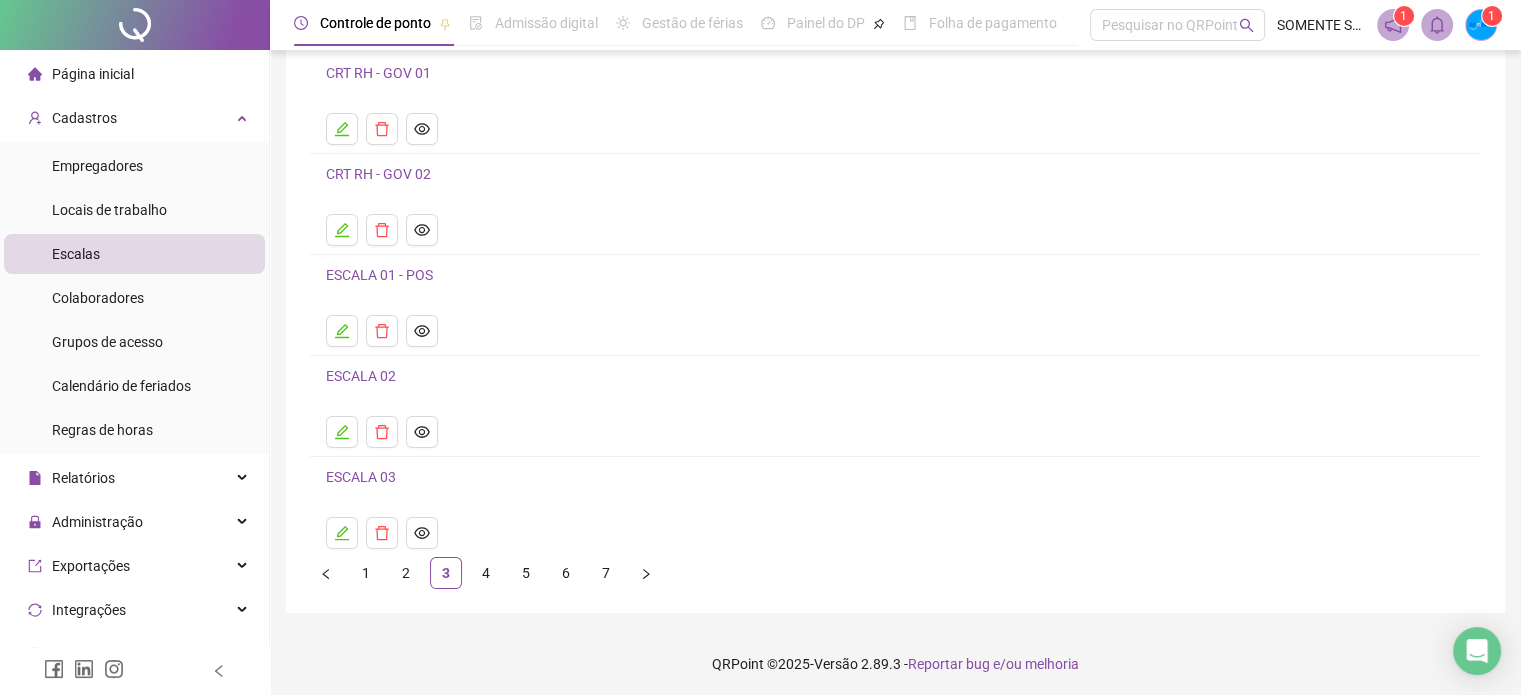 scroll, scrollTop: 160, scrollLeft: 0, axis: vertical 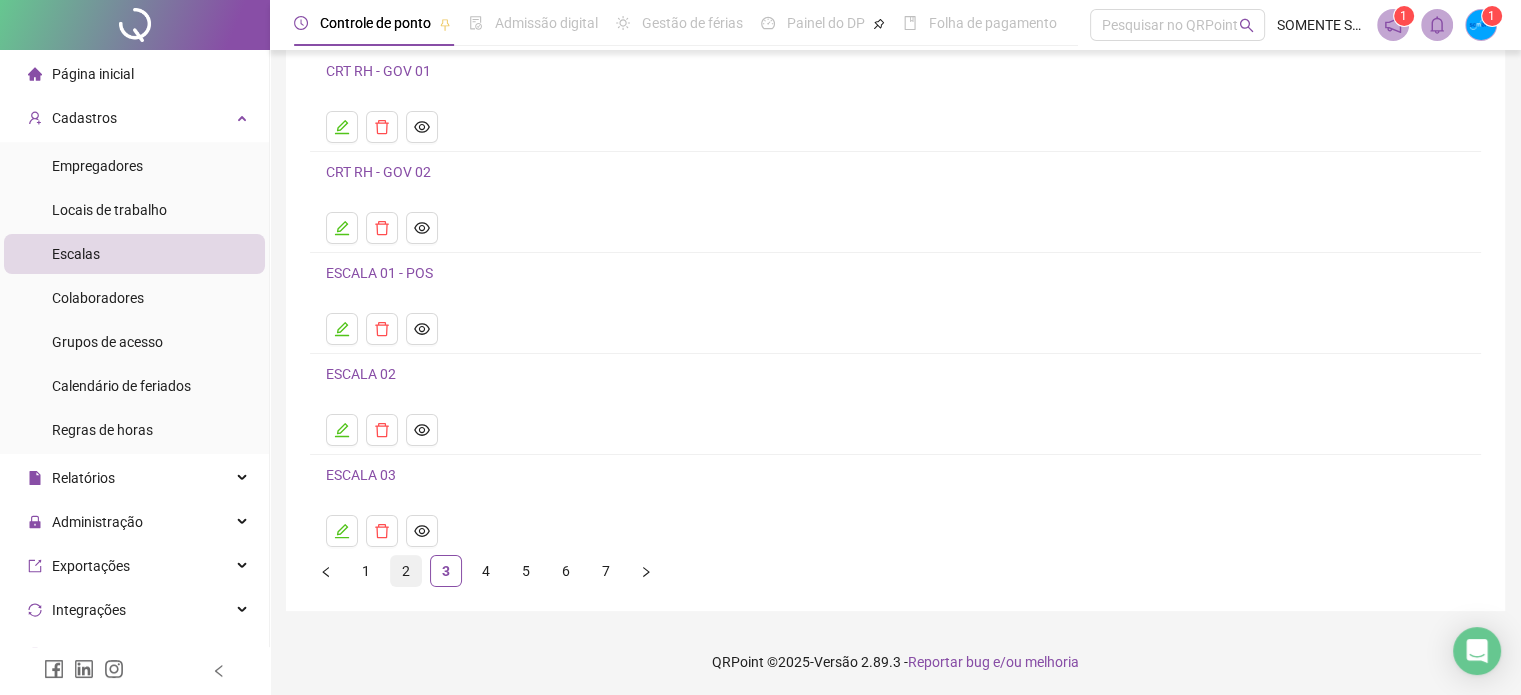 click on "2" at bounding box center (406, 571) 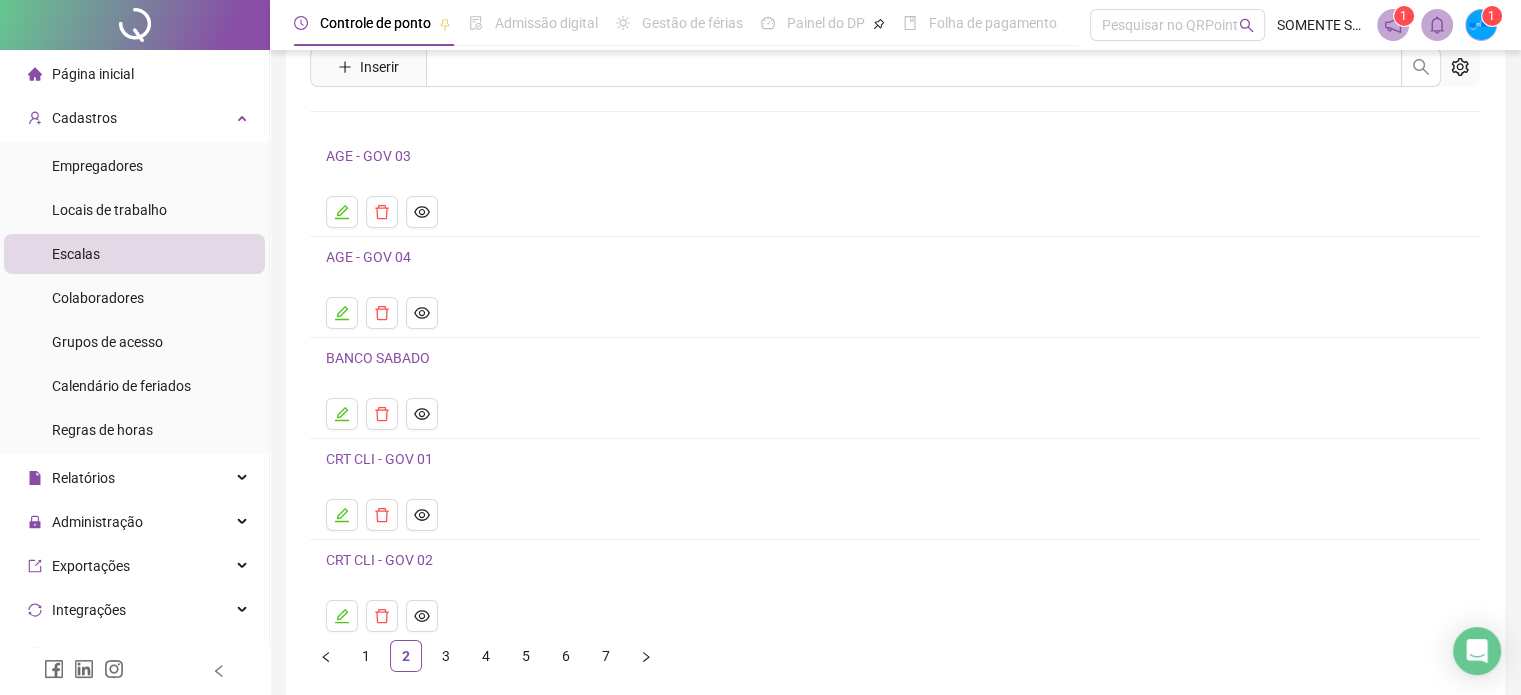scroll, scrollTop: 160, scrollLeft: 0, axis: vertical 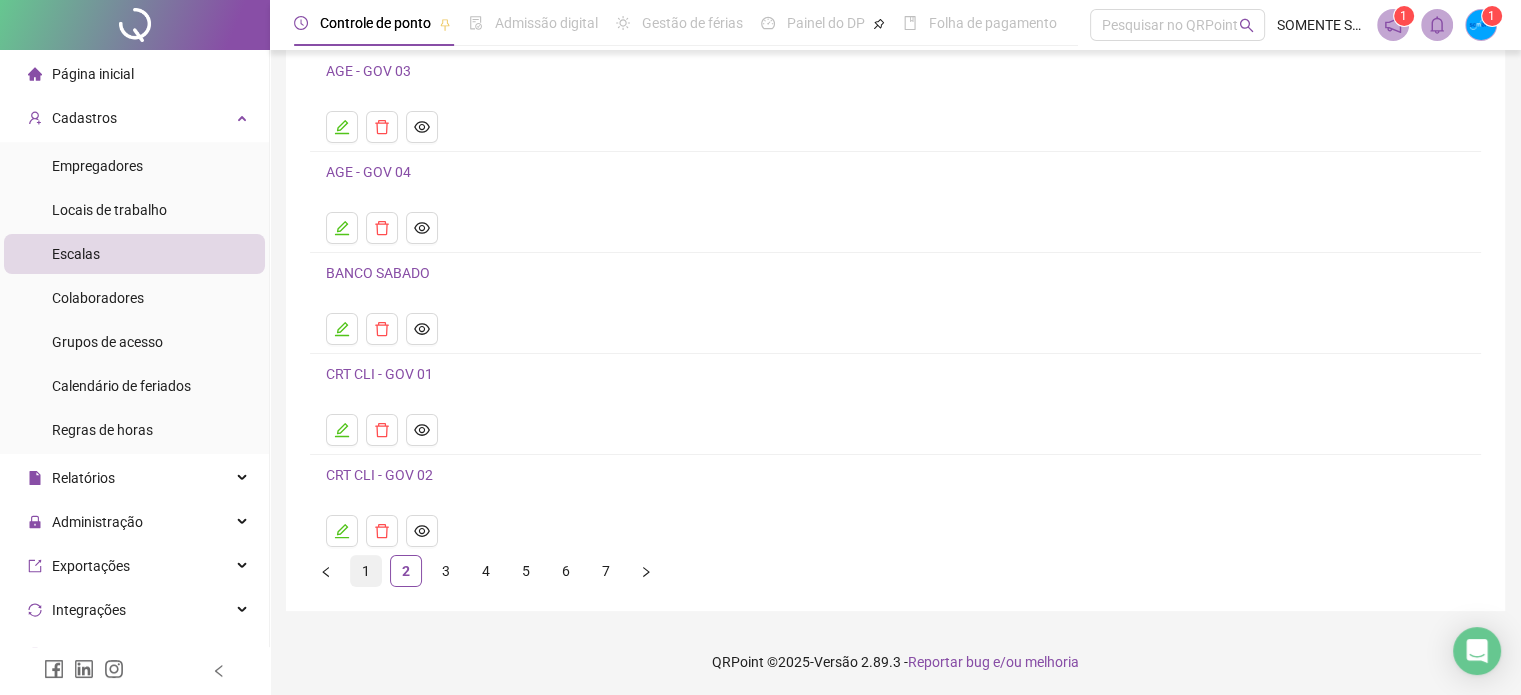 click on "1" at bounding box center [366, 571] 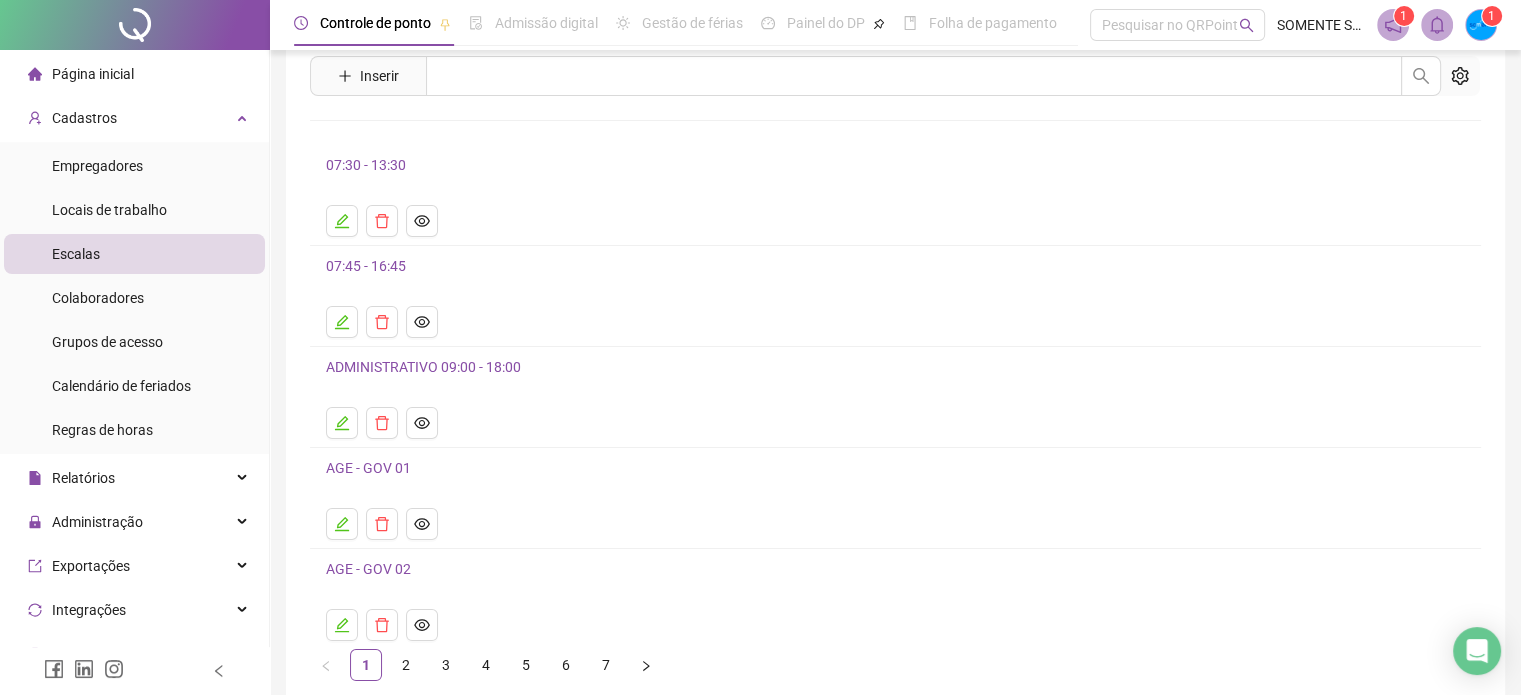 scroll, scrollTop: 100, scrollLeft: 0, axis: vertical 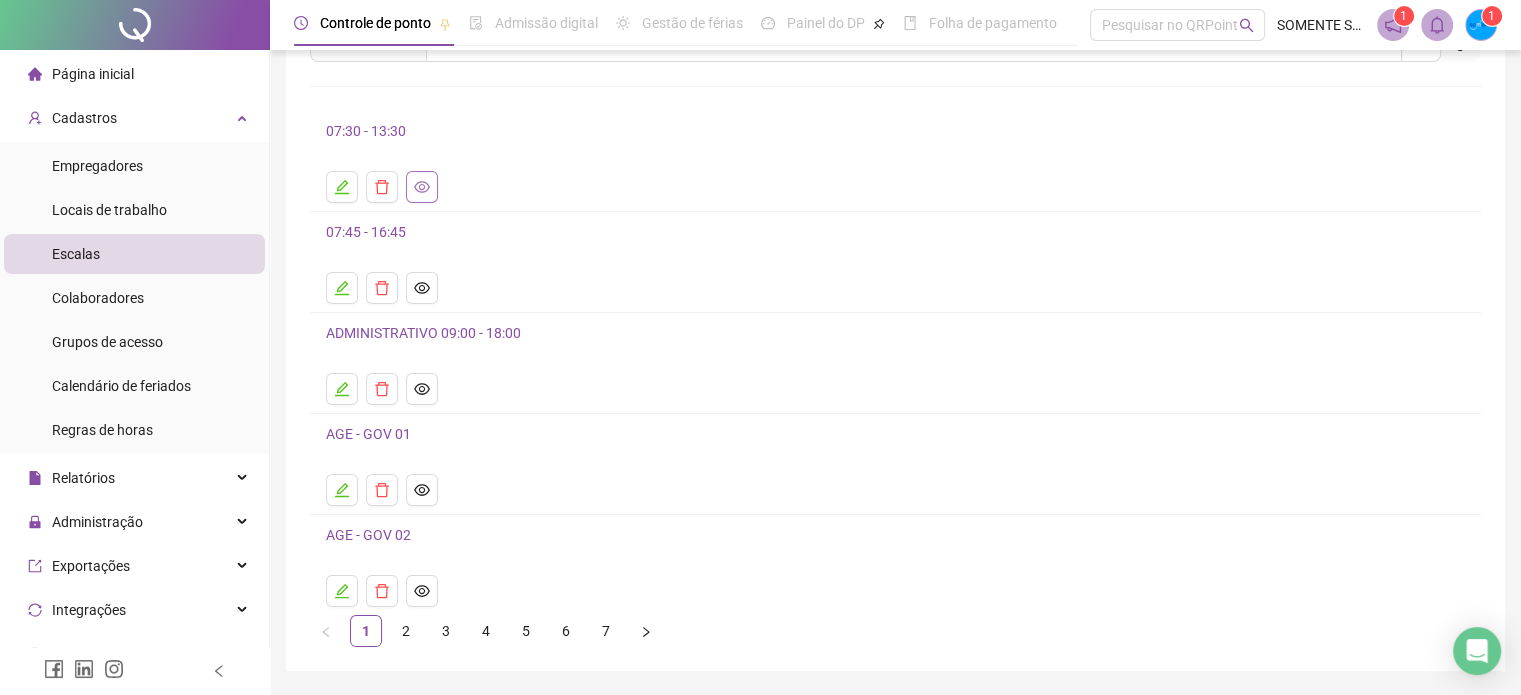 click 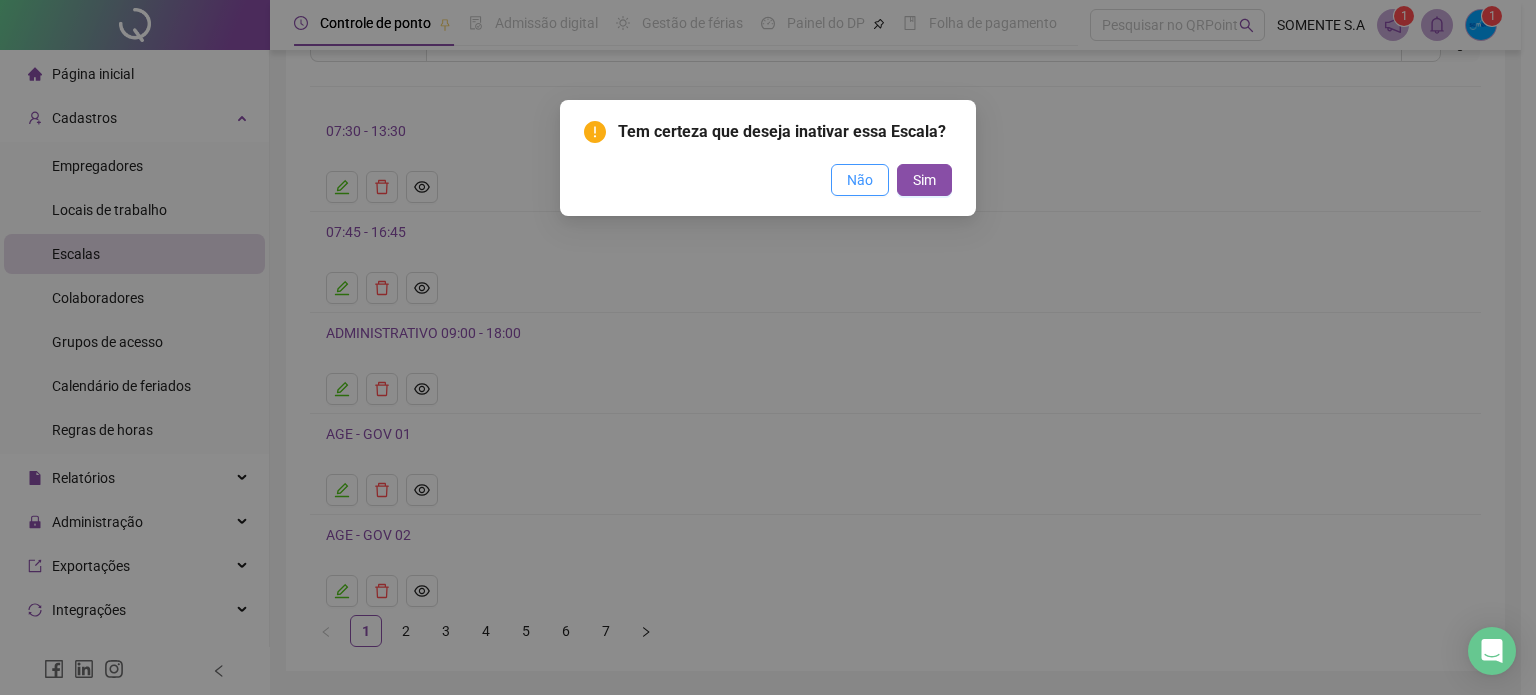 click on "Não" at bounding box center [860, 180] 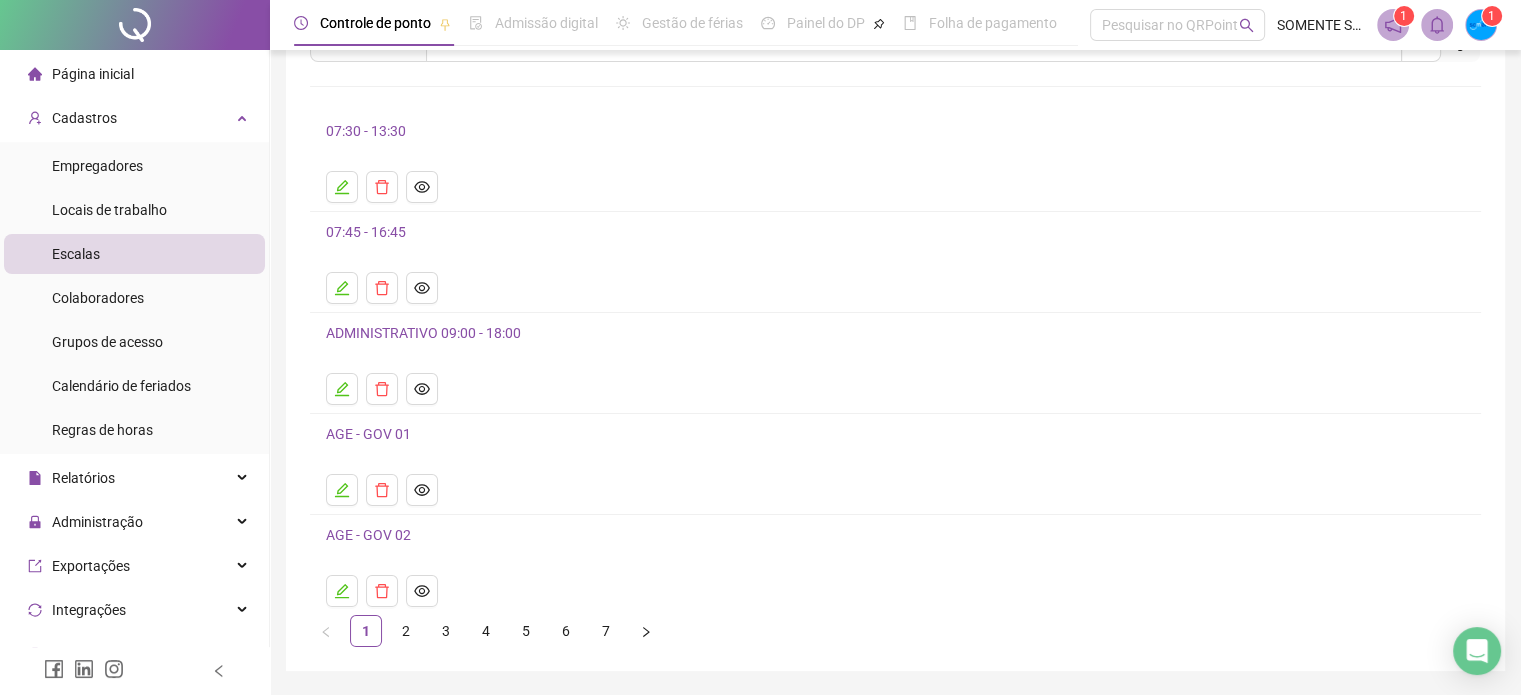 click on "07:30 - 13:30" at bounding box center (366, 131) 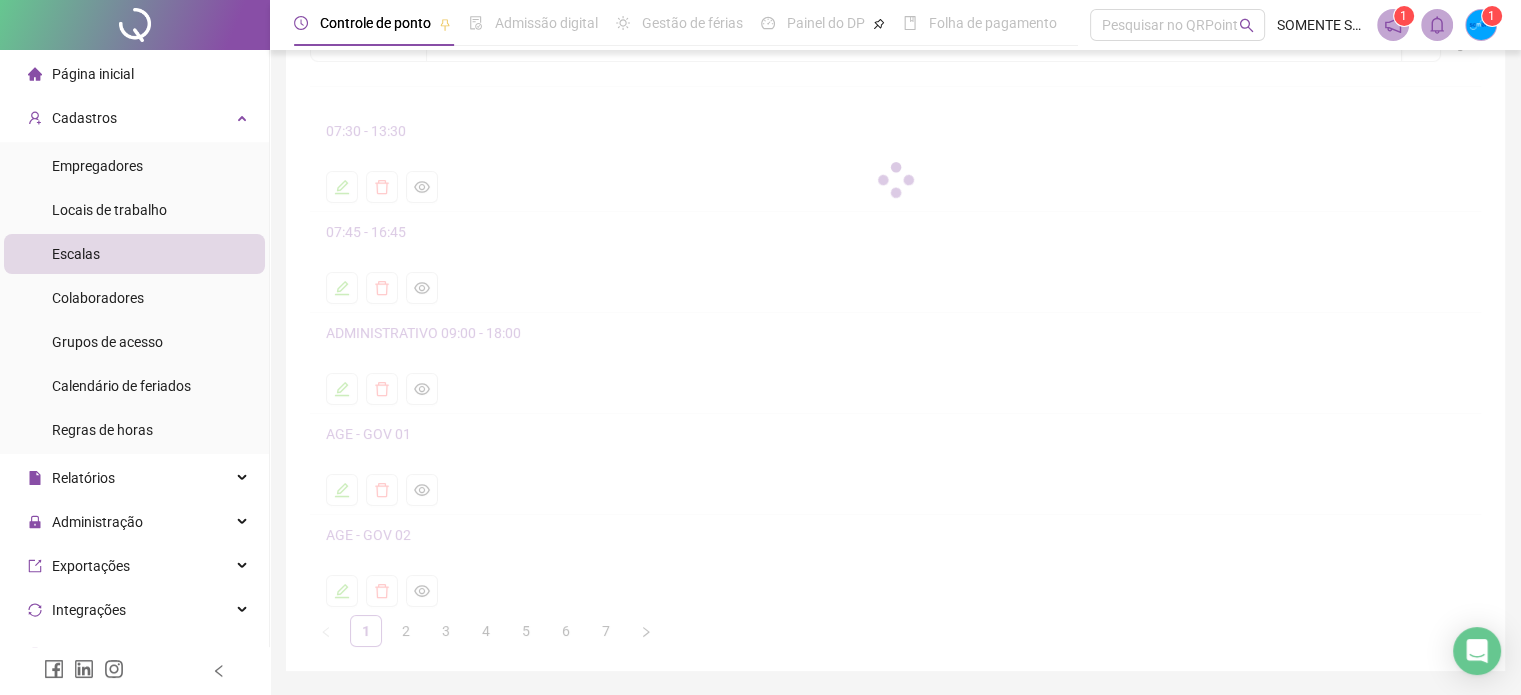 scroll, scrollTop: 0, scrollLeft: 0, axis: both 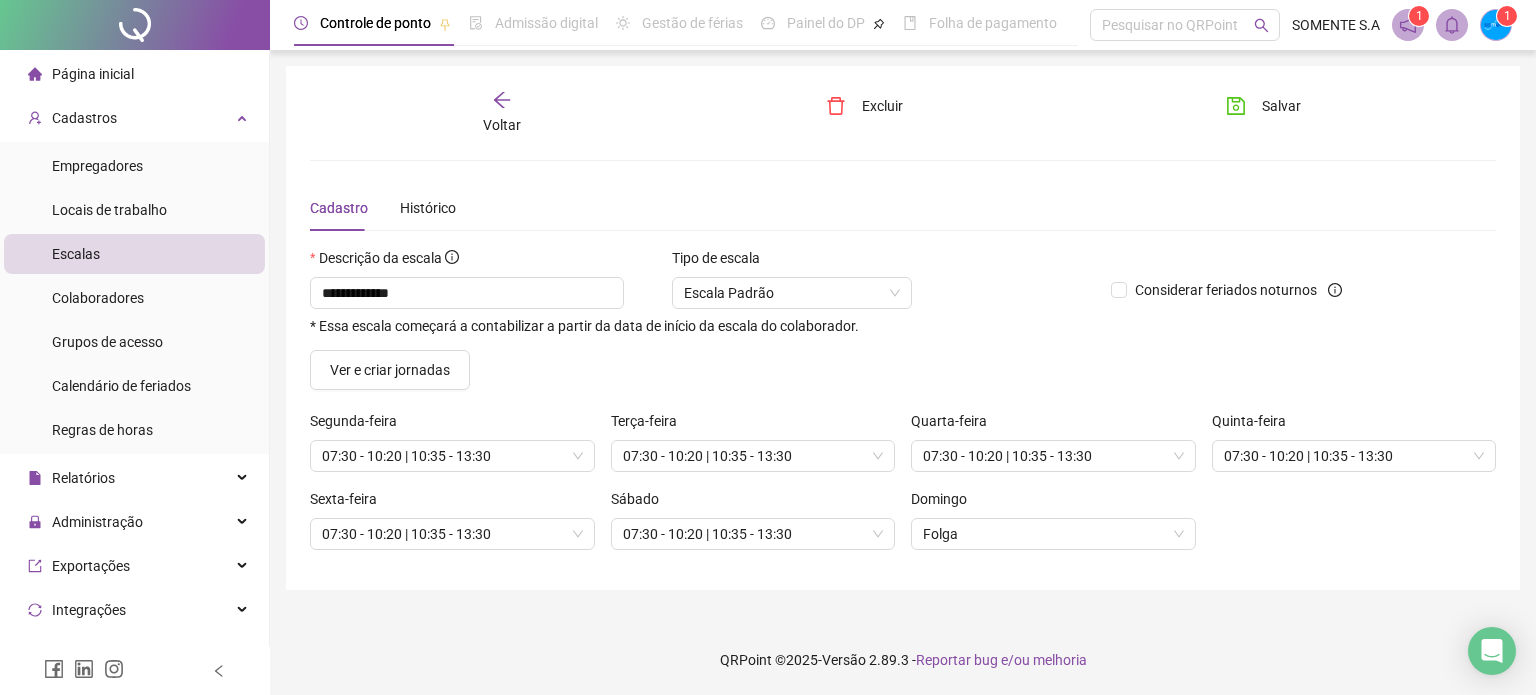 click on "Voltar" at bounding box center [502, 113] 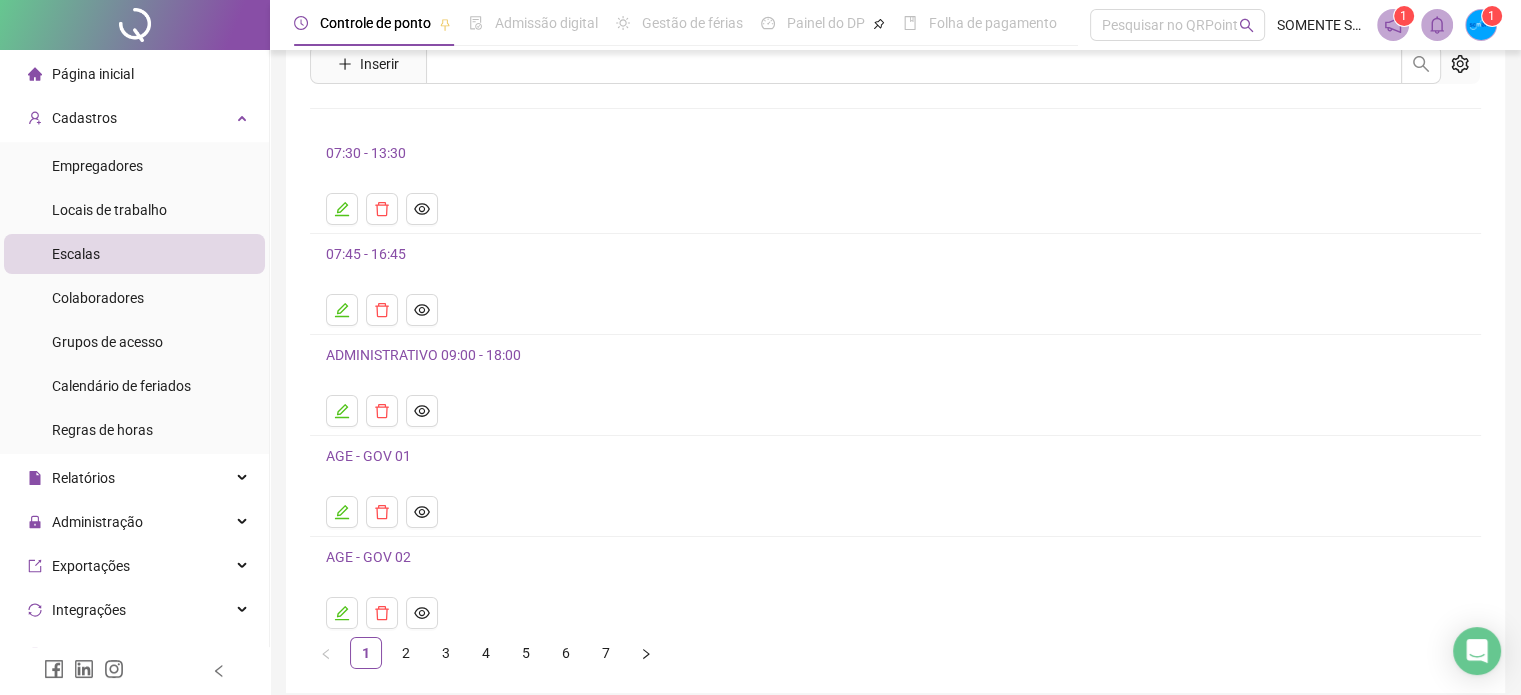 scroll, scrollTop: 0, scrollLeft: 0, axis: both 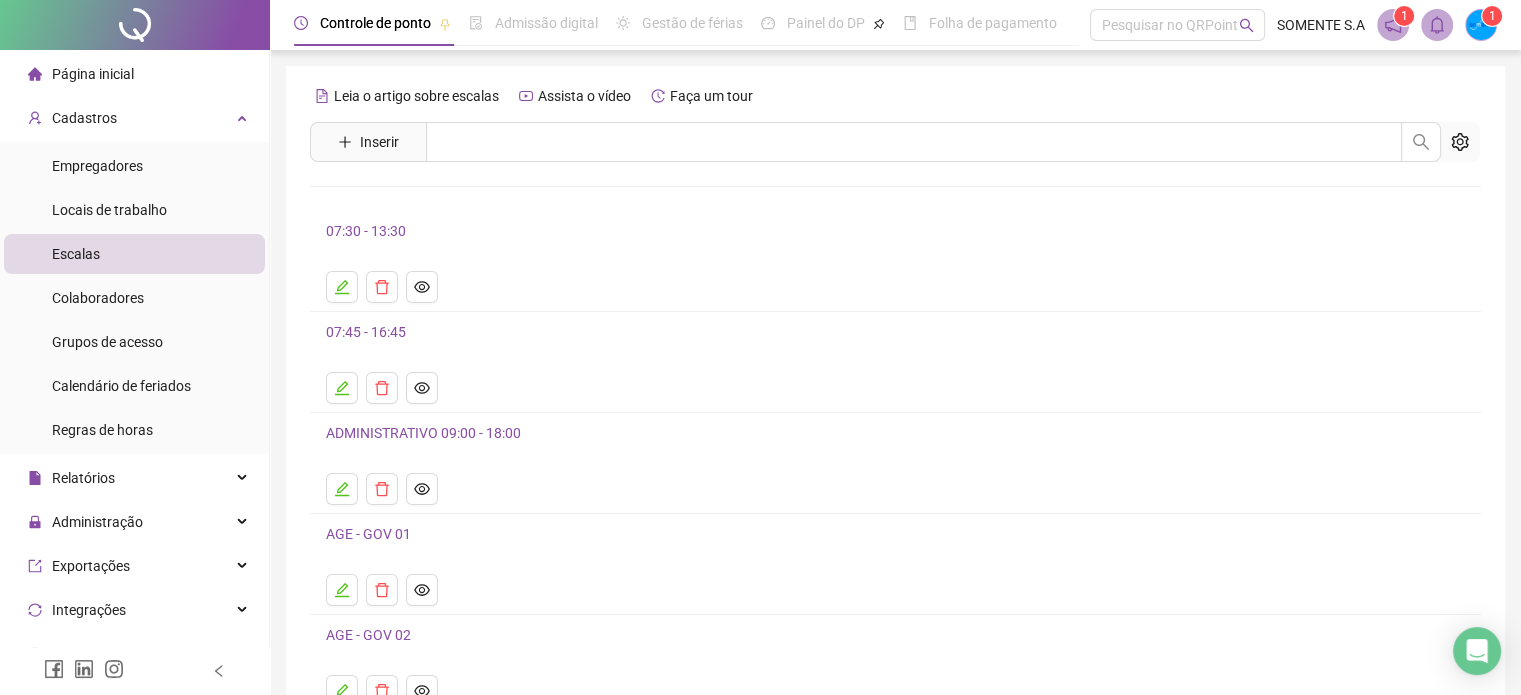 click on "07:30 - 13:30" at bounding box center (366, 231) 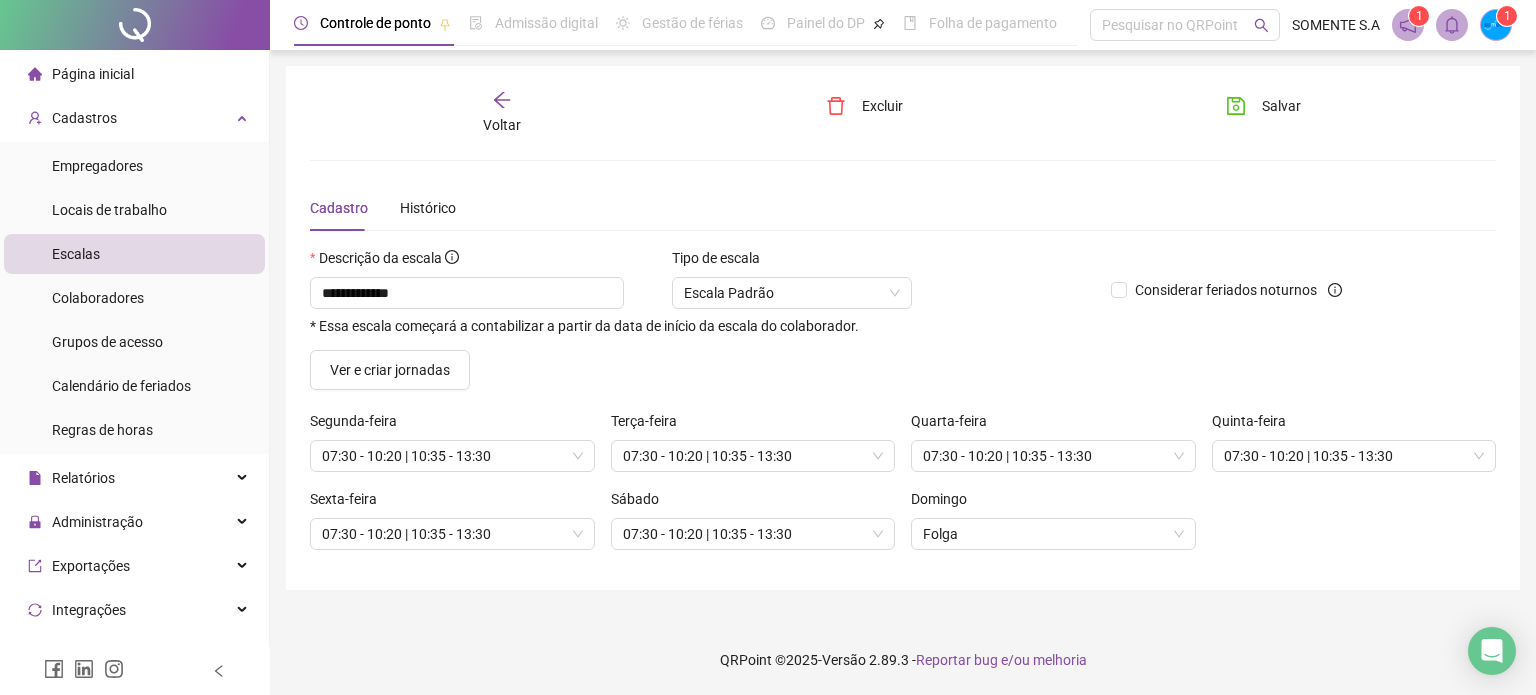 click 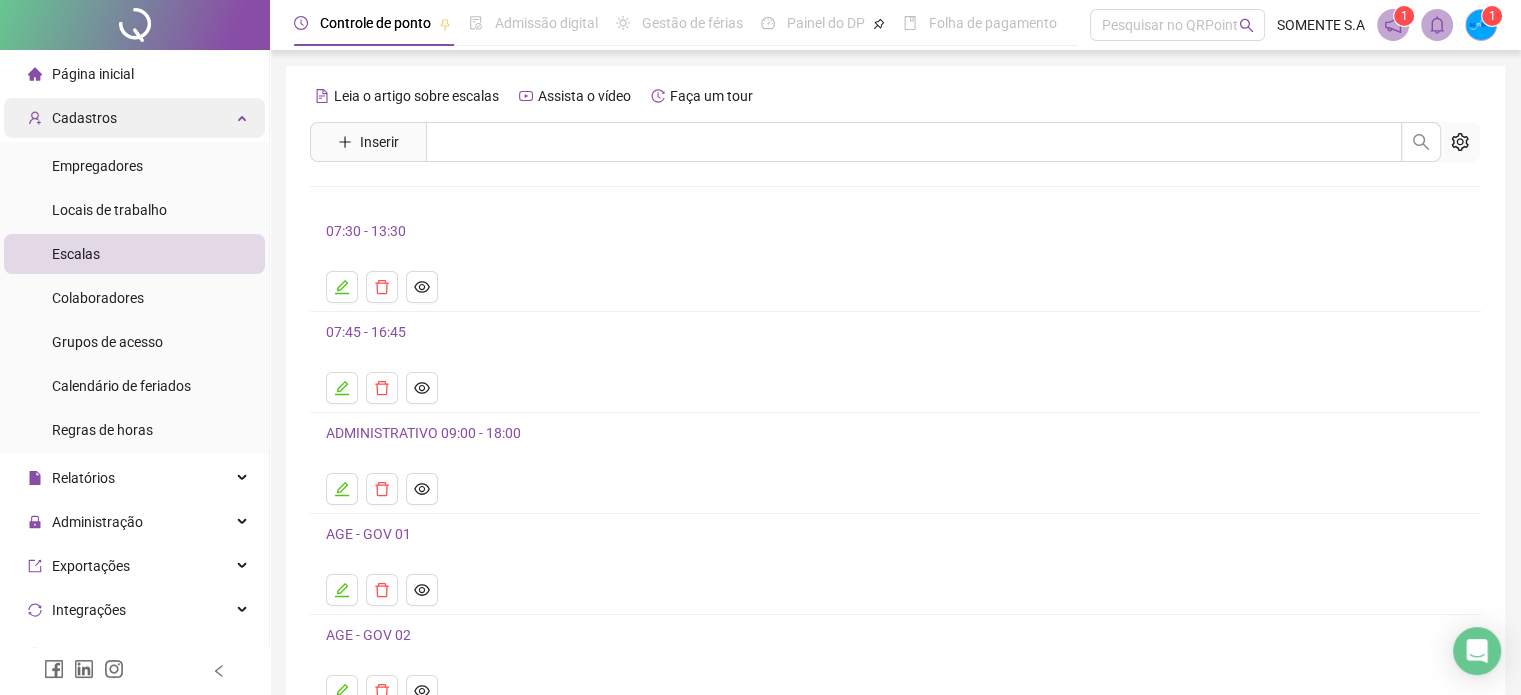 click on "Cadastros" at bounding box center (134, 118) 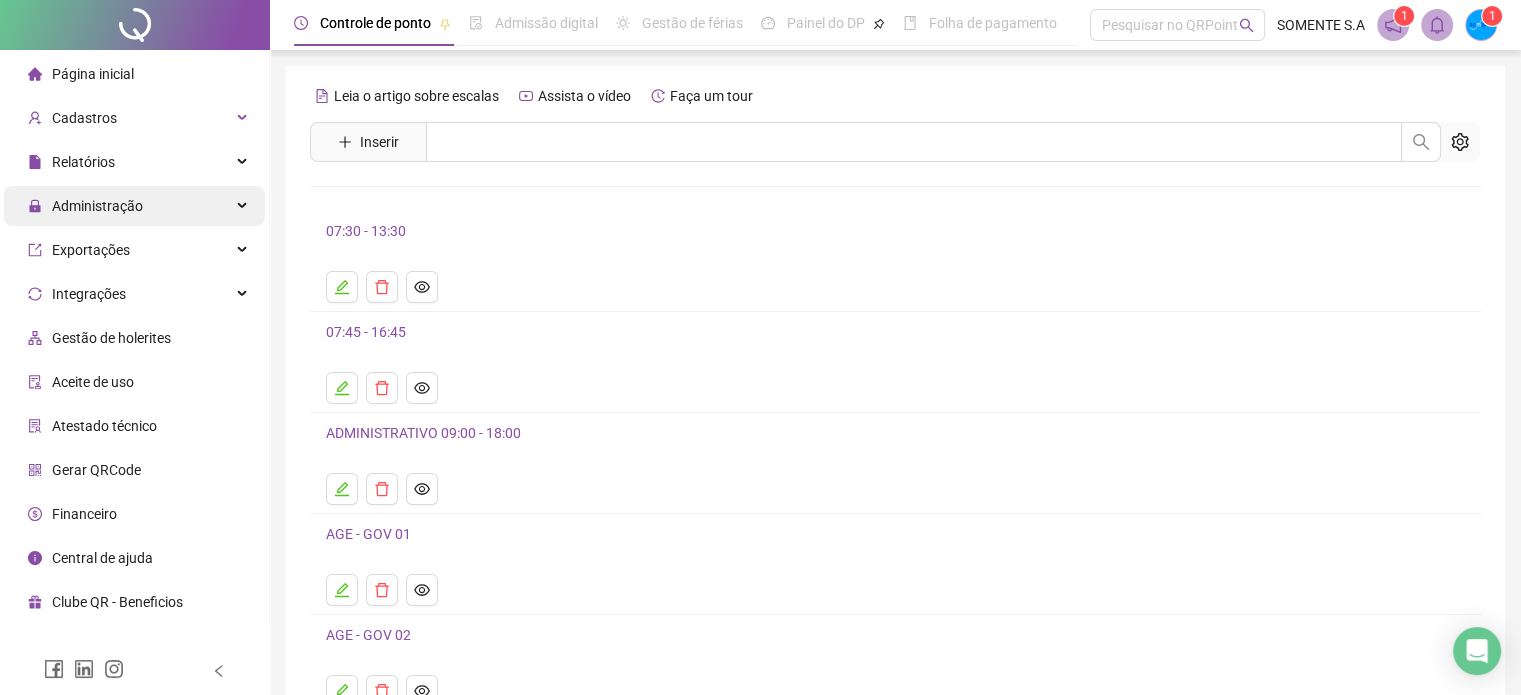 click on "Administração" at bounding box center [97, 206] 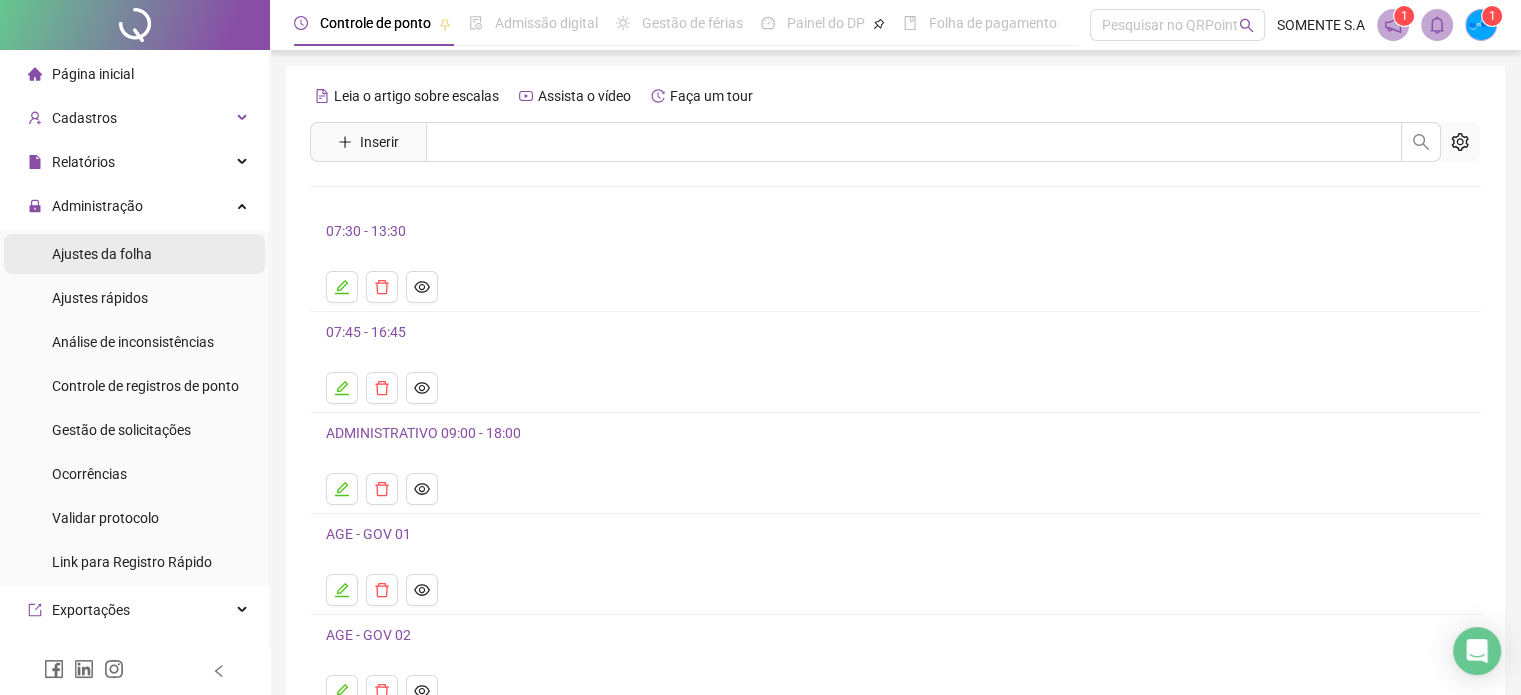 click on "Ajustes da folha" at bounding box center [102, 254] 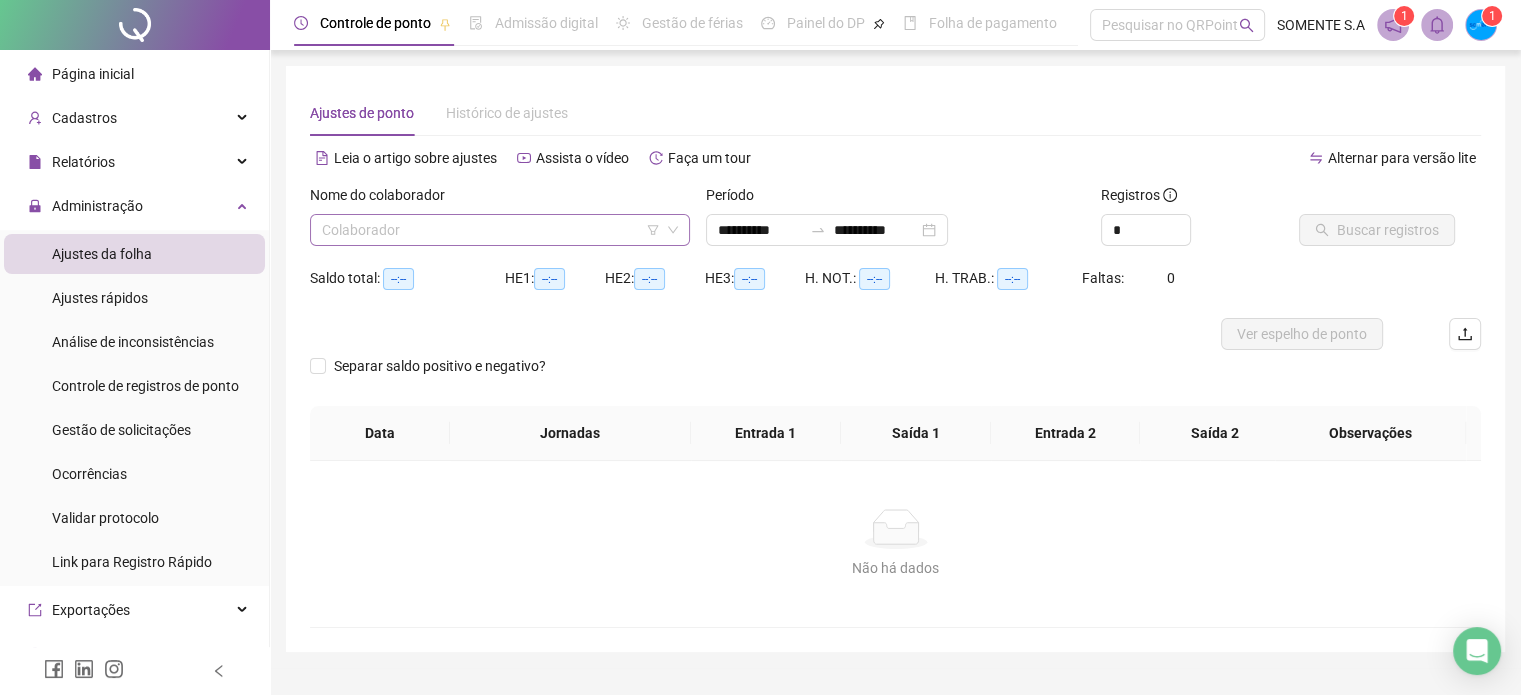 click at bounding box center (491, 230) 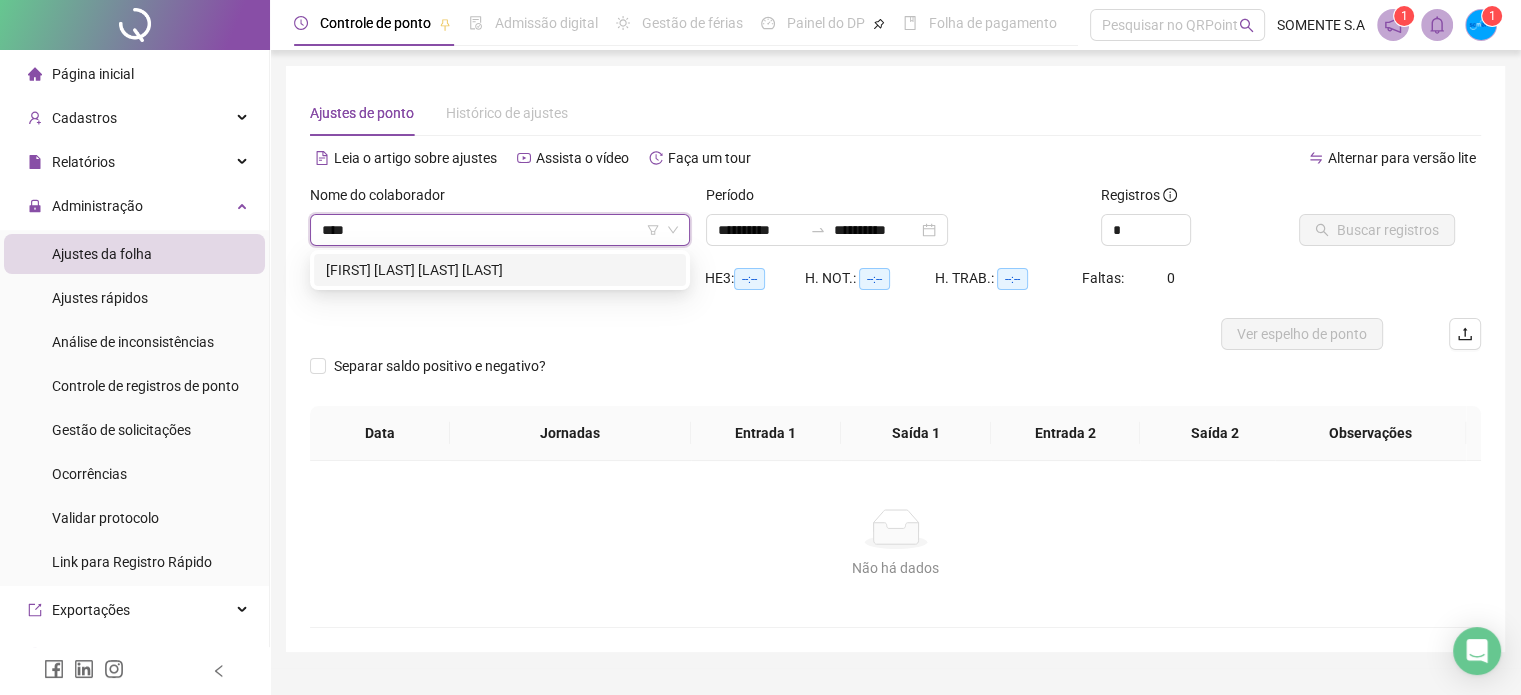 type on "*****" 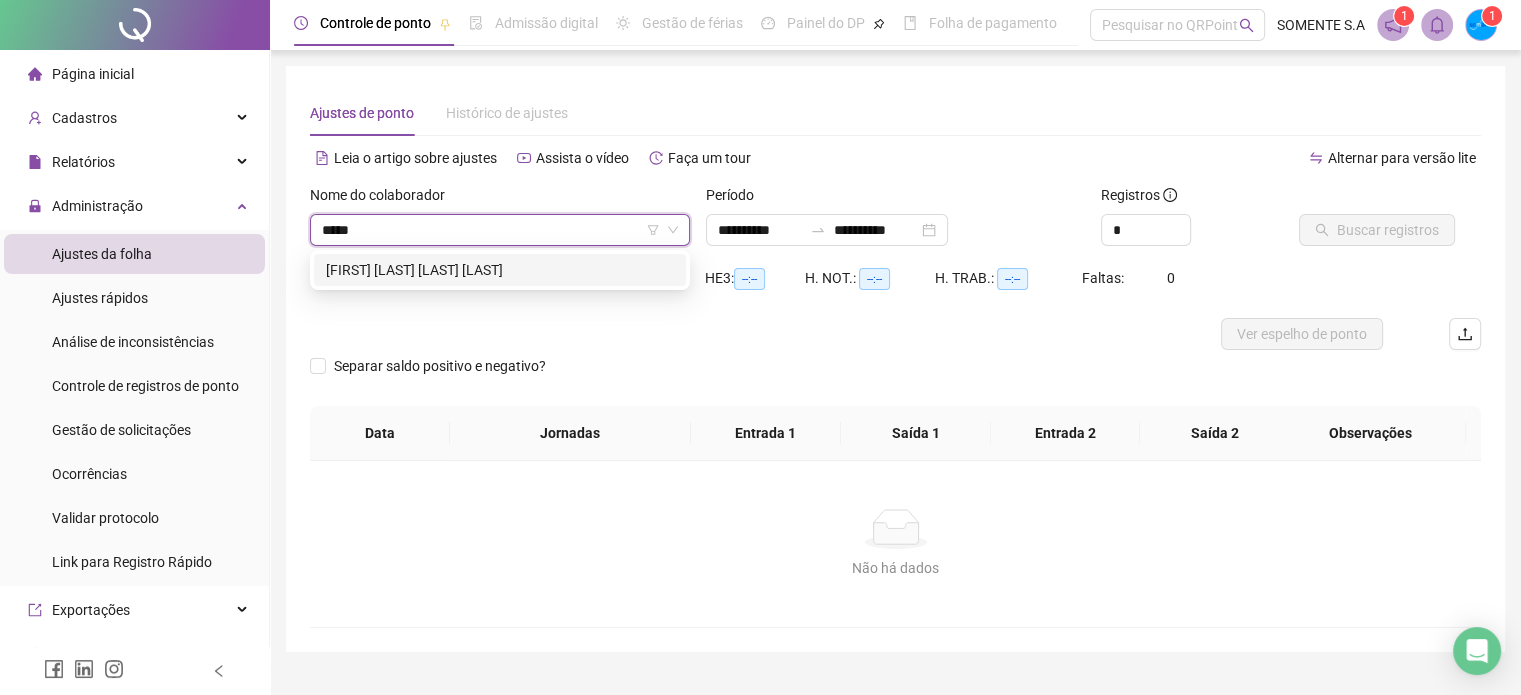 click on "[FIRST] [LAST] [LAST] [LAST]" at bounding box center (500, 270) 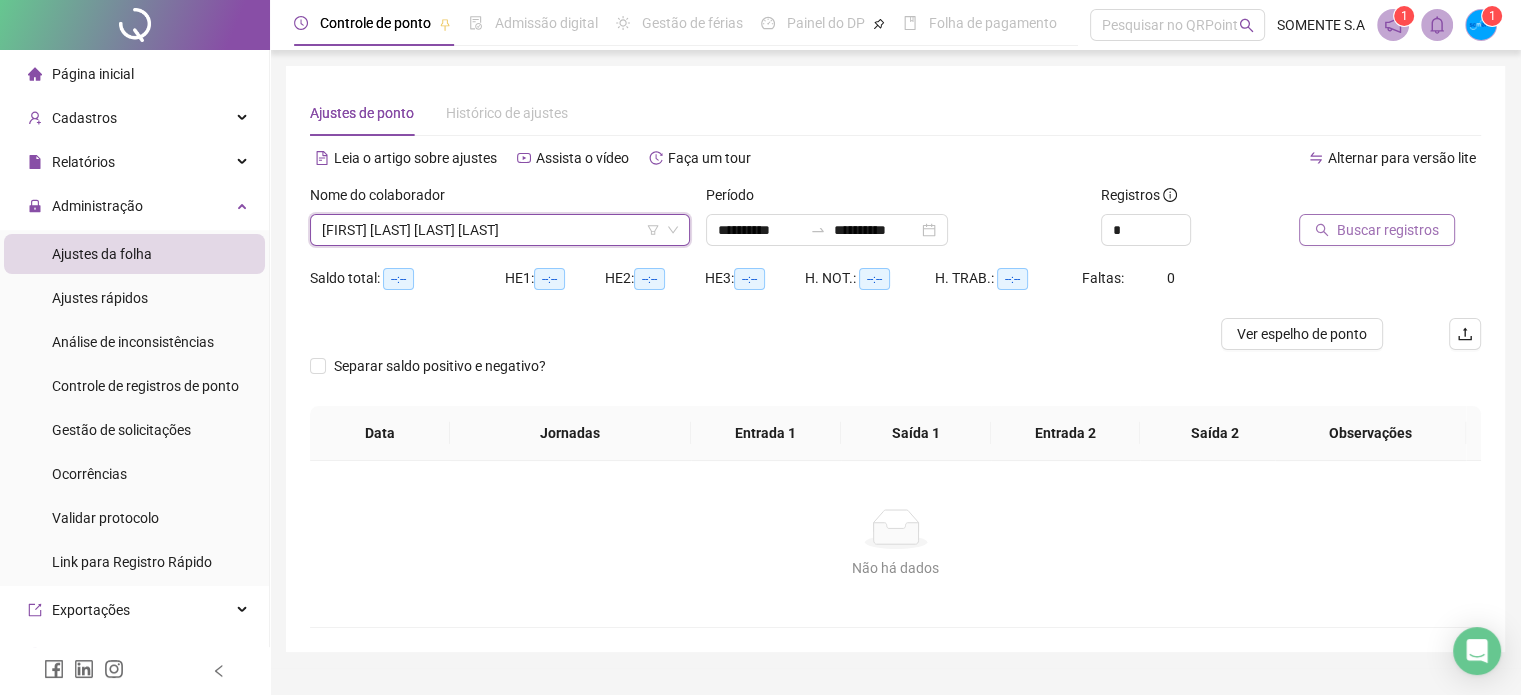 click on "Buscar registros" at bounding box center (1388, 230) 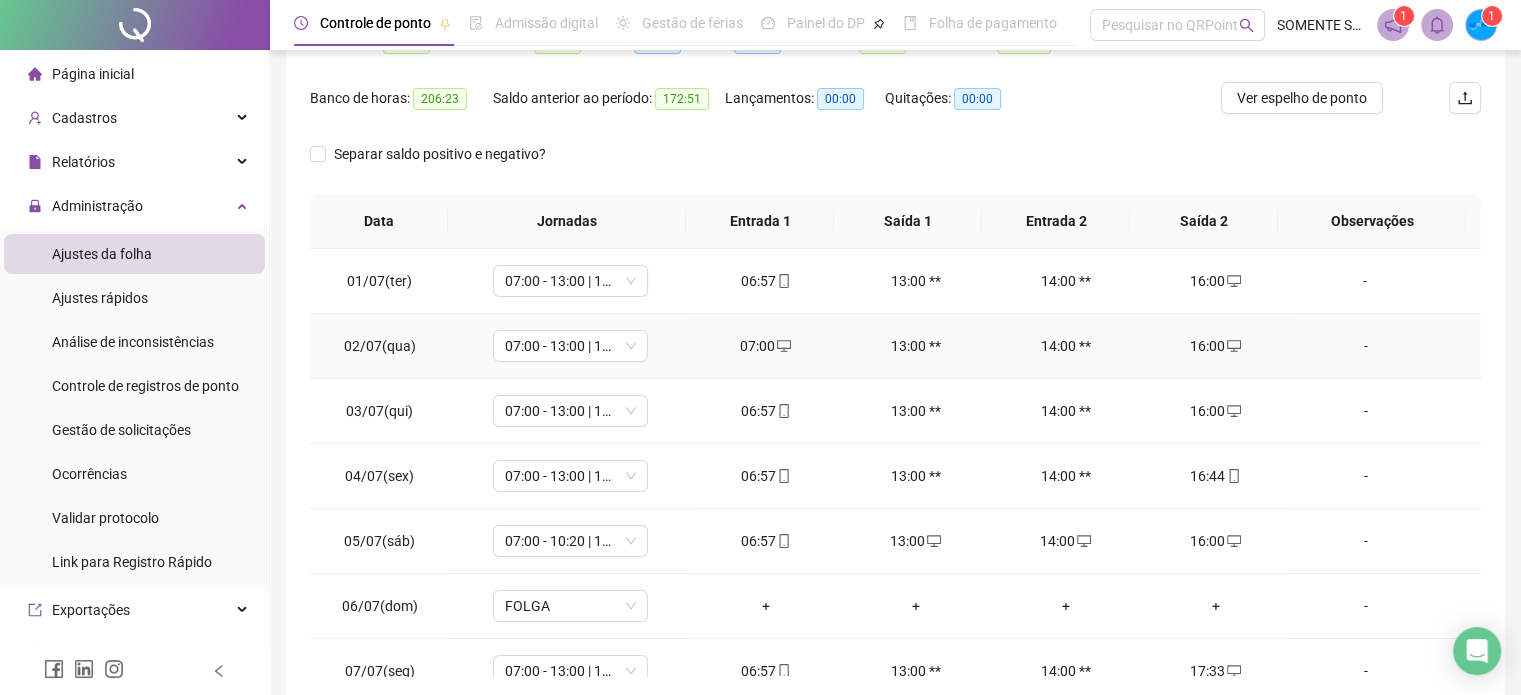 scroll, scrollTop: 326, scrollLeft: 0, axis: vertical 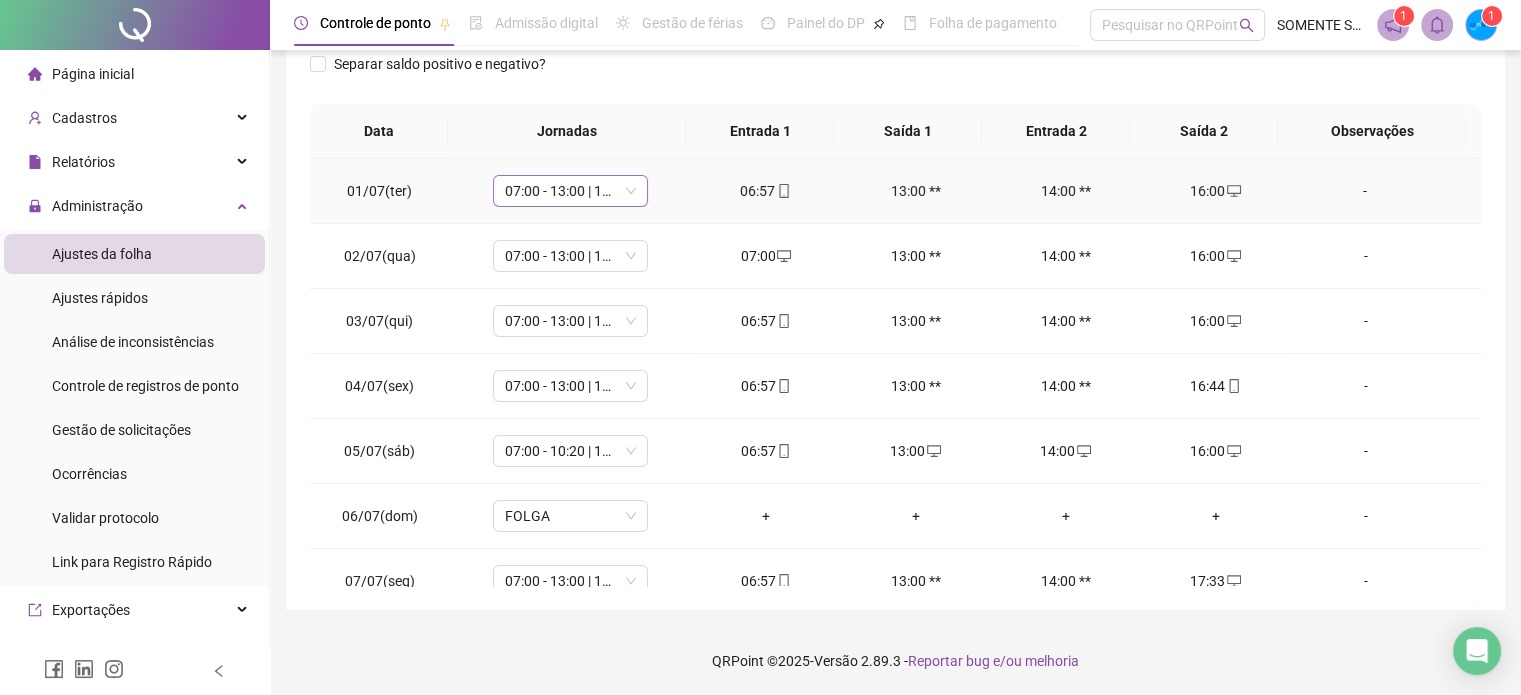 click on "07:00 - 13:00 | 14:00 - 16:00" at bounding box center [570, 191] 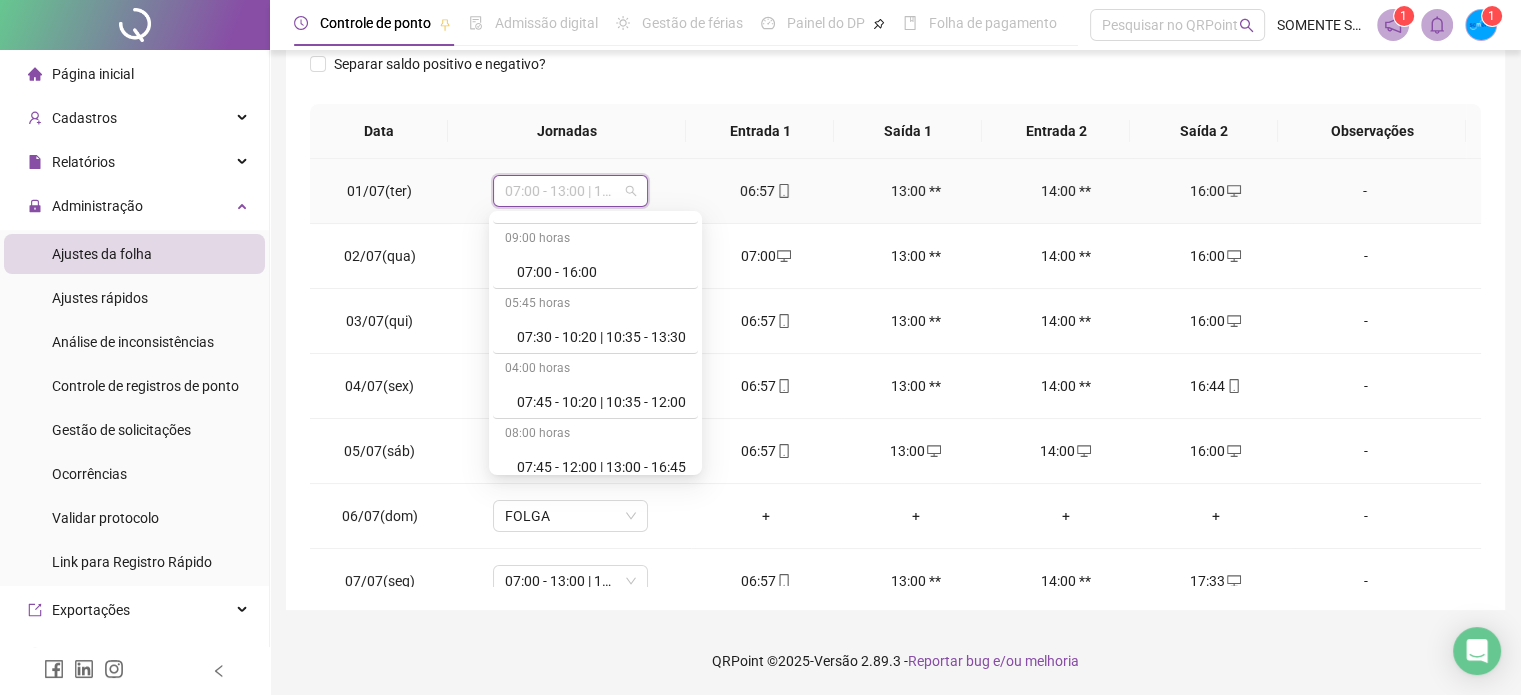 scroll, scrollTop: 400, scrollLeft: 0, axis: vertical 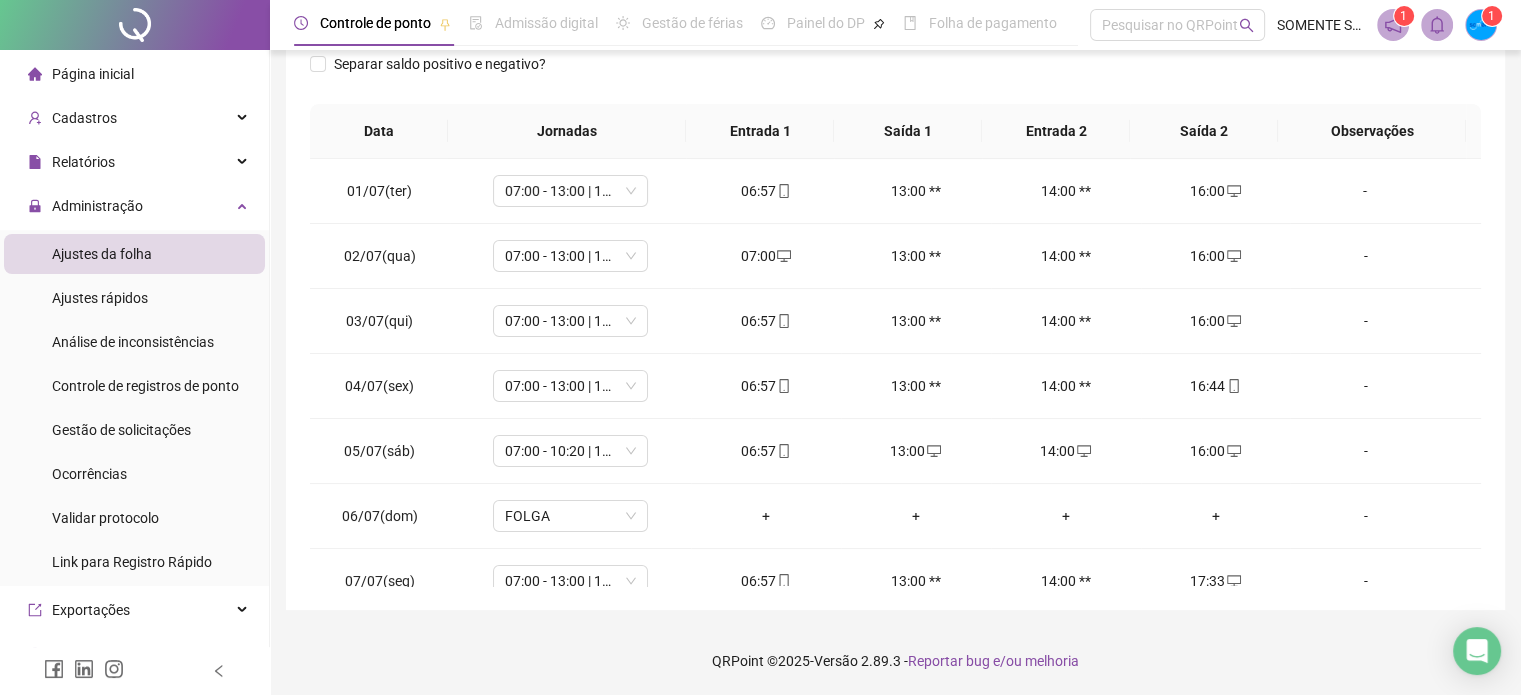 click on "07:00 - 13:00 | 14:00 - 16:00" at bounding box center [570, 256] 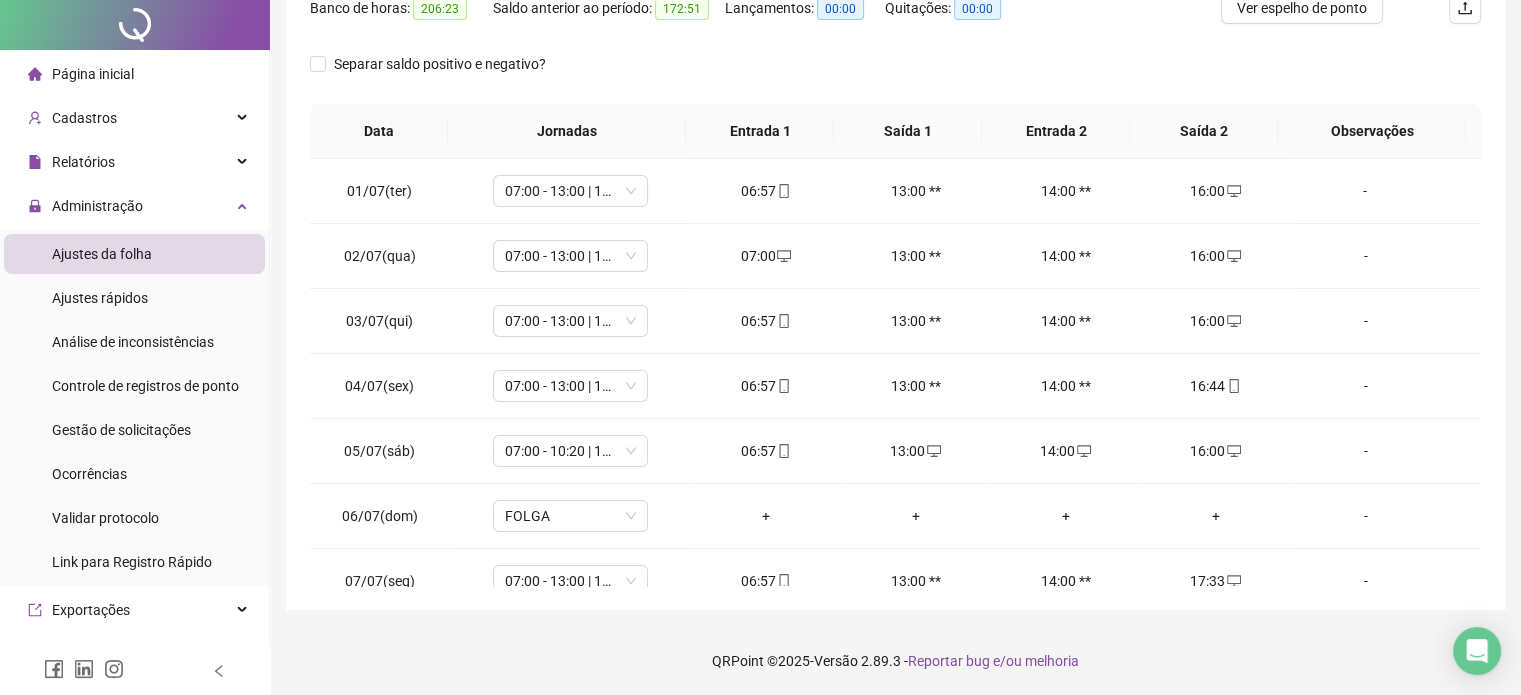 scroll, scrollTop: 0, scrollLeft: 0, axis: both 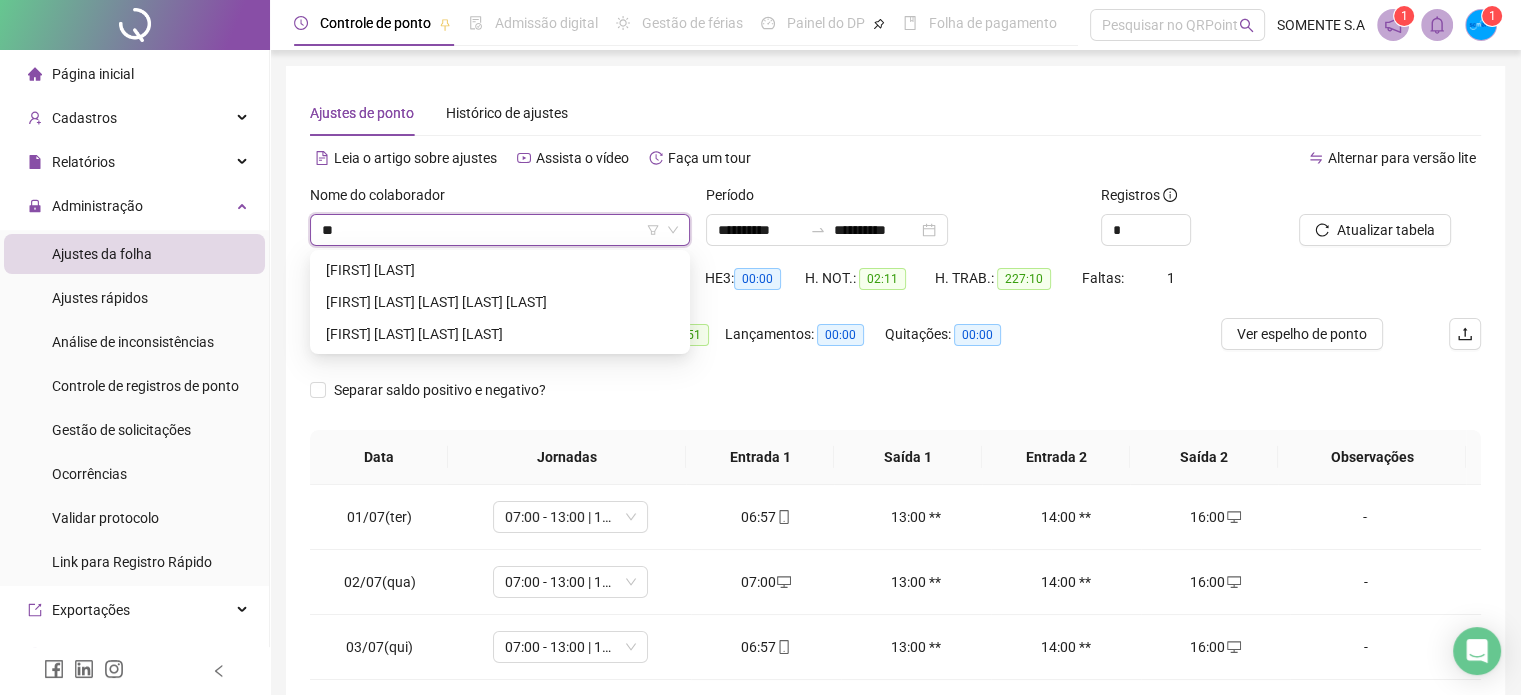 type on "***" 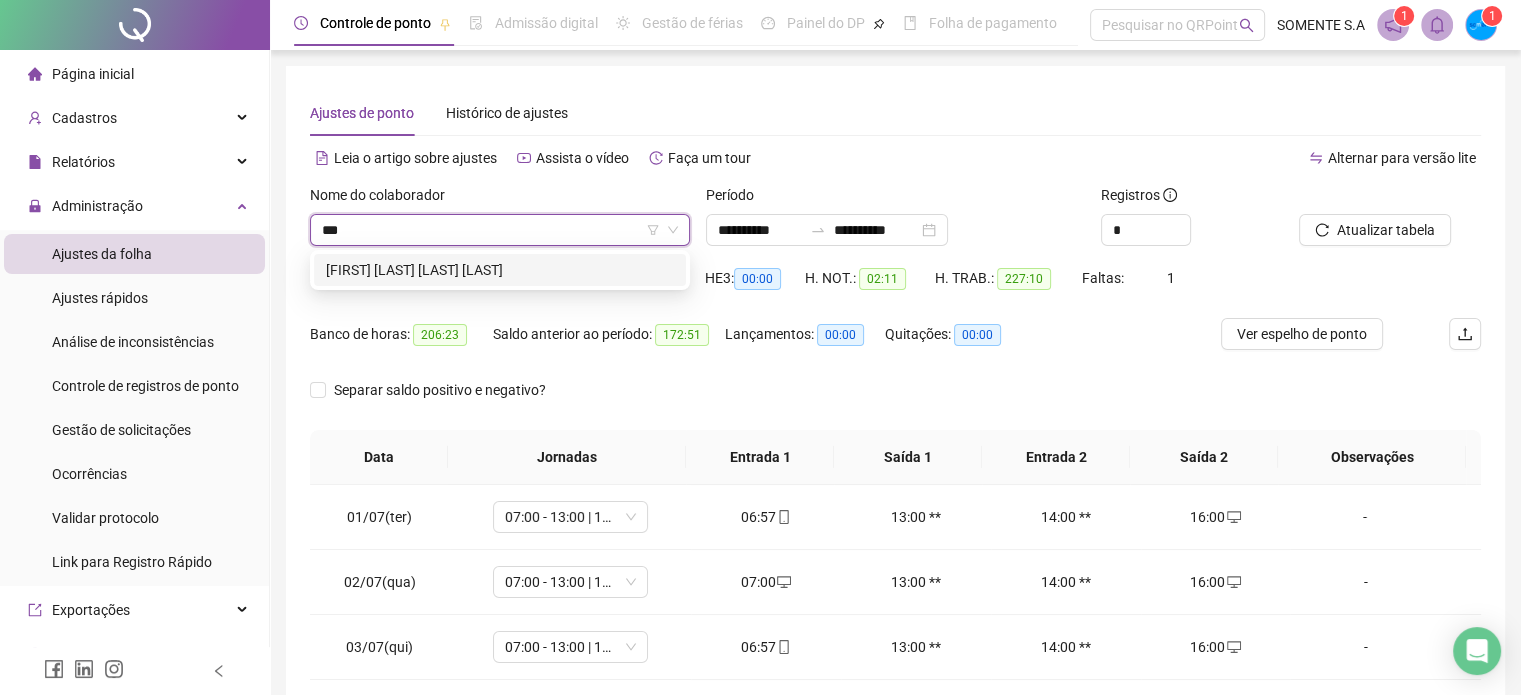 click on "[FIRST] [LAST] [LAST] [LAST]" at bounding box center [500, 270] 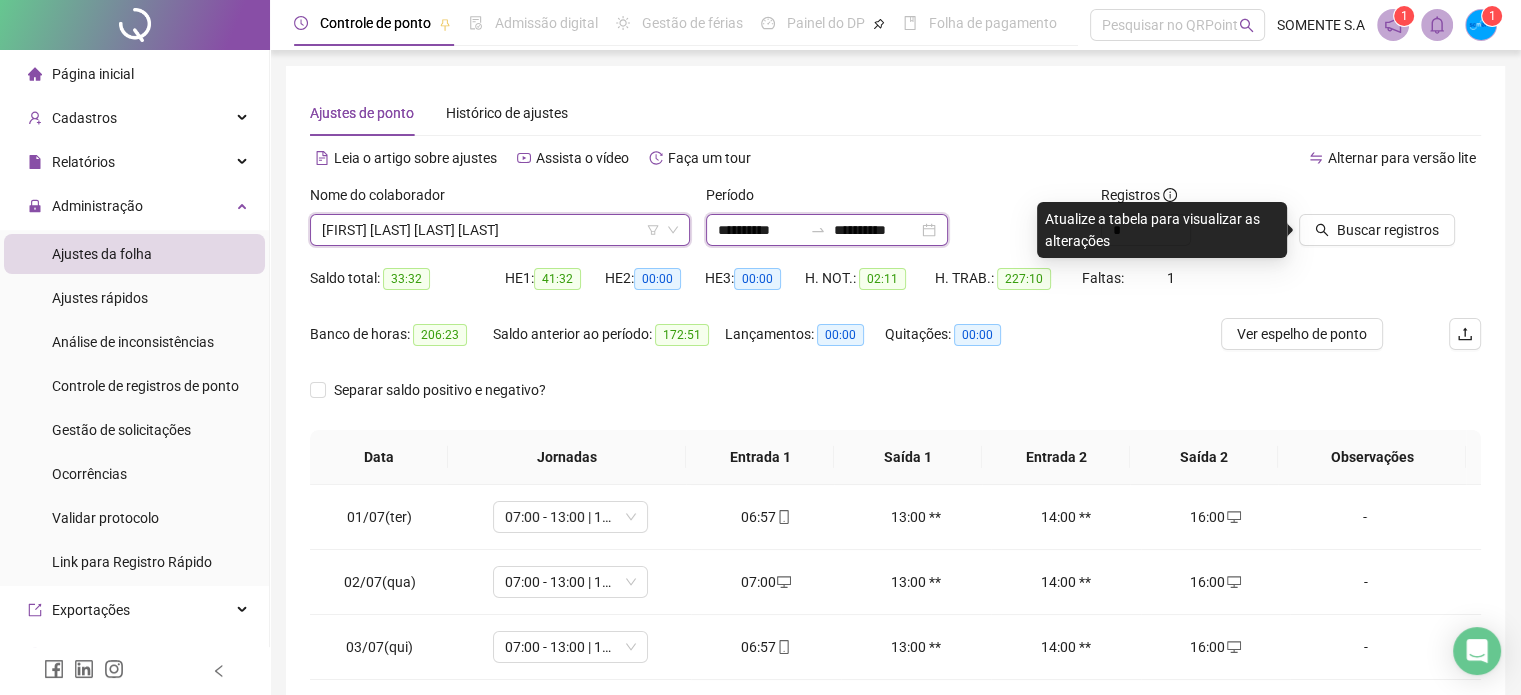 click on "**********" at bounding box center [760, 230] 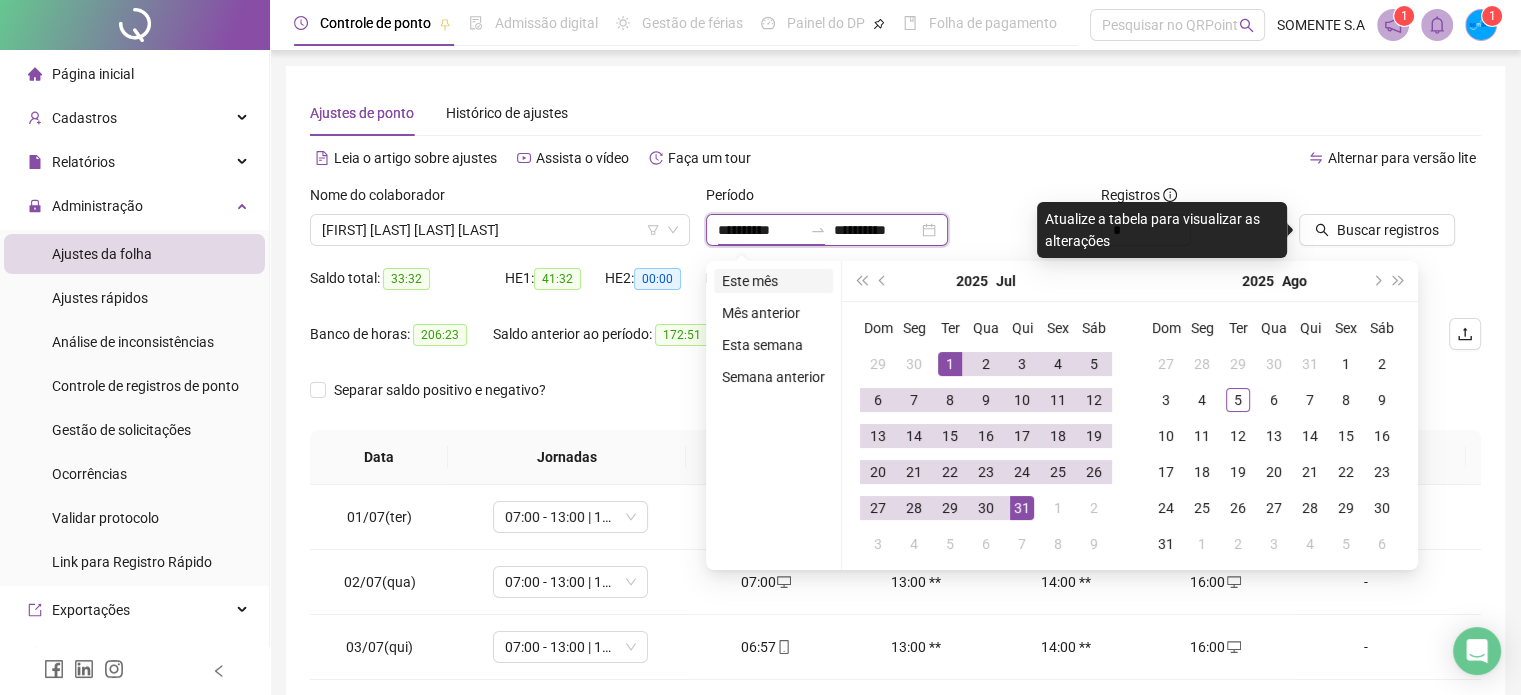 type on "**********" 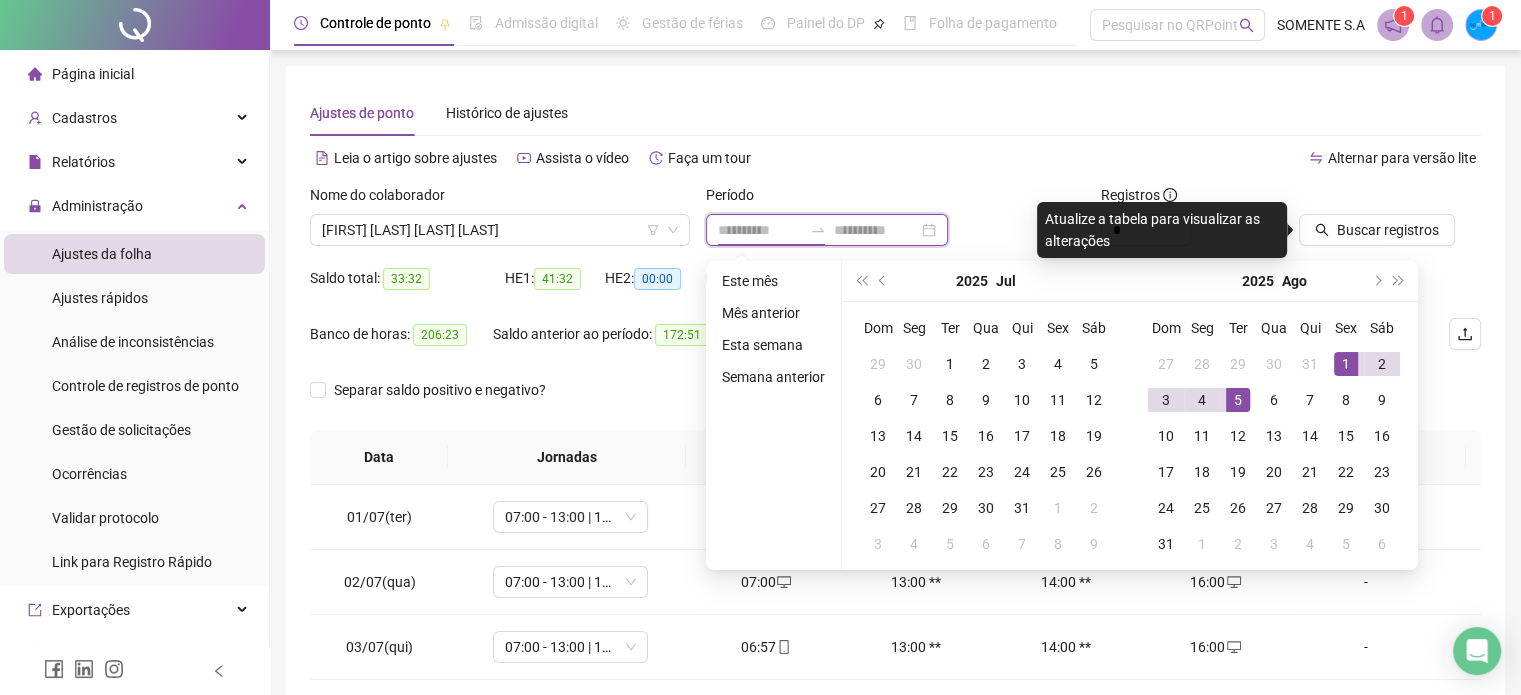type on "**********" 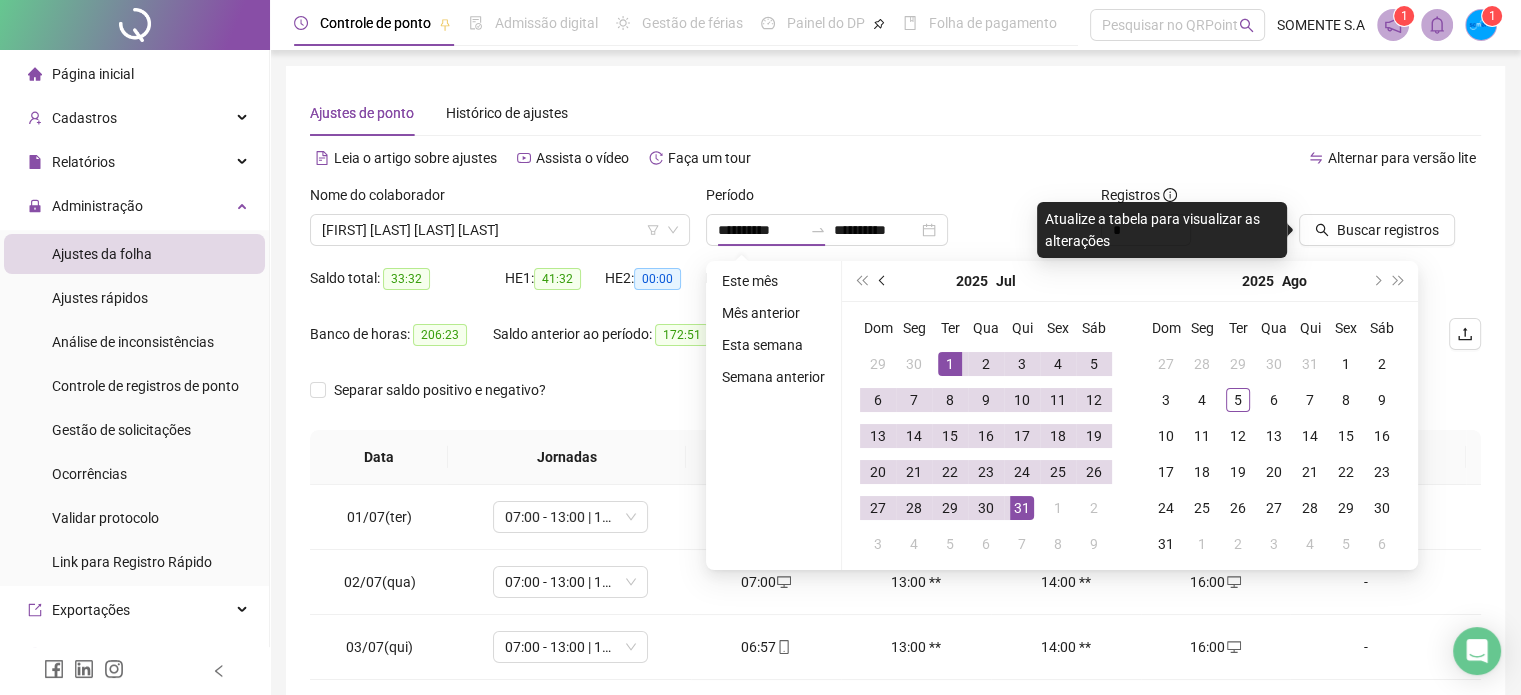 click at bounding box center (883, 281) 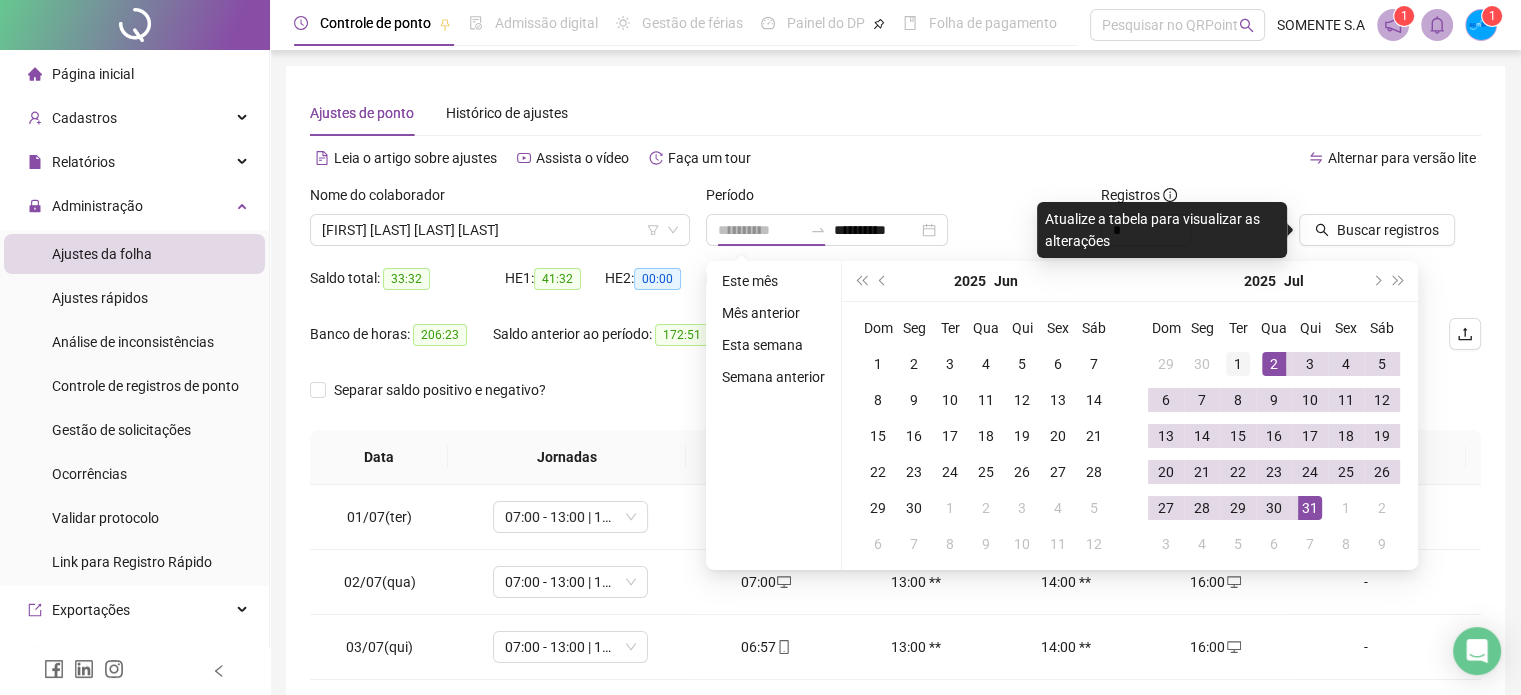 type on "**********" 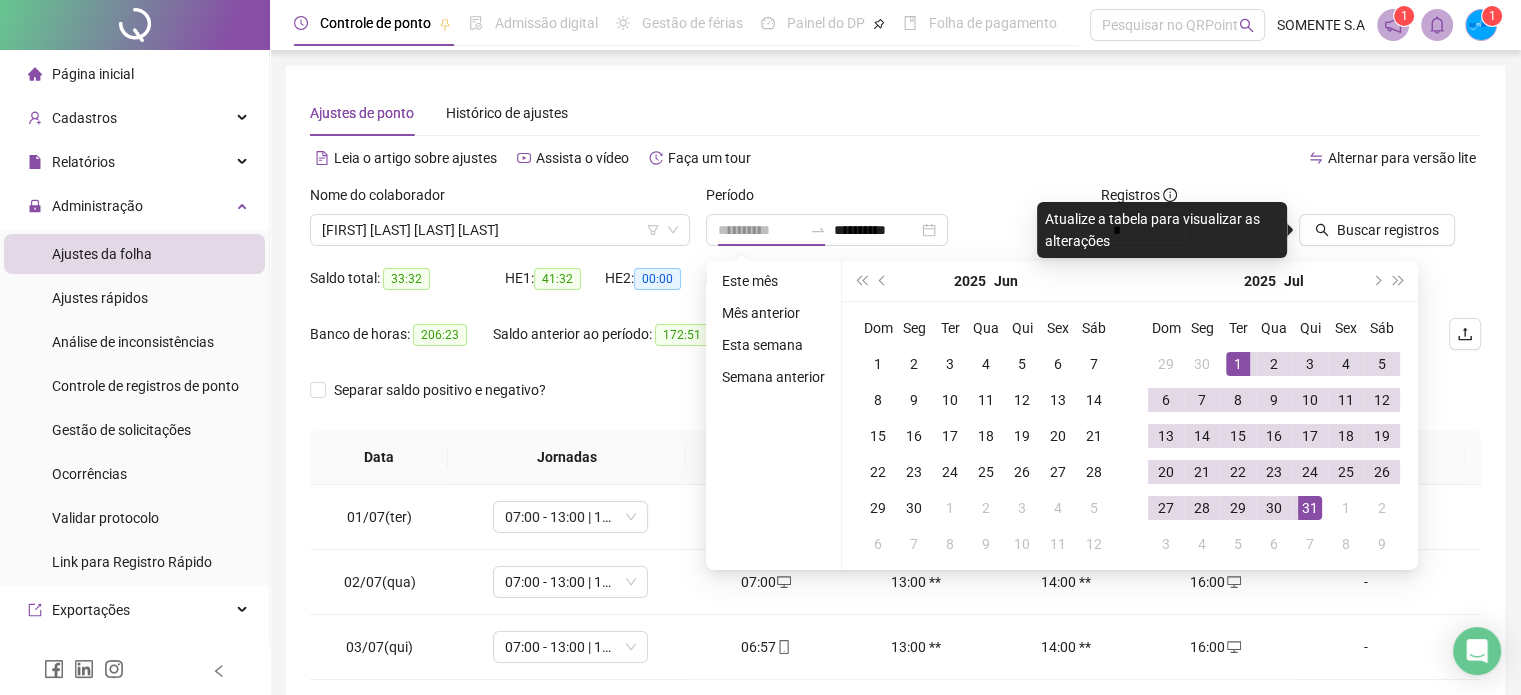 click on "1" at bounding box center [1238, 364] 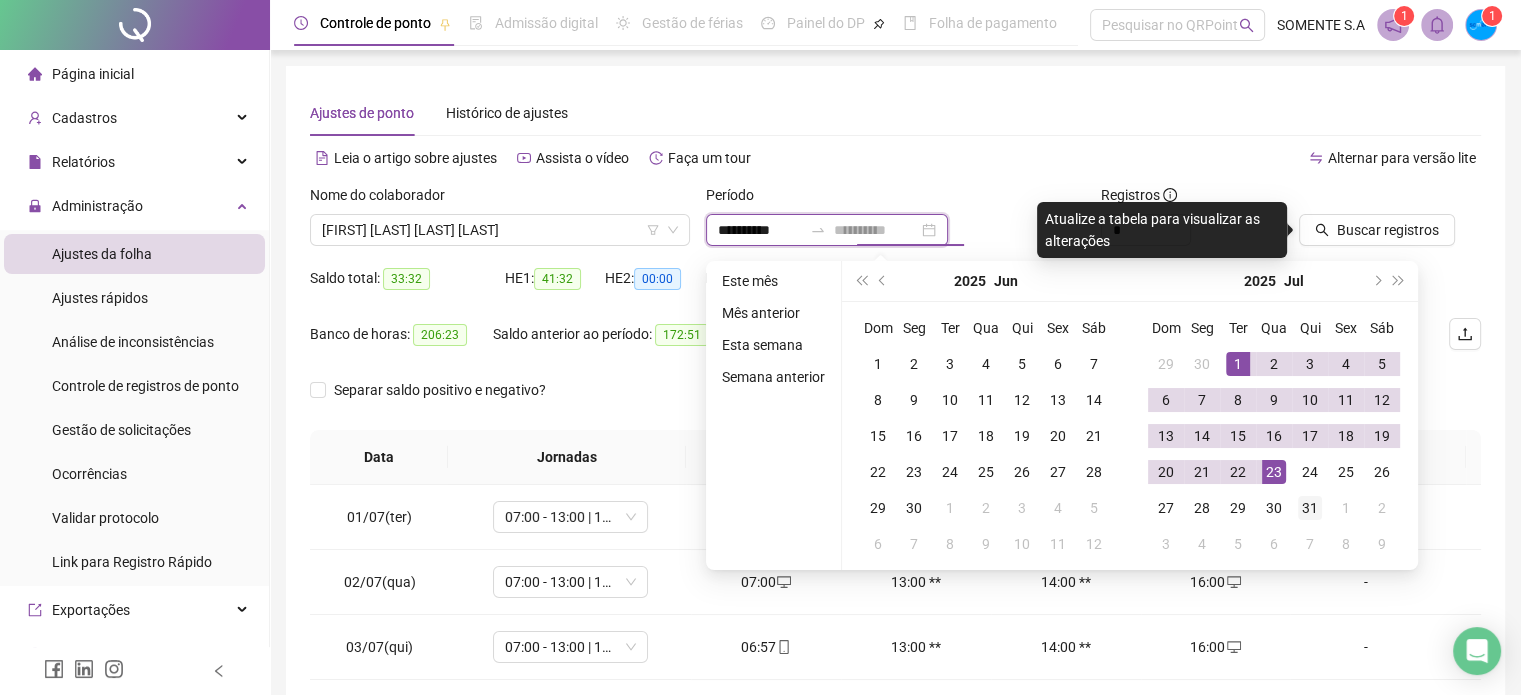 type on "**********" 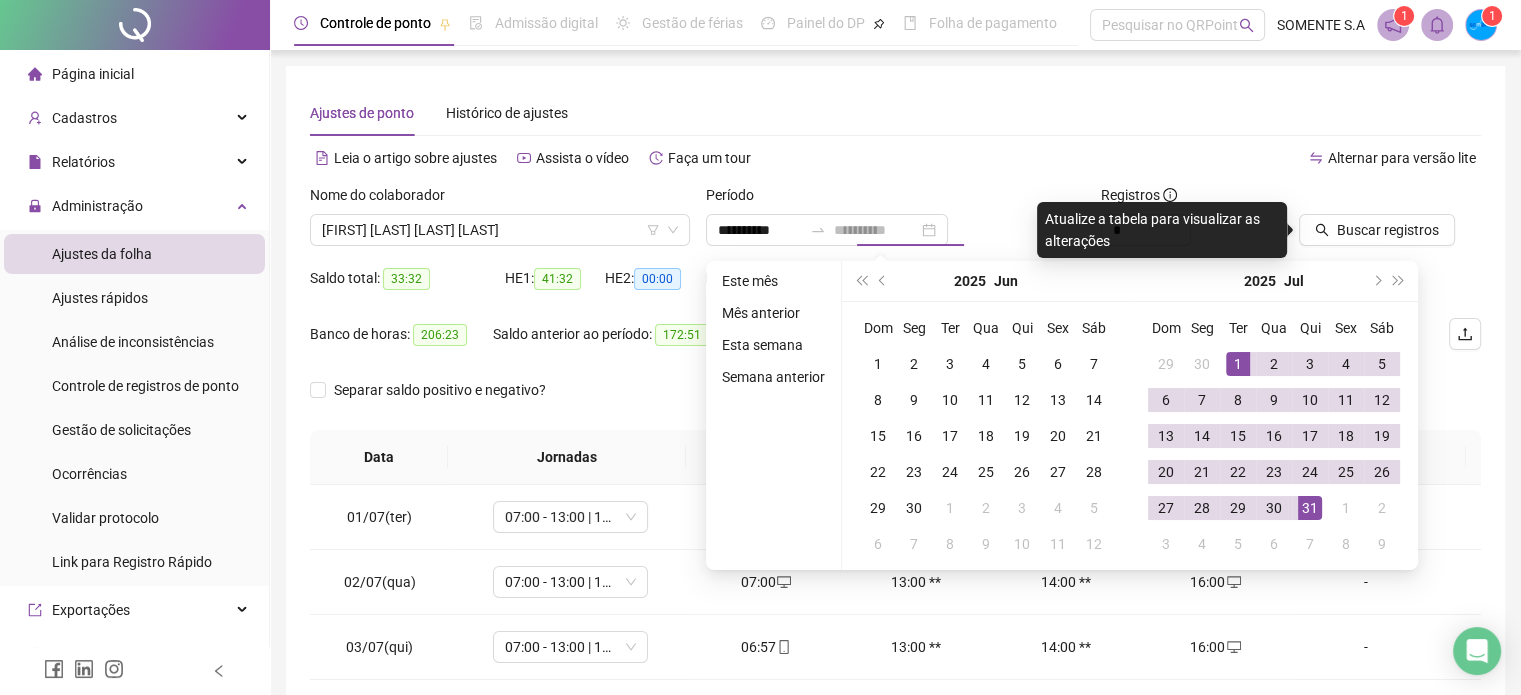 click on "31" at bounding box center (1310, 508) 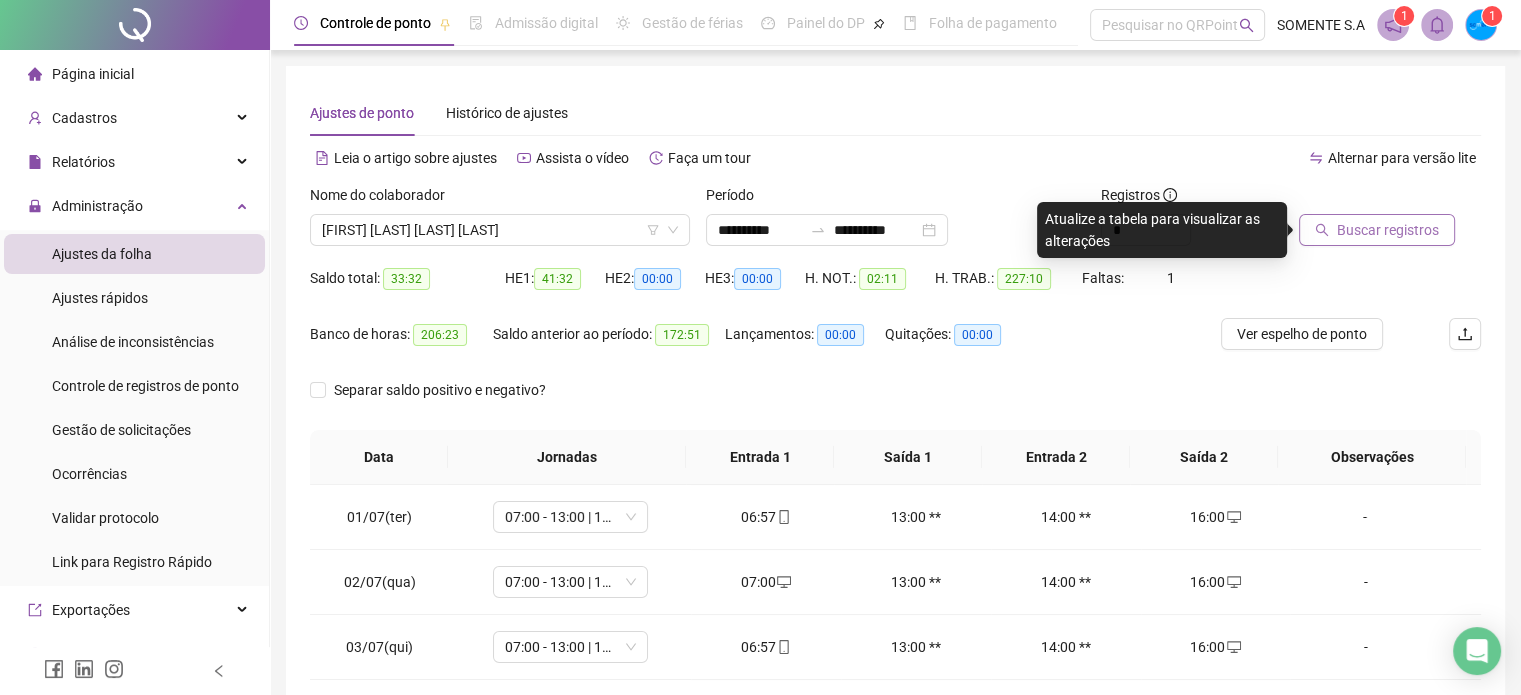 click on "Buscar registros" at bounding box center (1388, 230) 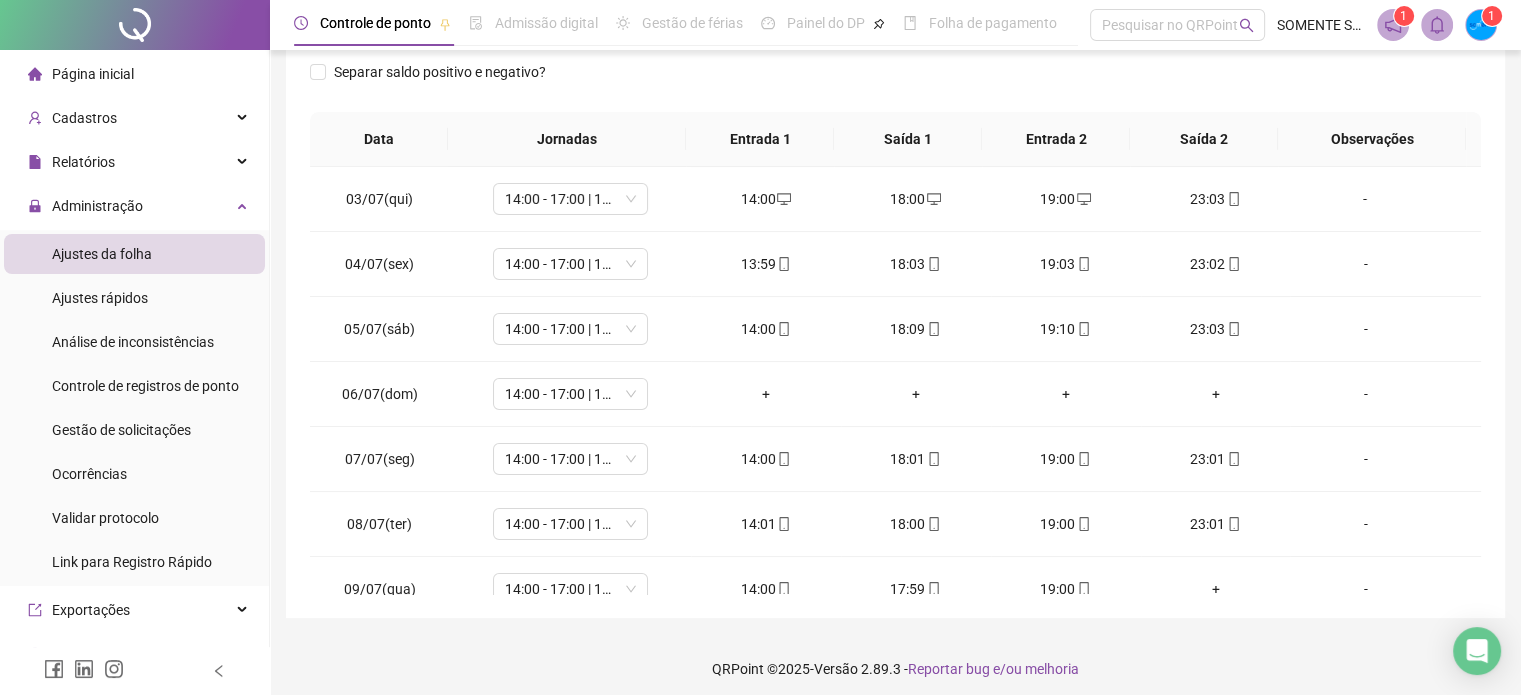scroll, scrollTop: 326, scrollLeft: 0, axis: vertical 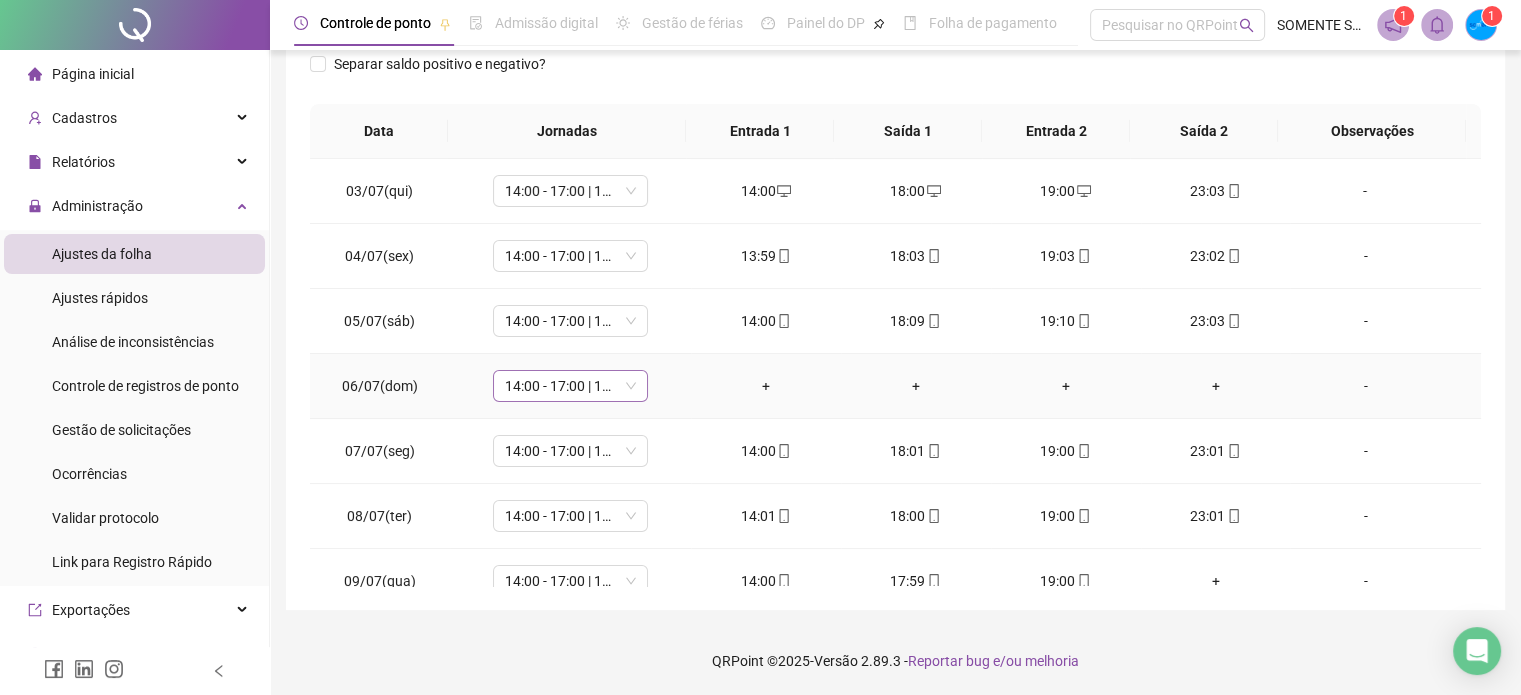 click on "14:00 - 17:00 | 18:00 - 23:00" at bounding box center [570, 386] 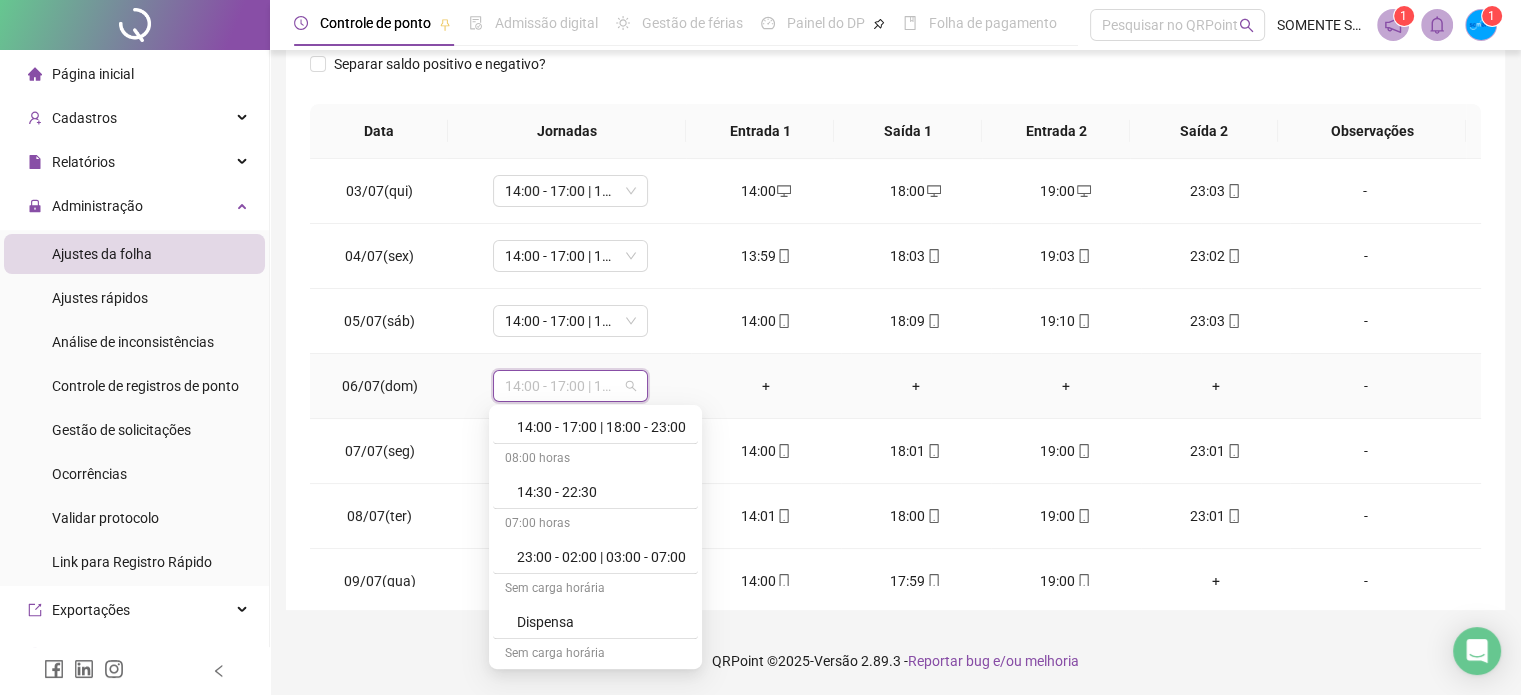 scroll, scrollTop: 1428, scrollLeft: 0, axis: vertical 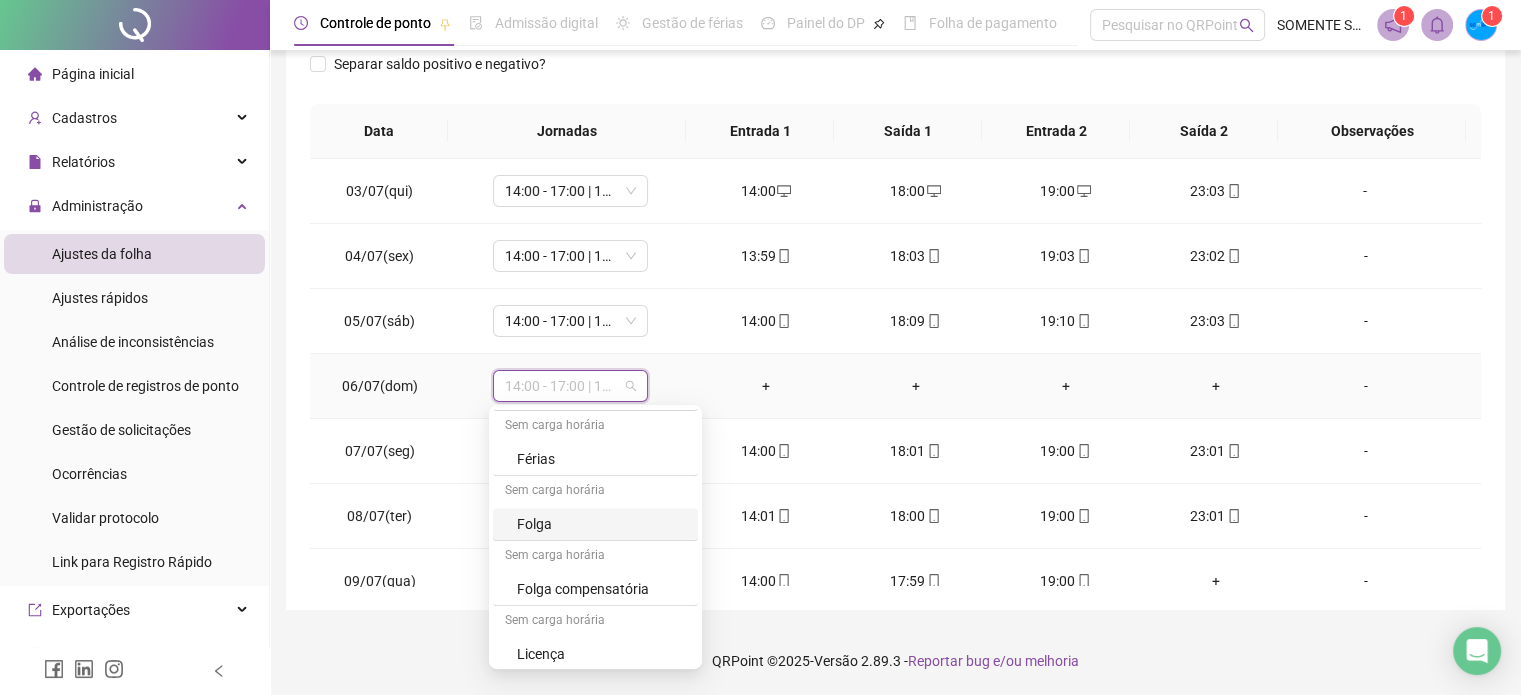 click on "Folga" at bounding box center (601, 524) 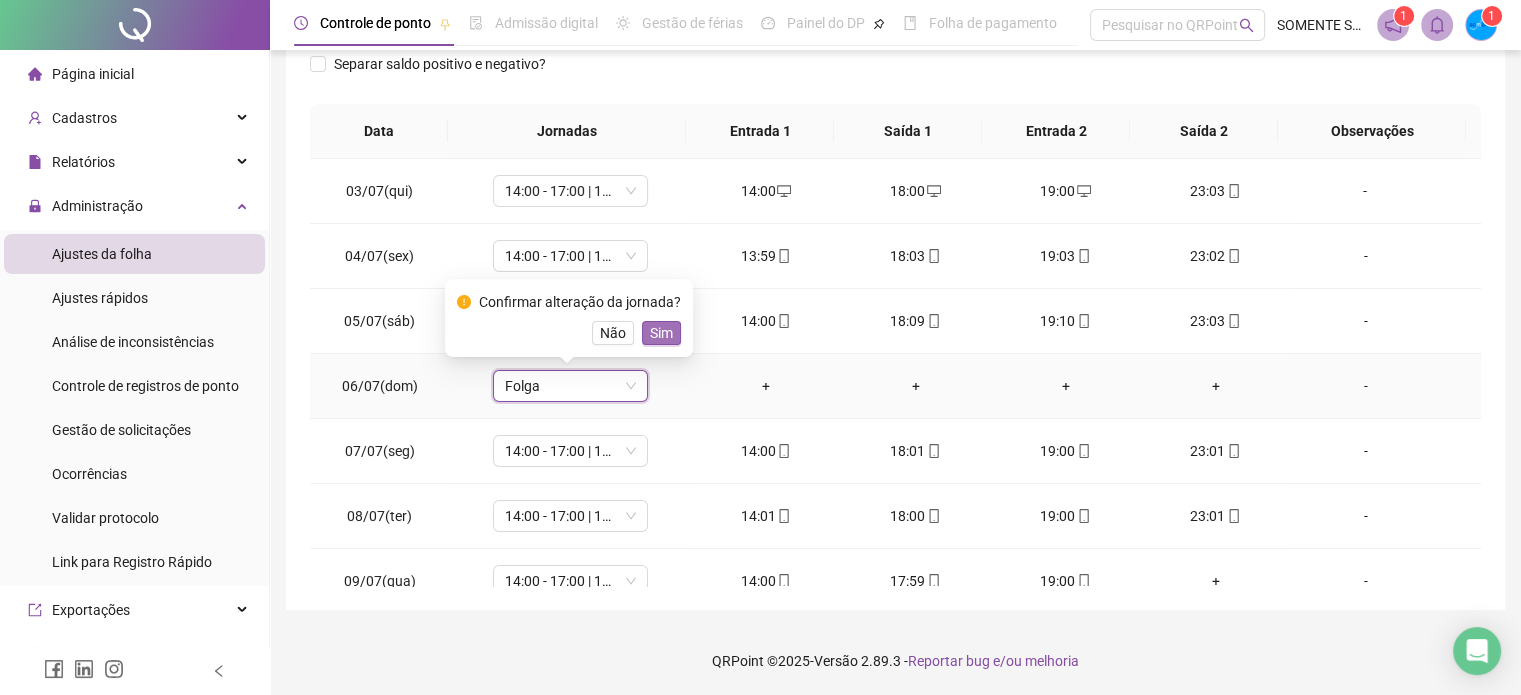 click on "Sim" at bounding box center [661, 333] 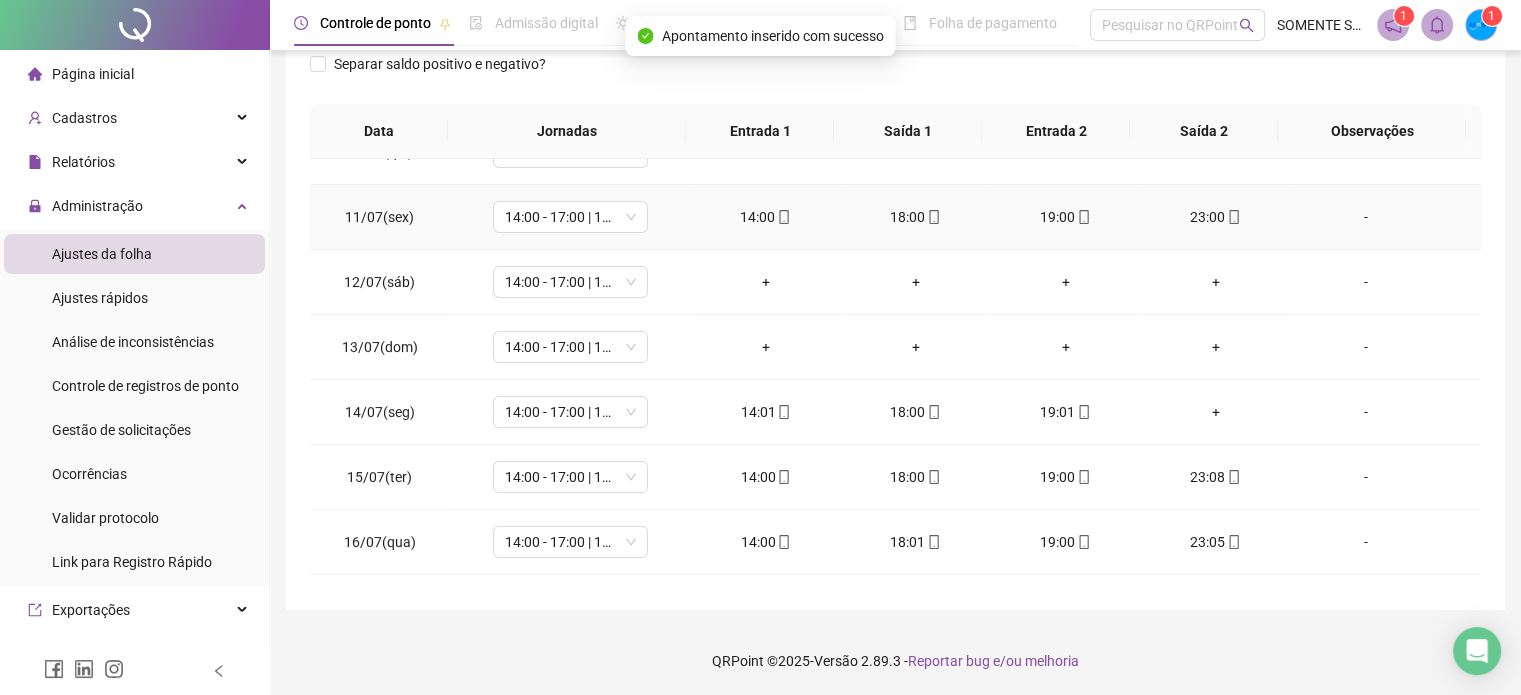 scroll, scrollTop: 500, scrollLeft: 0, axis: vertical 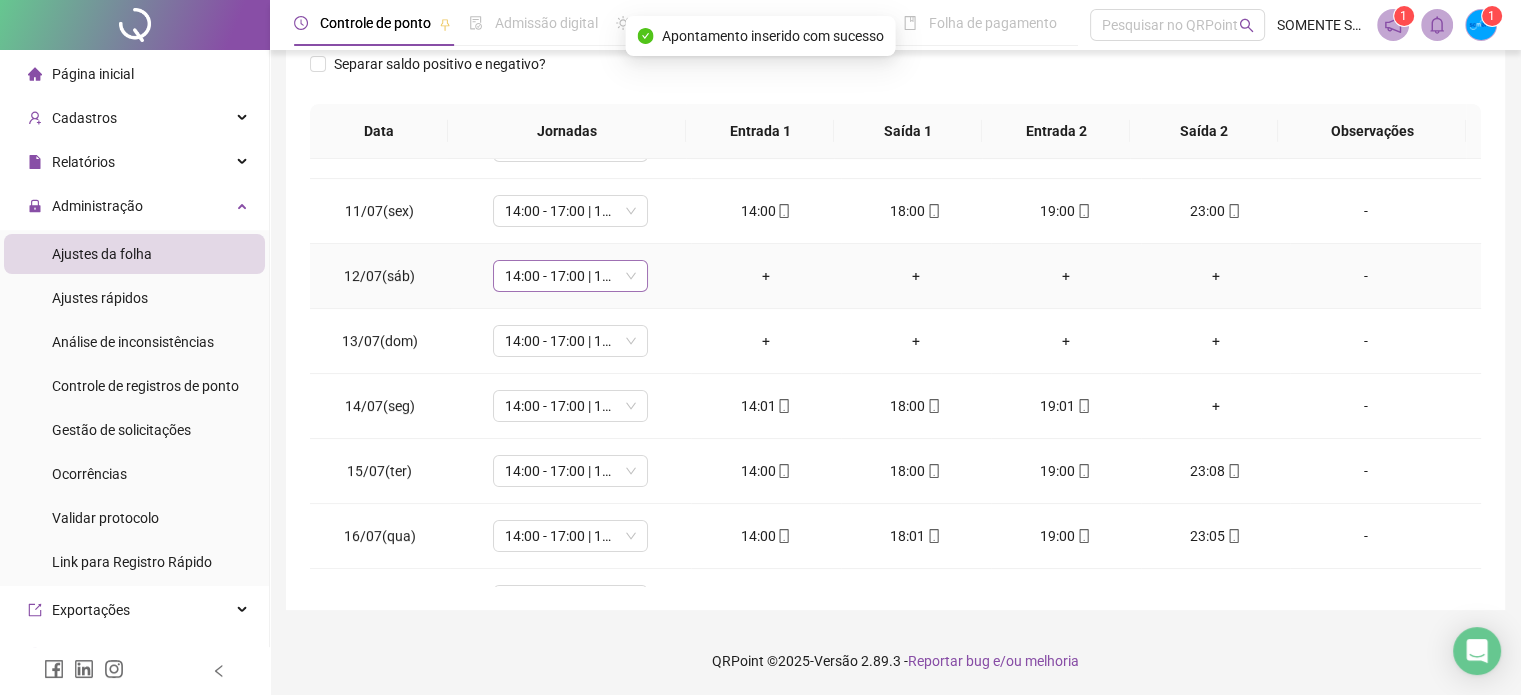 click on "14:00 - 17:00 | 18:00 - 23:00" at bounding box center [570, 276] 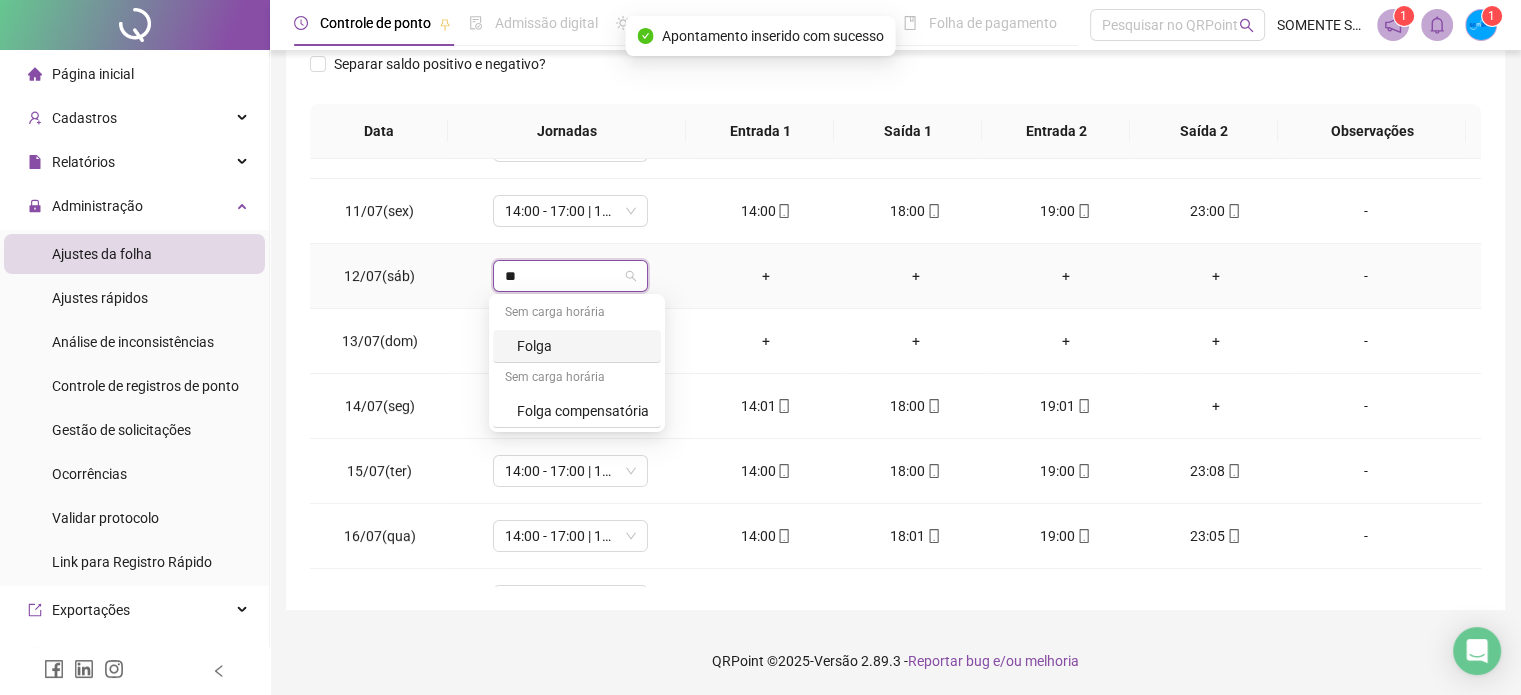 type on "***" 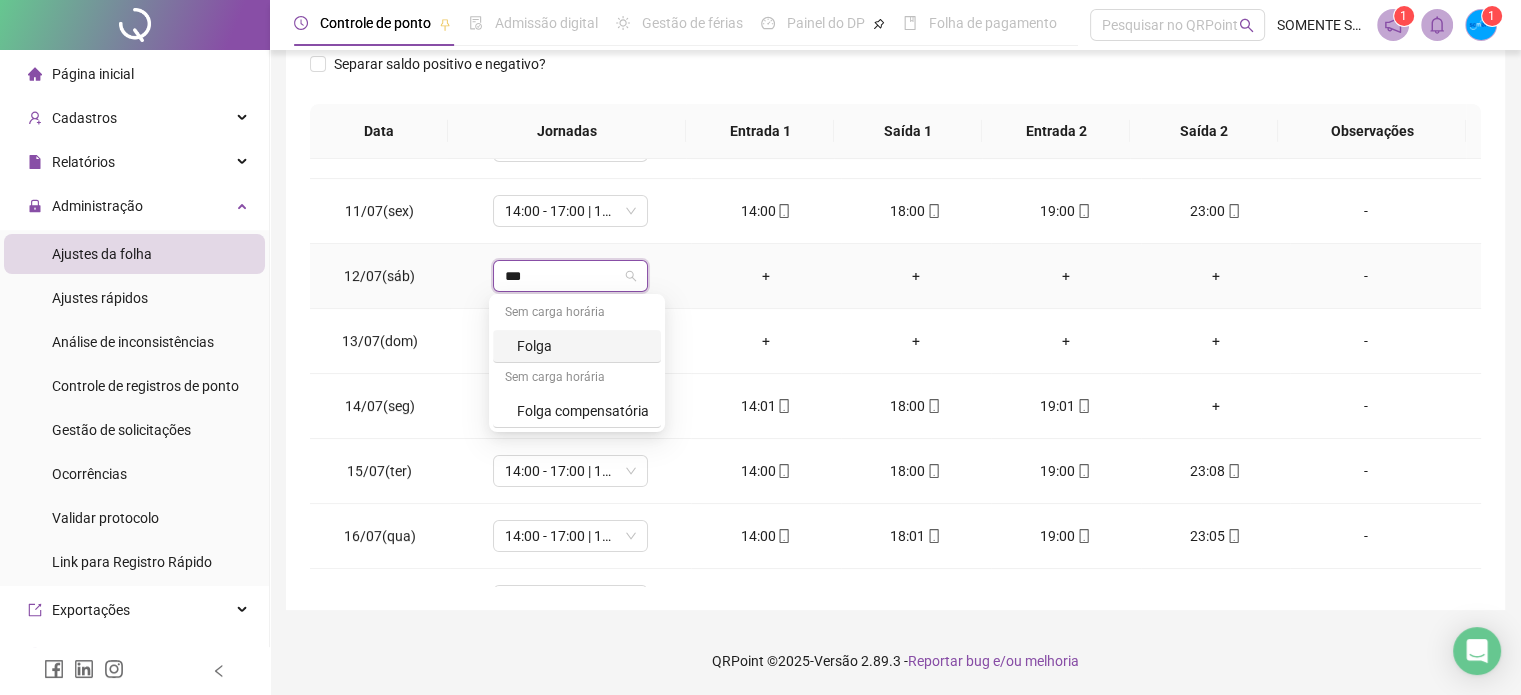 click on "Folga" at bounding box center (583, 346) 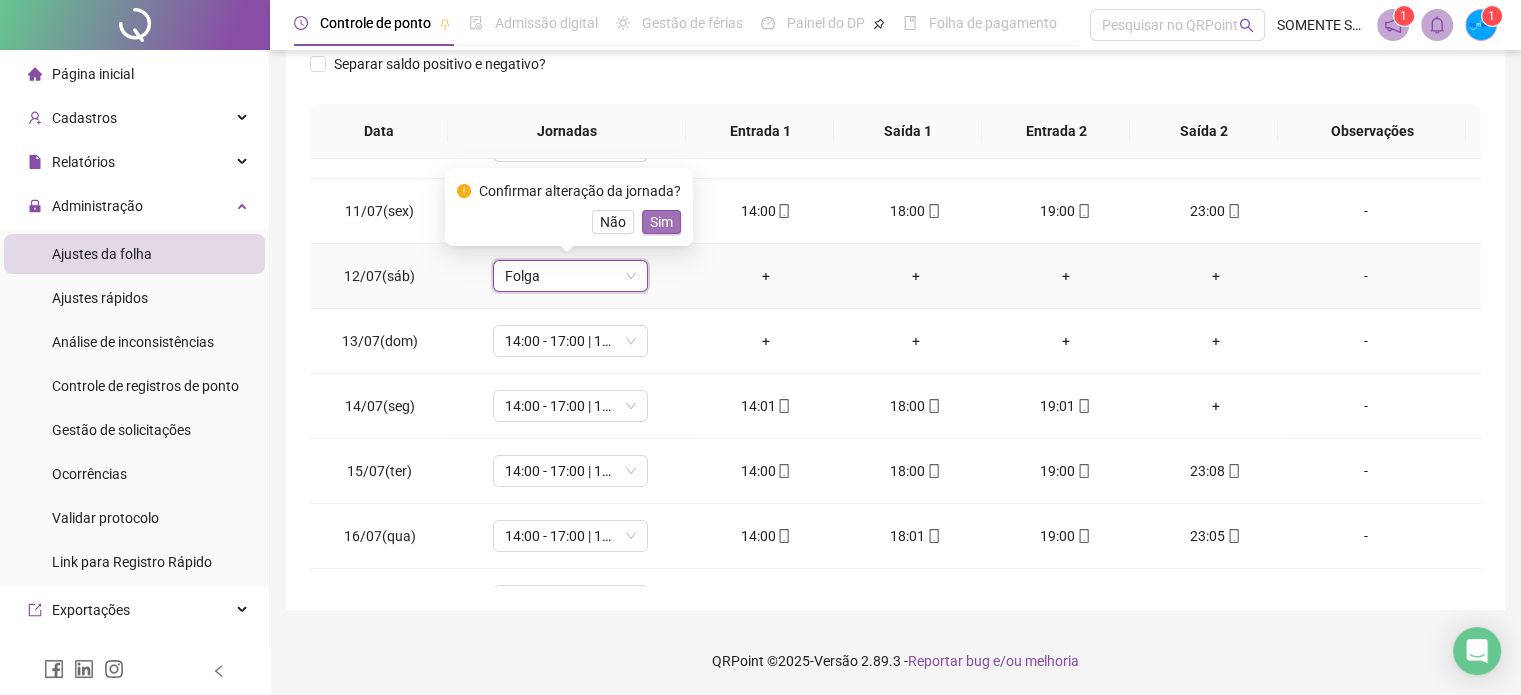 click on "Sim" at bounding box center (661, 222) 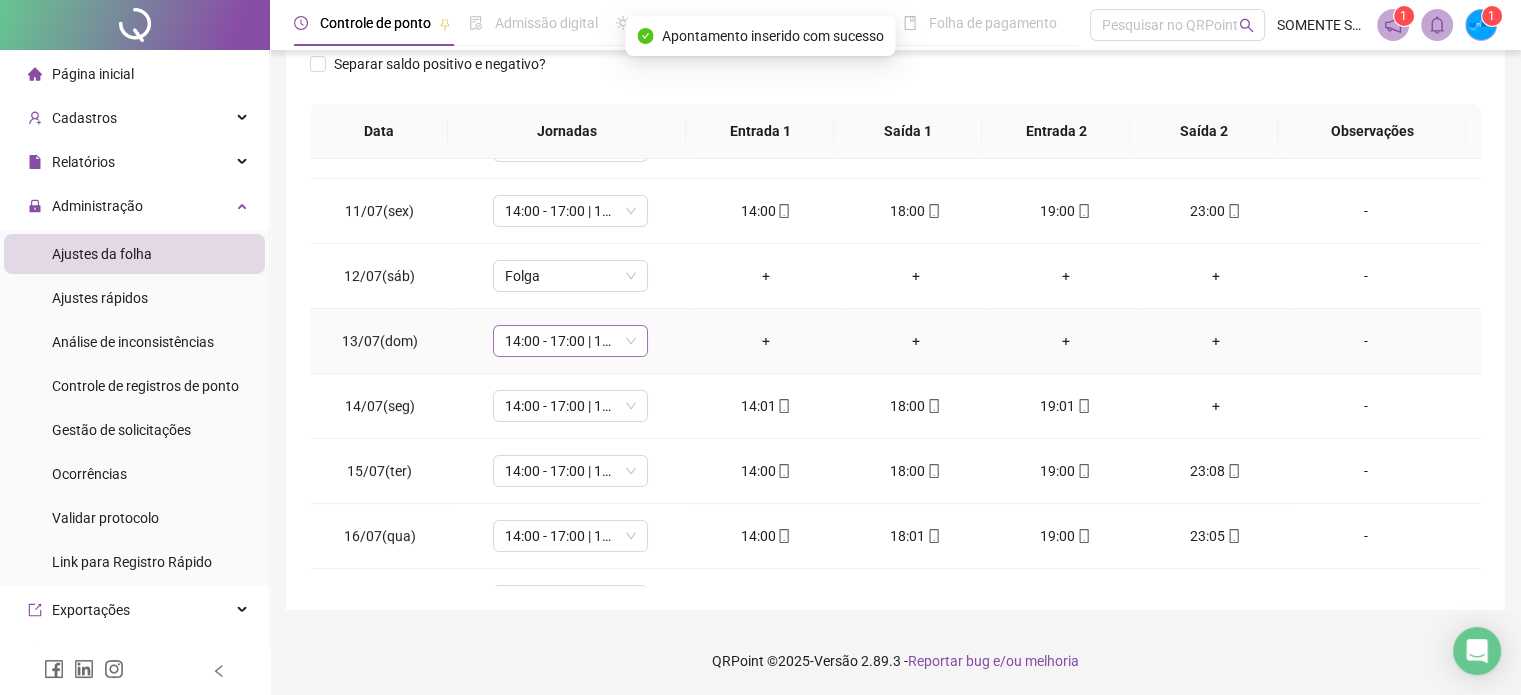 click on "14:00 - 17:00 | 18:00 - 23:00" at bounding box center [570, 341] 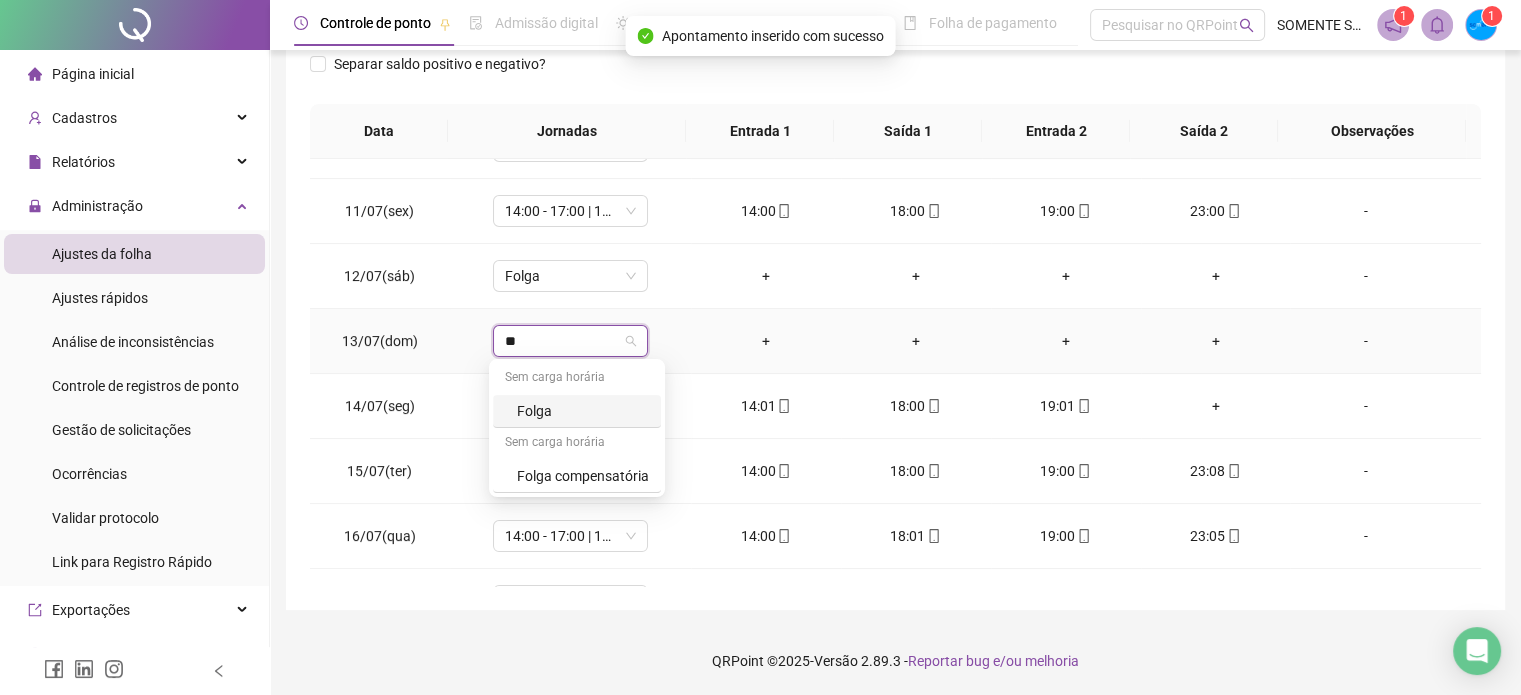type on "***" 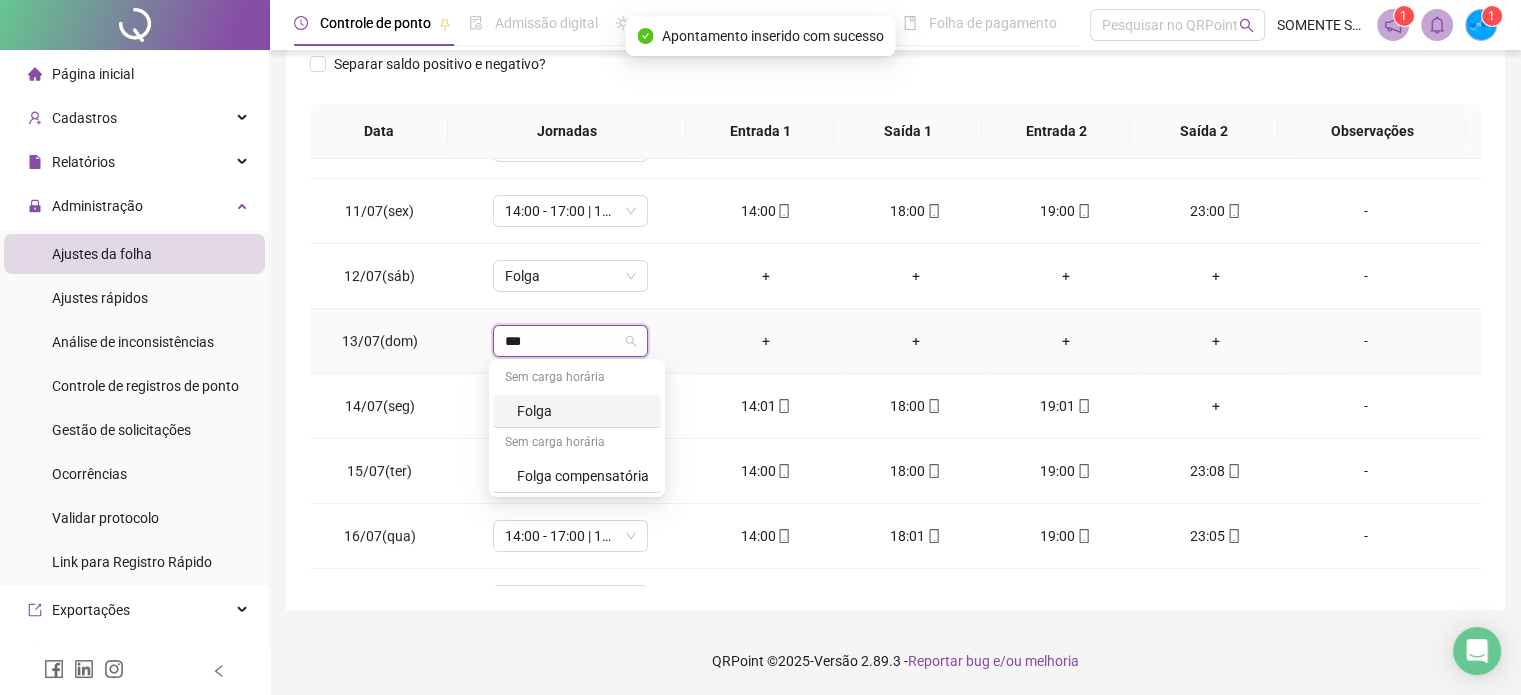 click on "Folga" at bounding box center [583, 411] 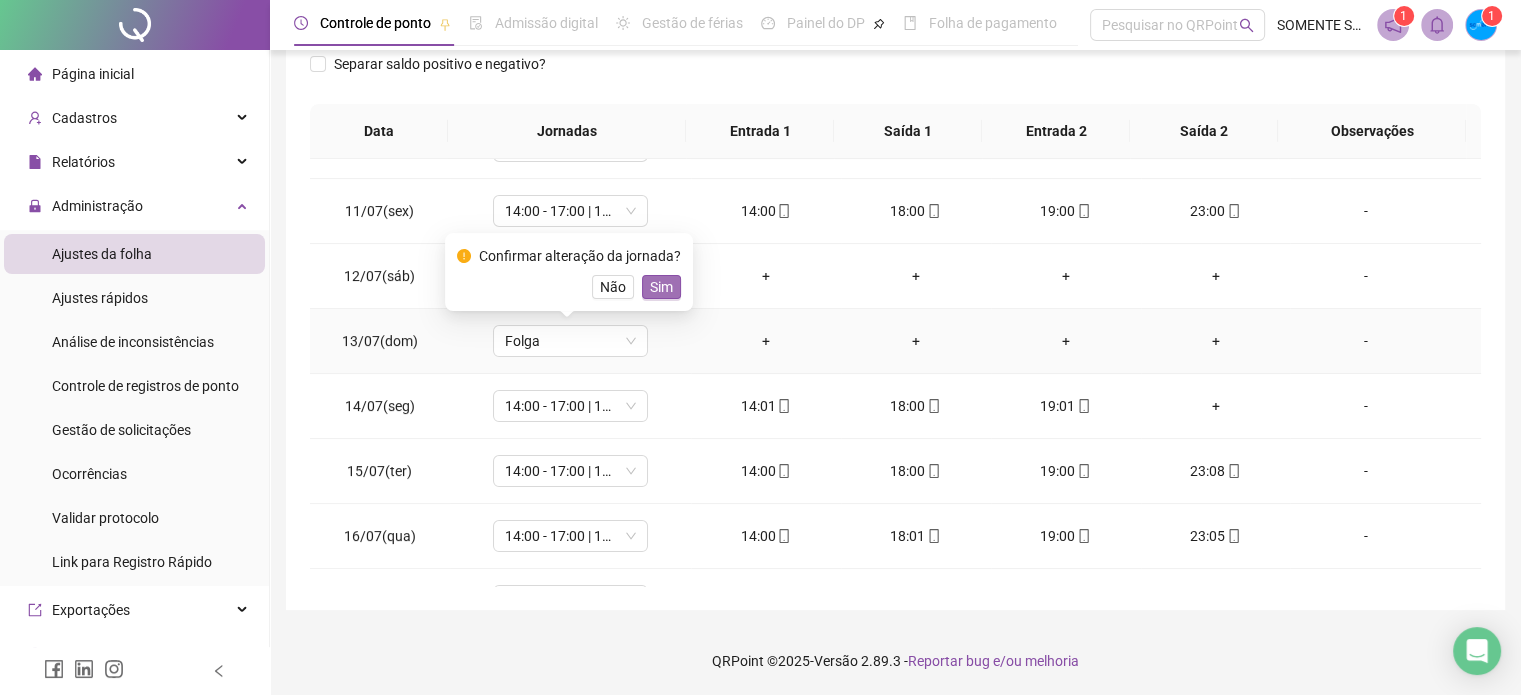 click on "Sim" at bounding box center (661, 287) 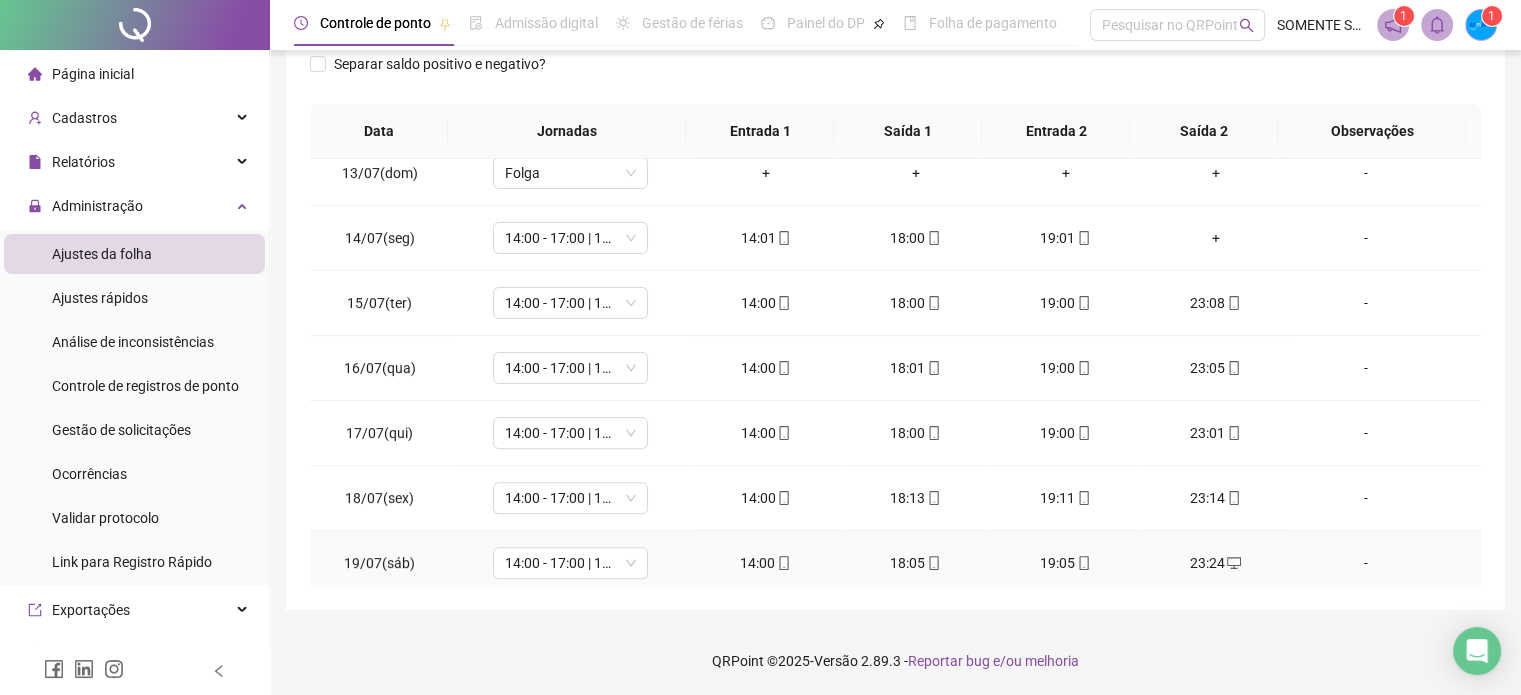 scroll, scrollTop: 600, scrollLeft: 0, axis: vertical 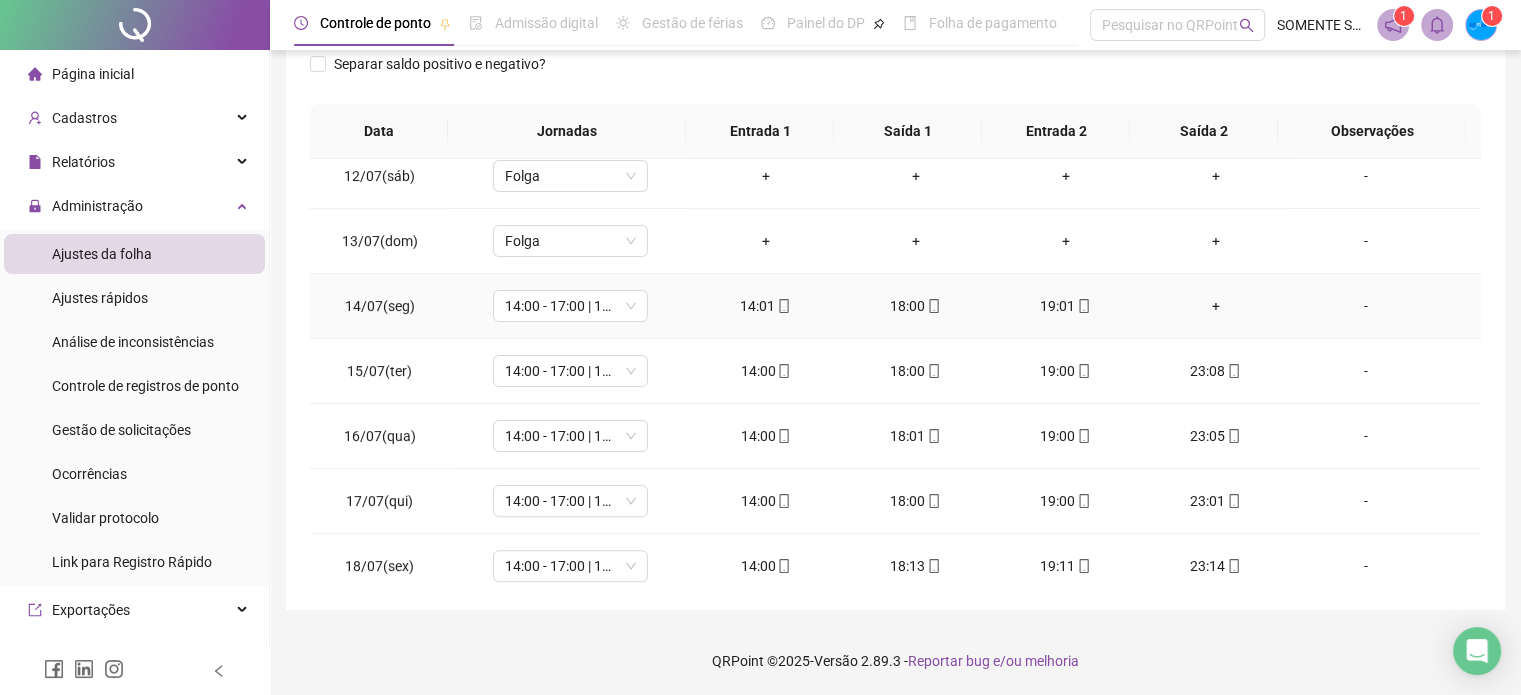 click on "+" at bounding box center [1216, 306] 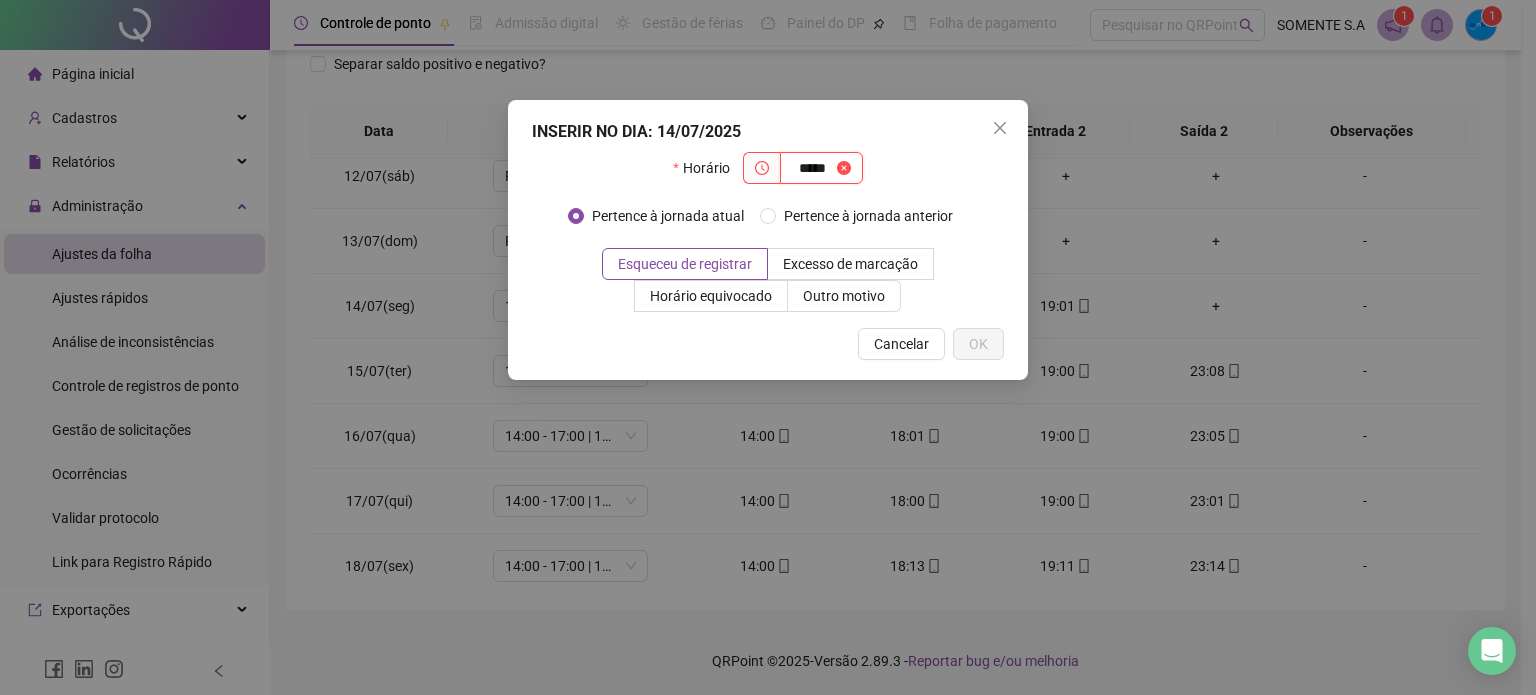 type on "*****" 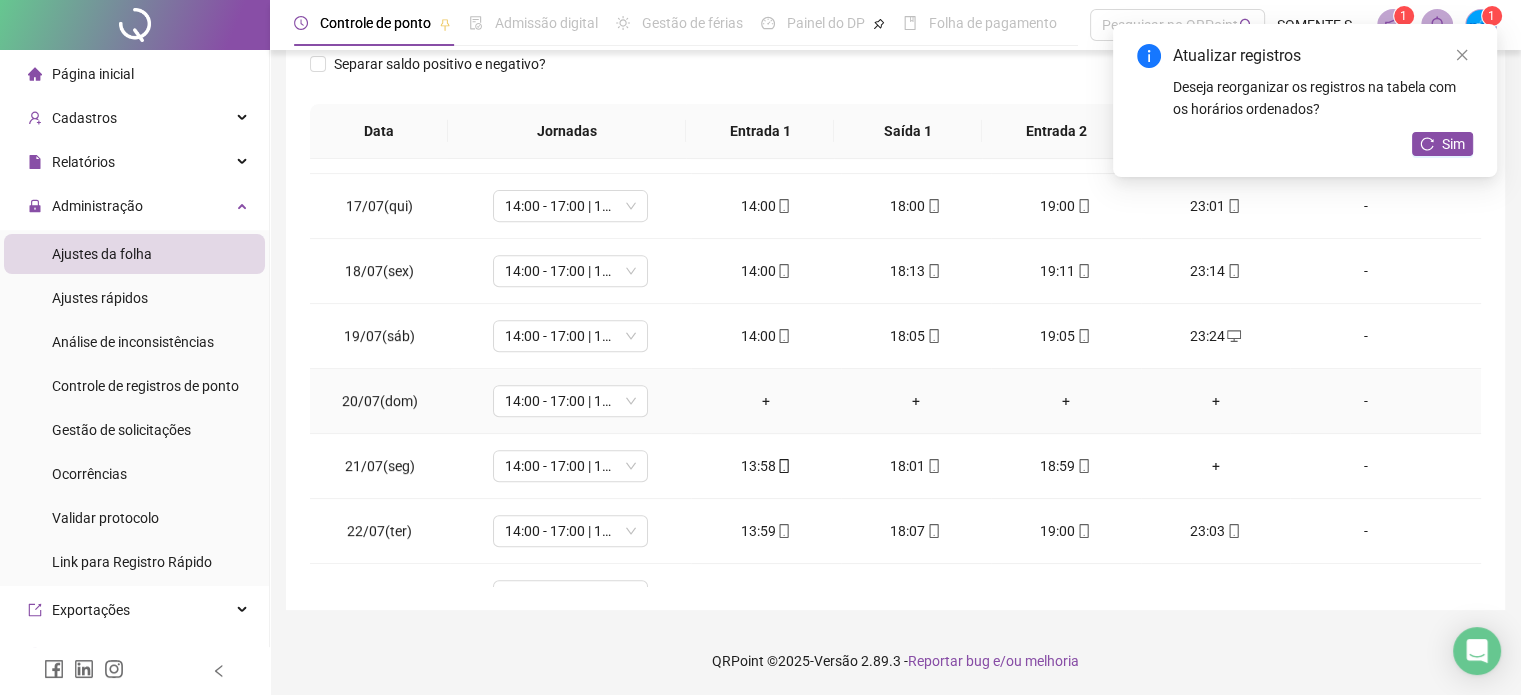 scroll, scrollTop: 1000, scrollLeft: 0, axis: vertical 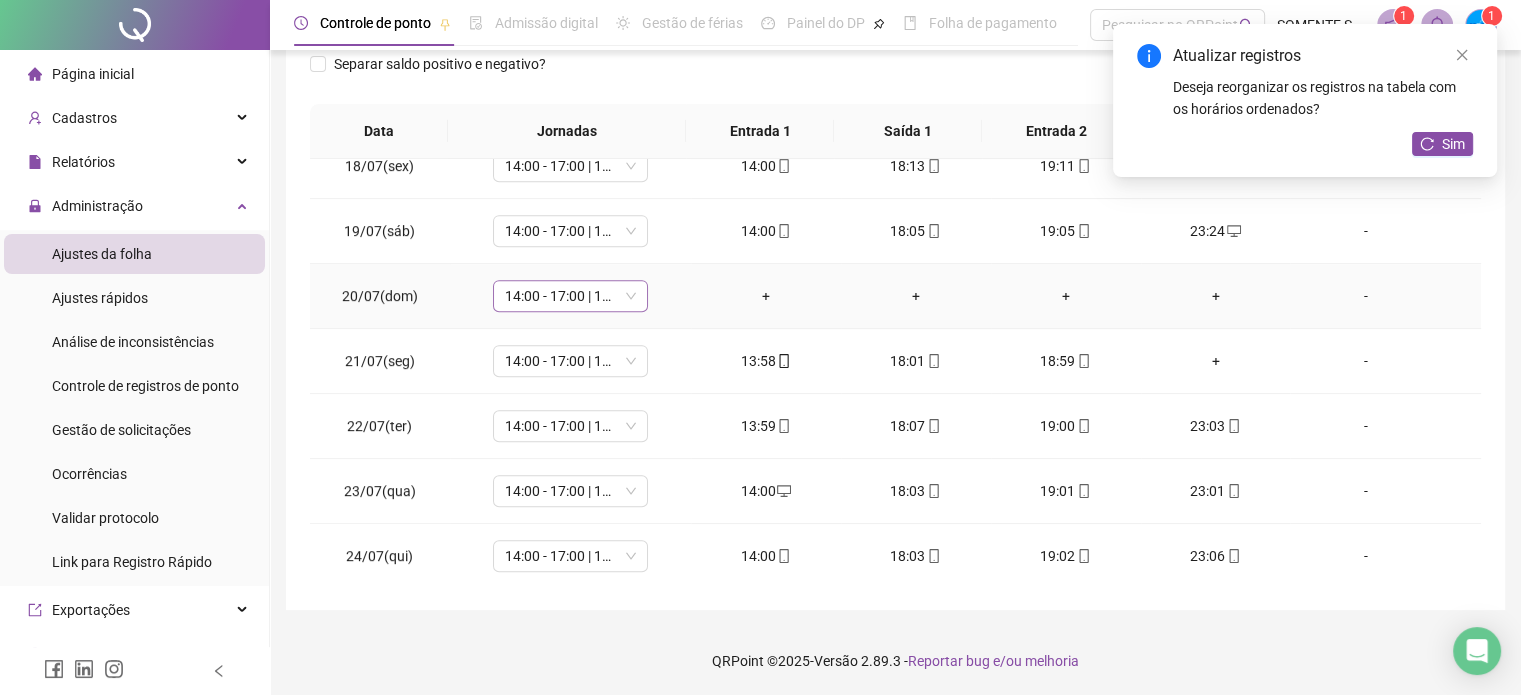 click on "14:00 - 17:00 | 18:00 - 23:00" at bounding box center [570, 296] 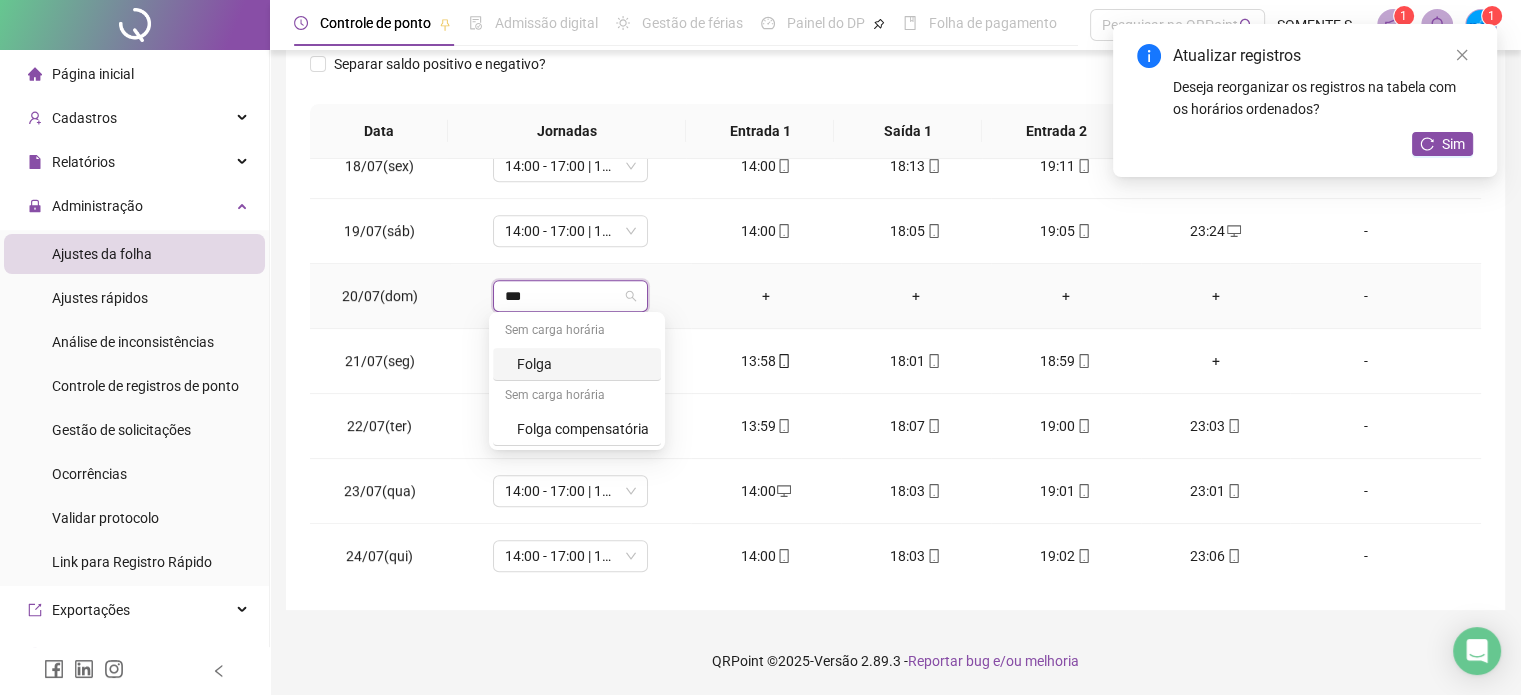 type on "****" 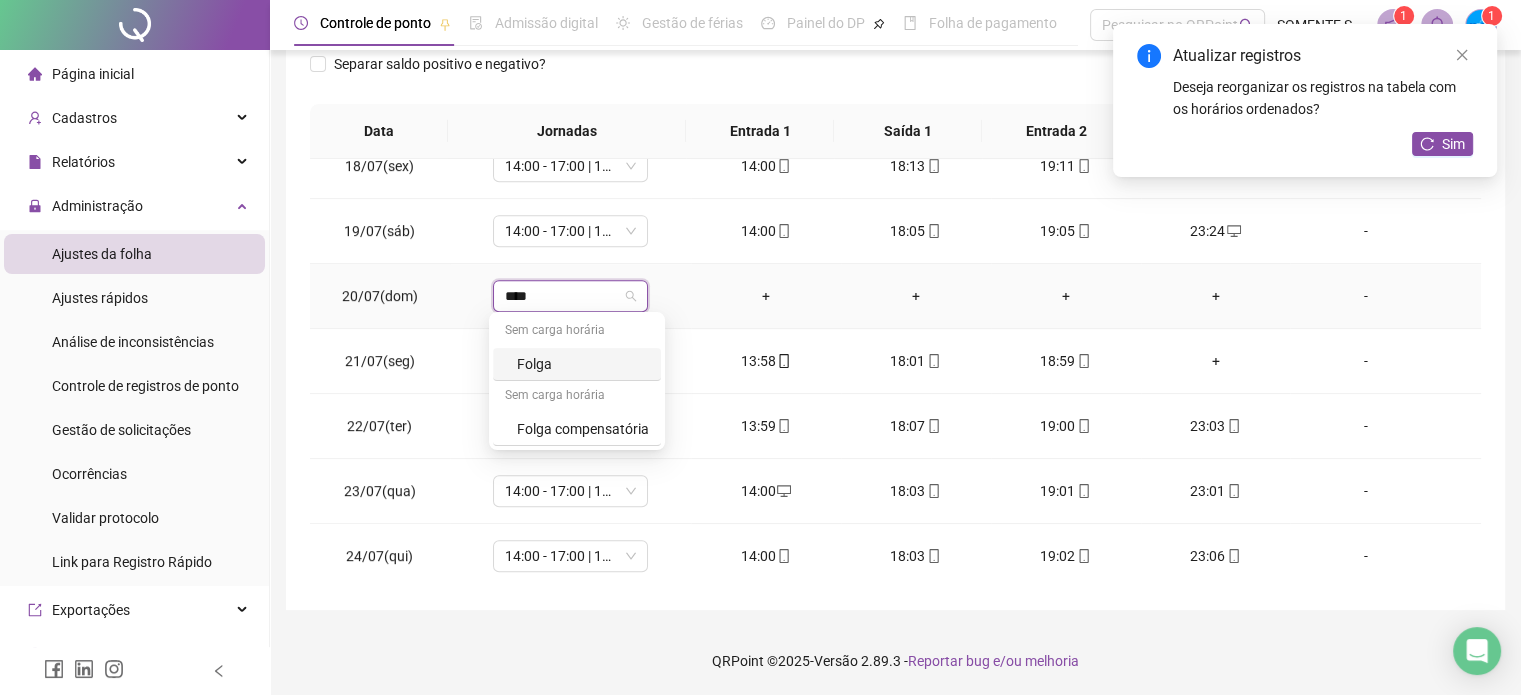 click on "Folga" at bounding box center (577, 364) 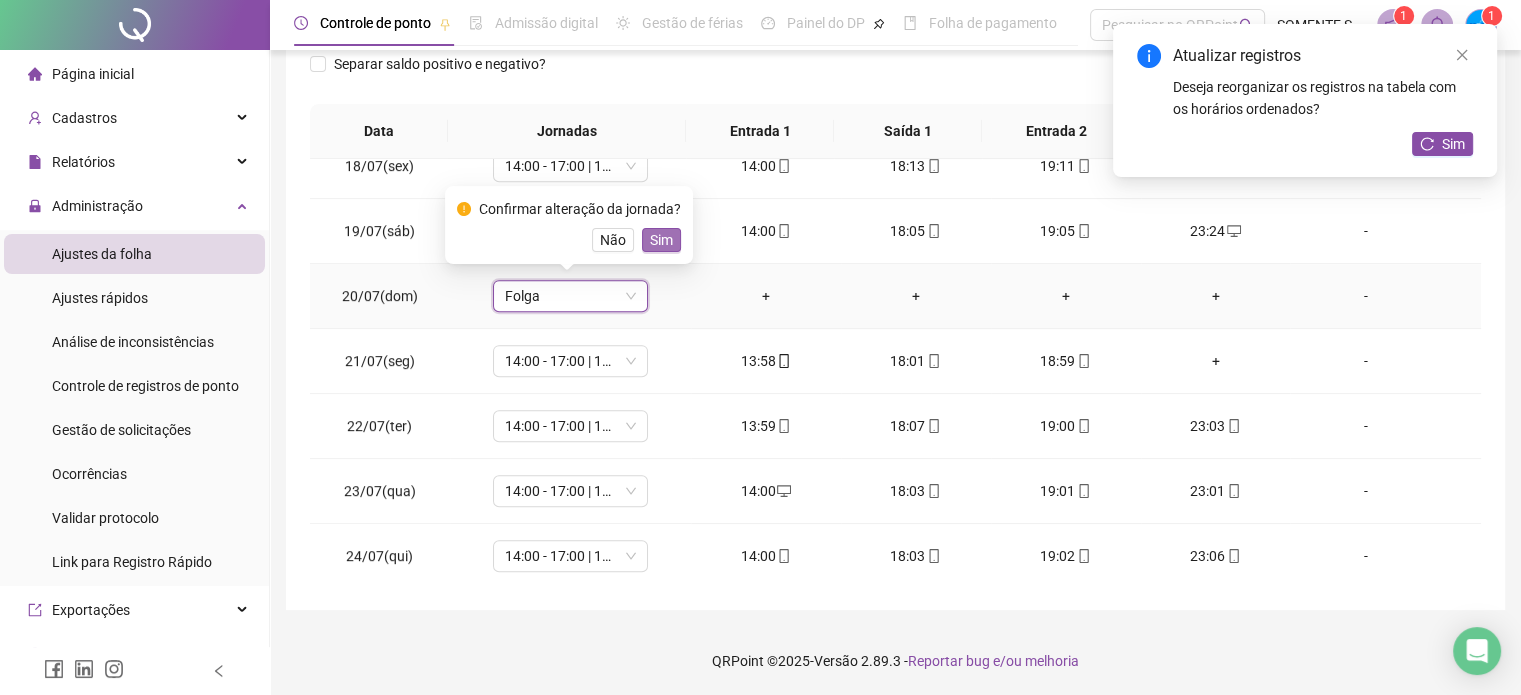 click on "Sim" at bounding box center (661, 240) 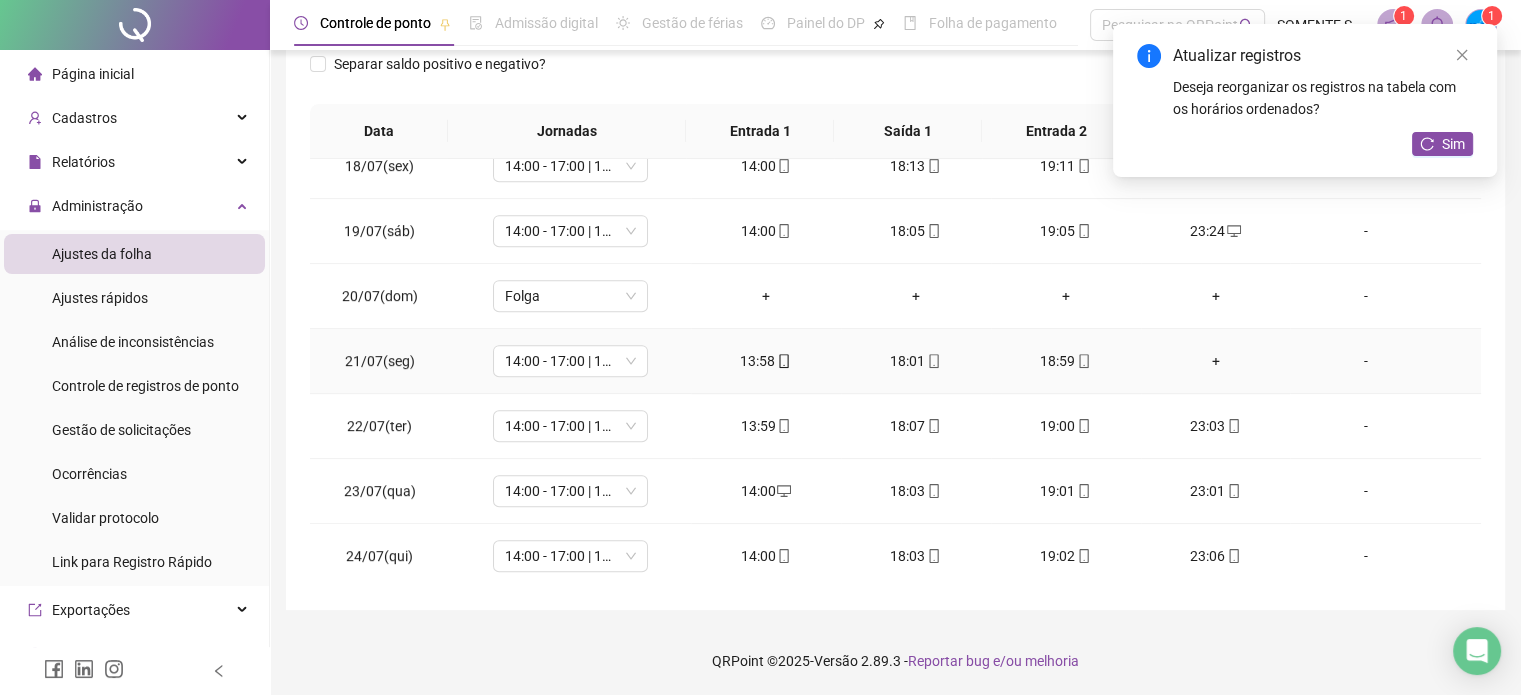 click on "+" at bounding box center (1216, 361) 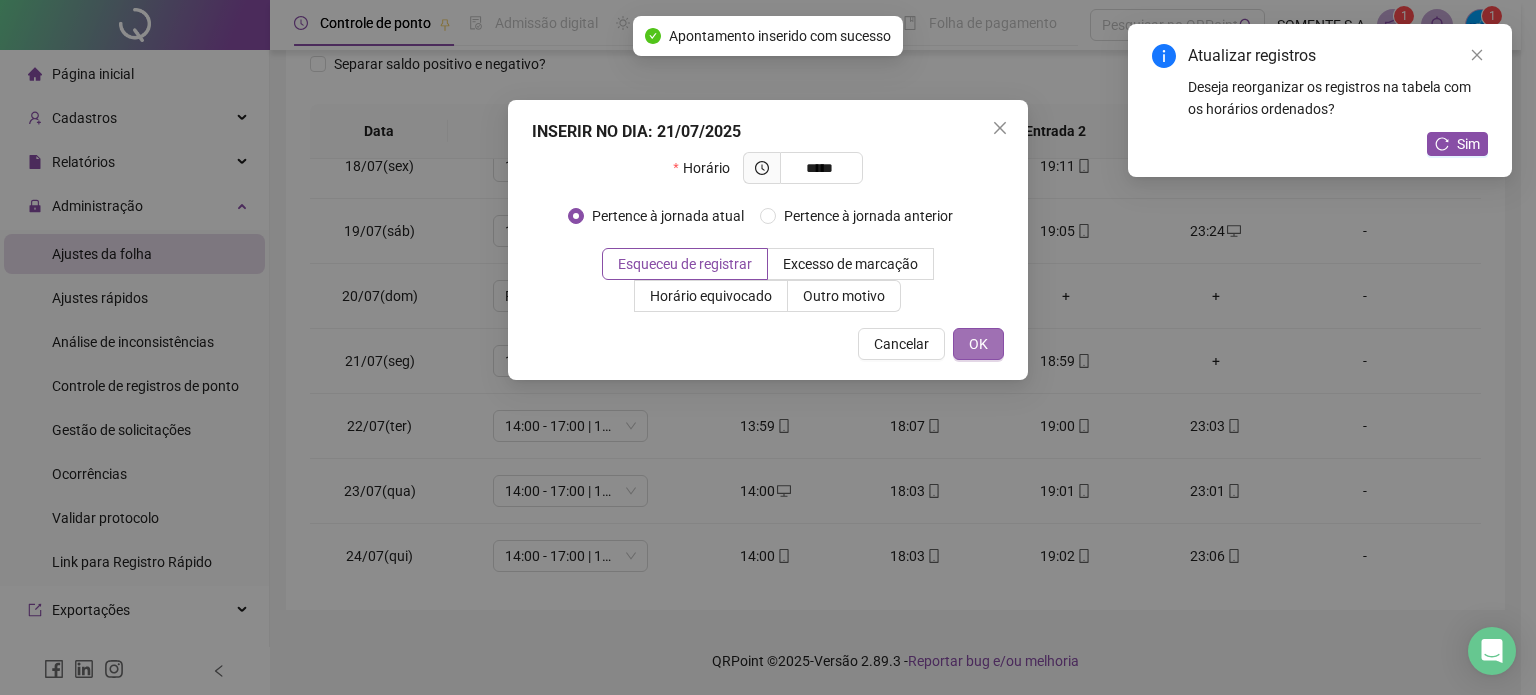 type on "*****" 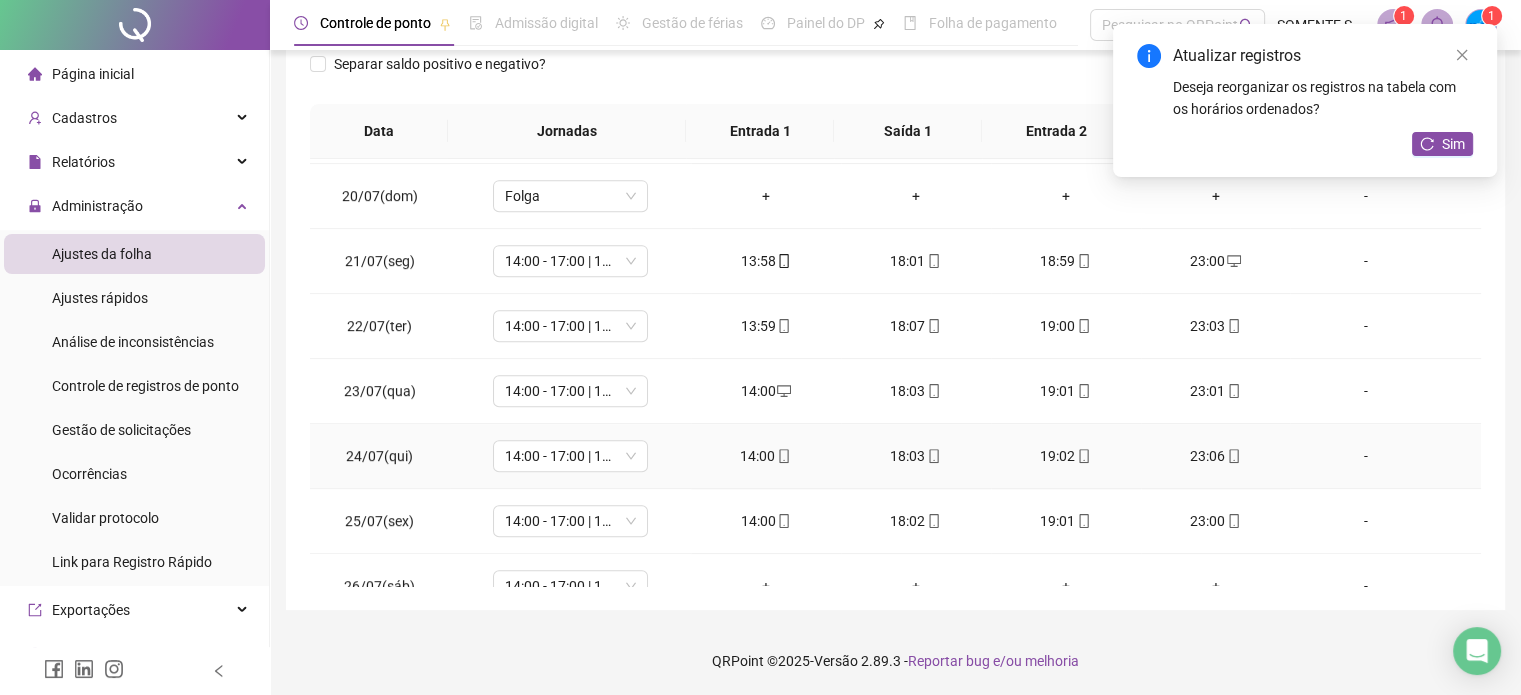 scroll, scrollTop: 1200, scrollLeft: 0, axis: vertical 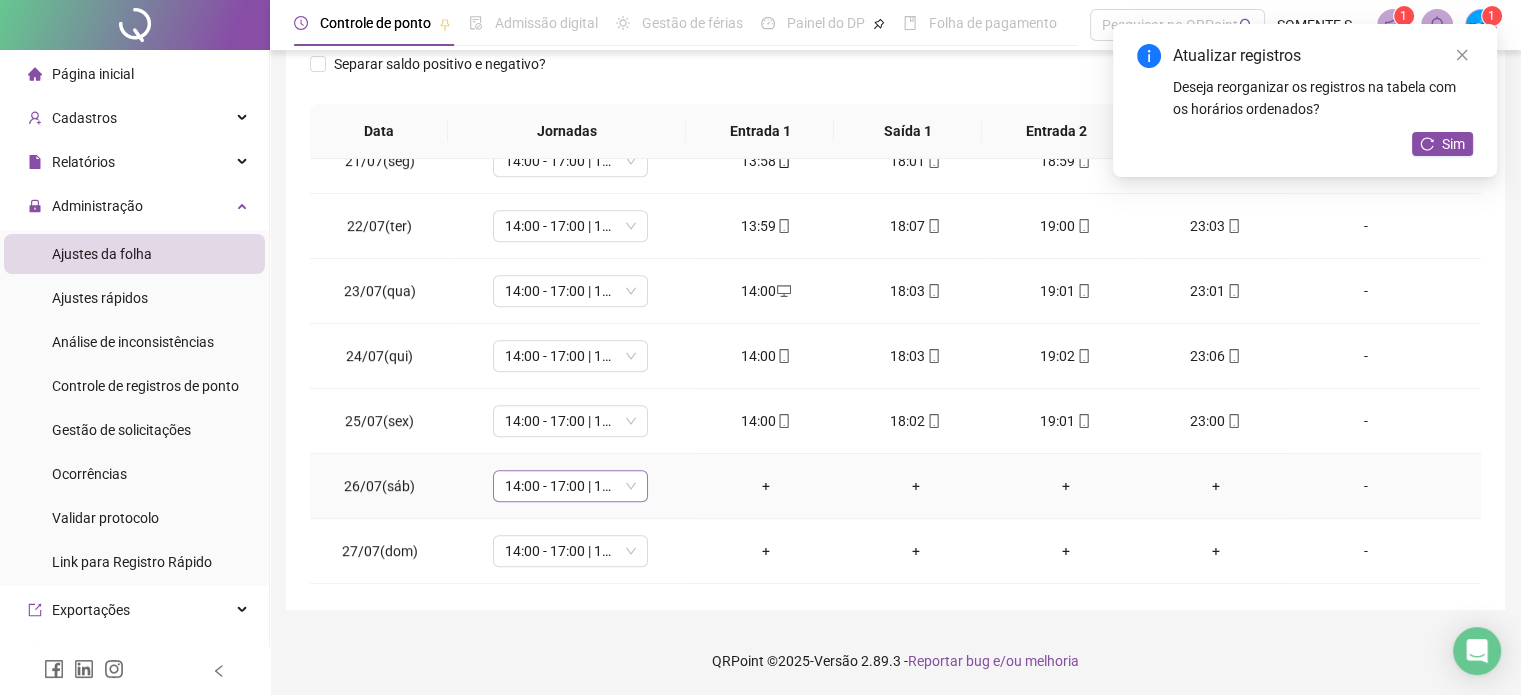 click on "14:00 - 17:00 | 18:00 - 23:00" at bounding box center [570, 486] 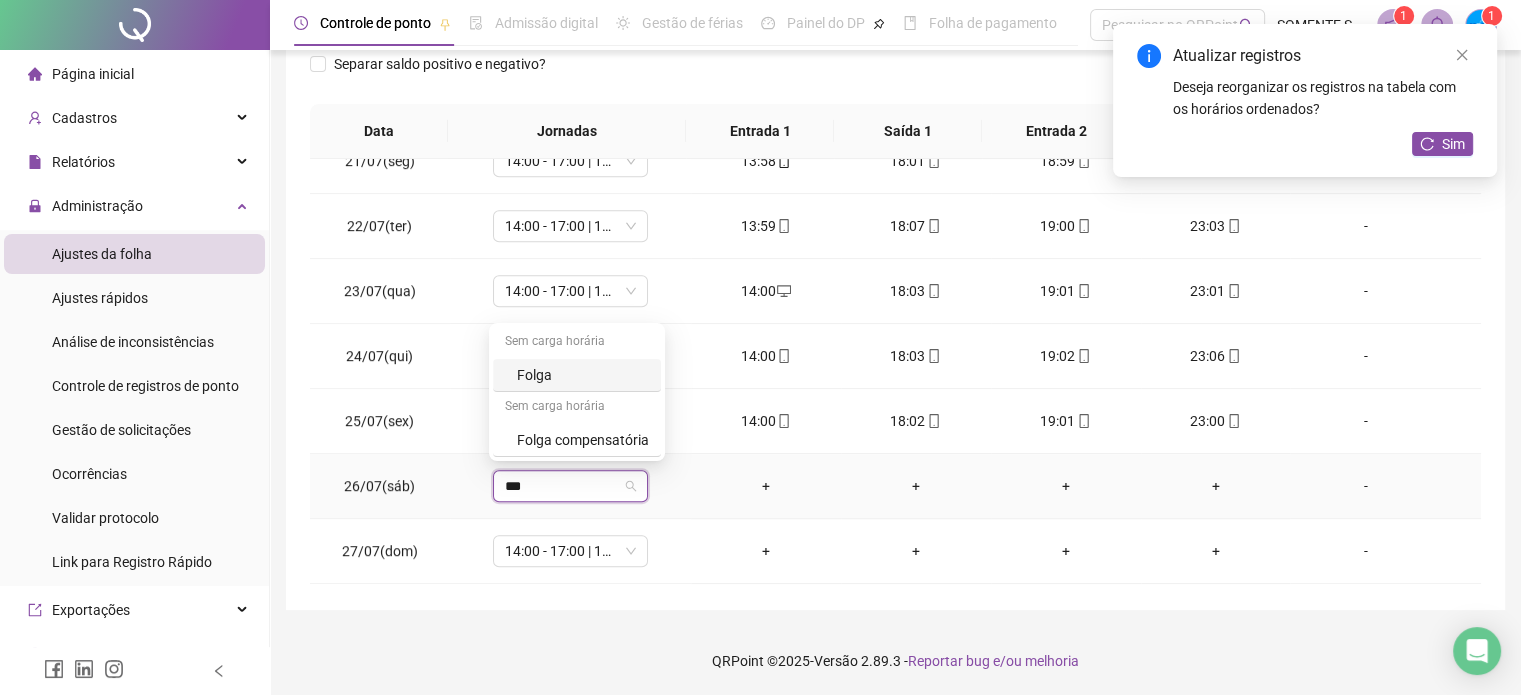 type on "****" 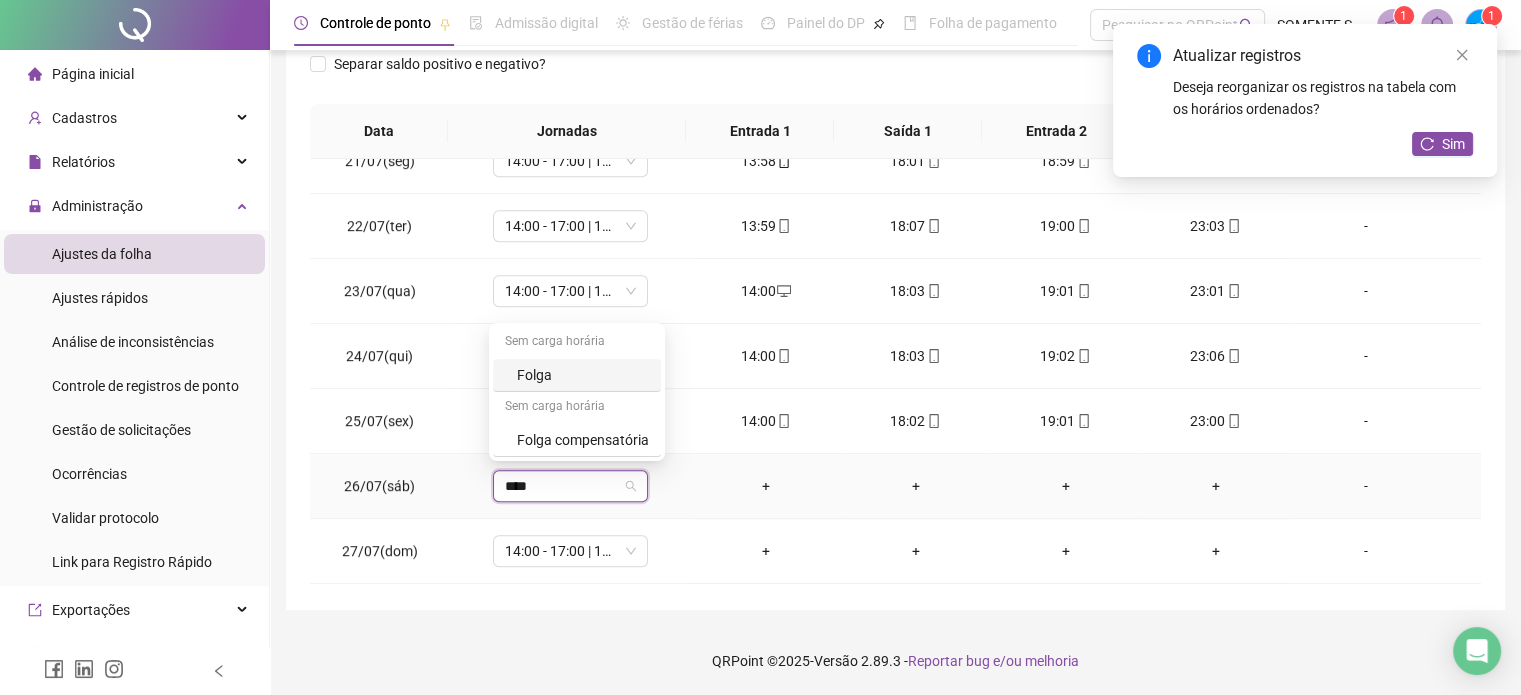 click on "Folga" at bounding box center [583, 375] 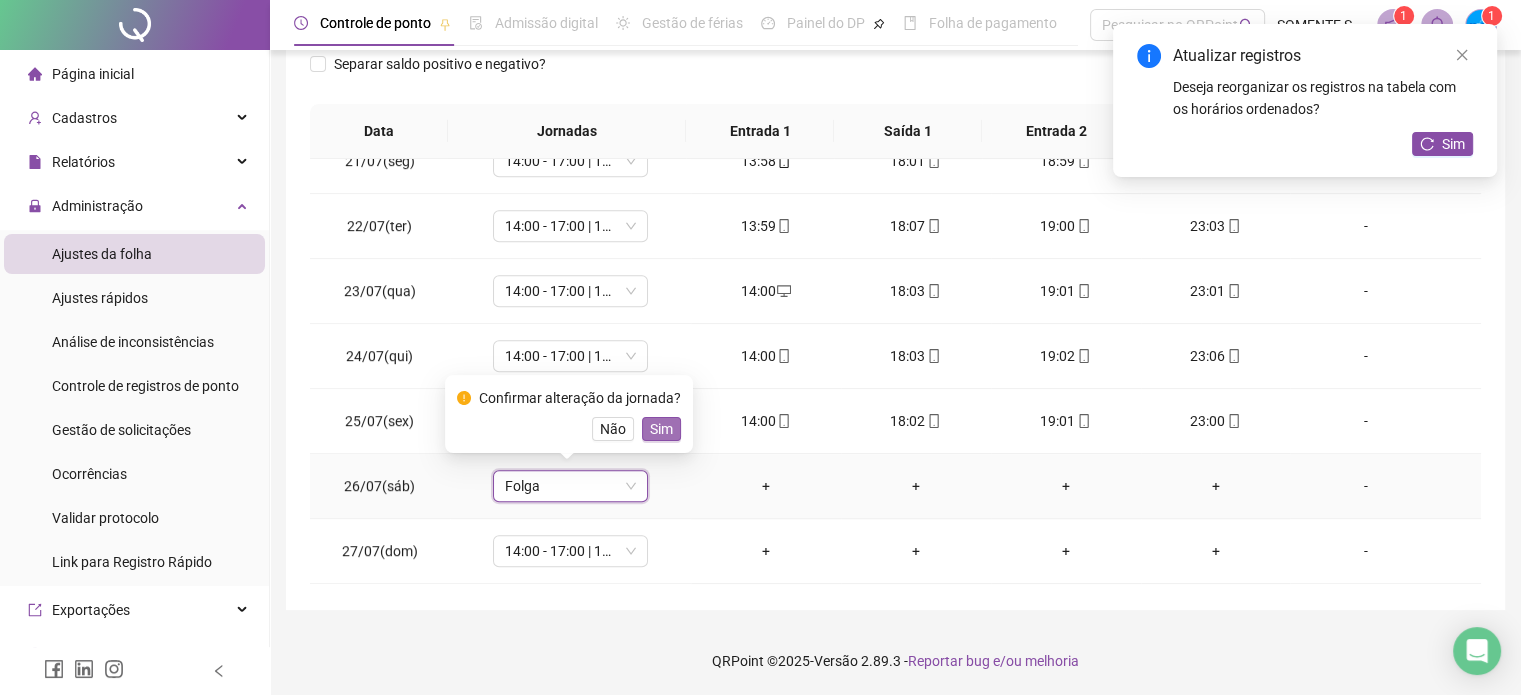 click on "Sim" at bounding box center [661, 429] 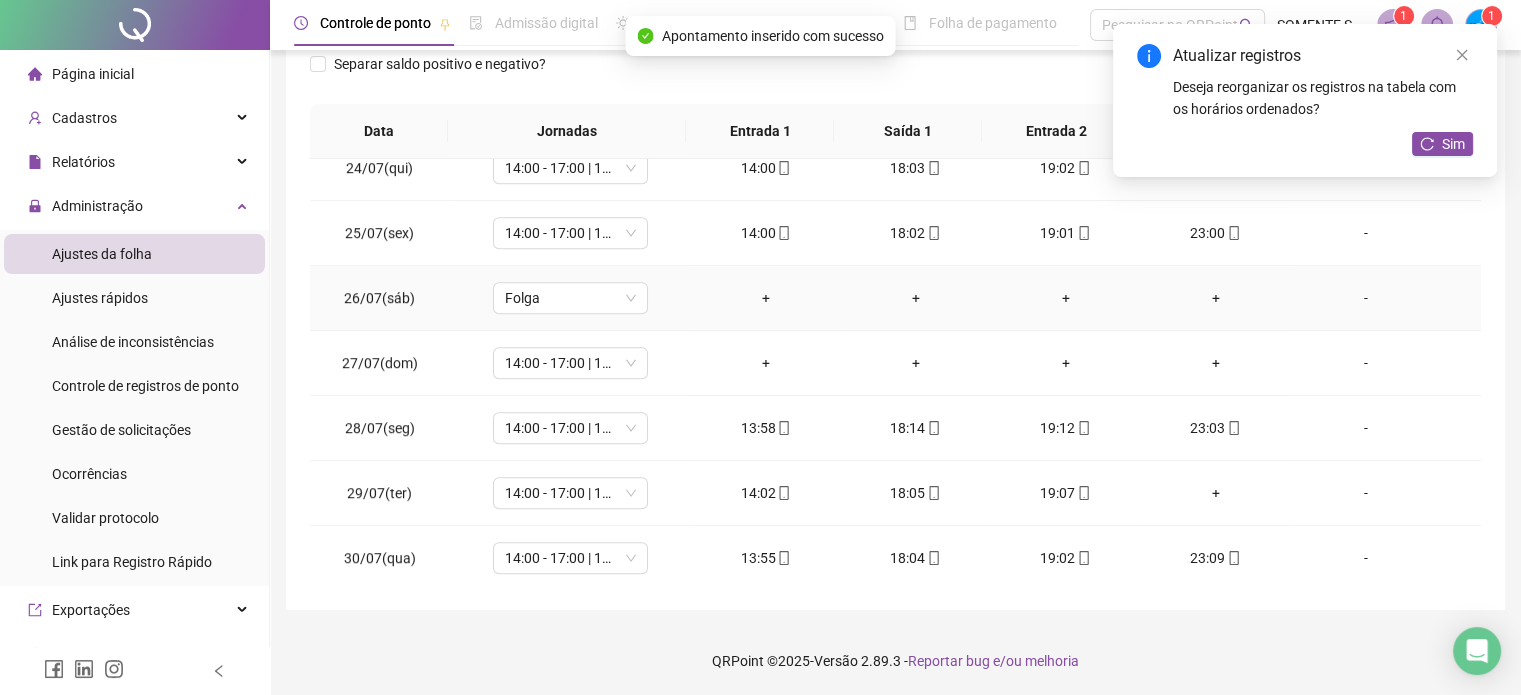 scroll, scrollTop: 1400, scrollLeft: 0, axis: vertical 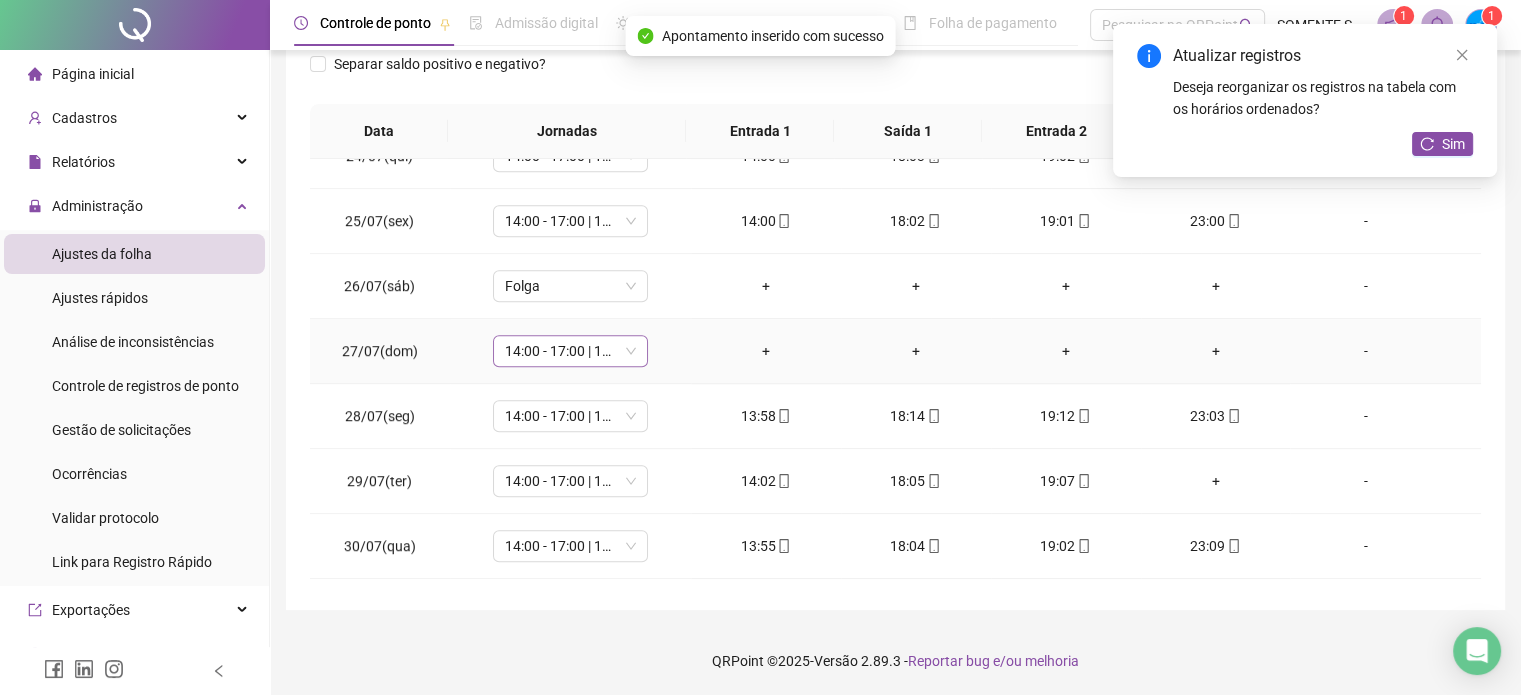 click on "14:00 - 17:00 | 18:00 - 23:00" at bounding box center (570, 351) 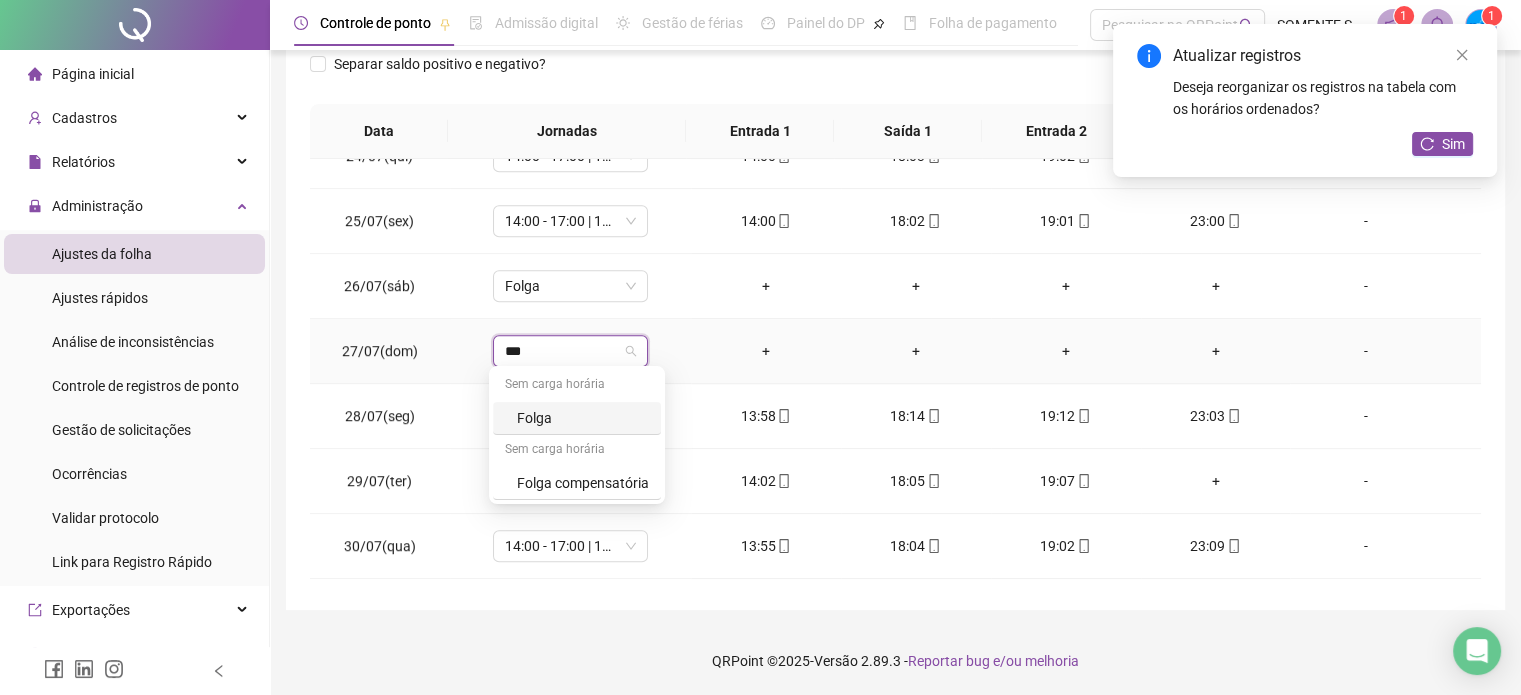 type on "****" 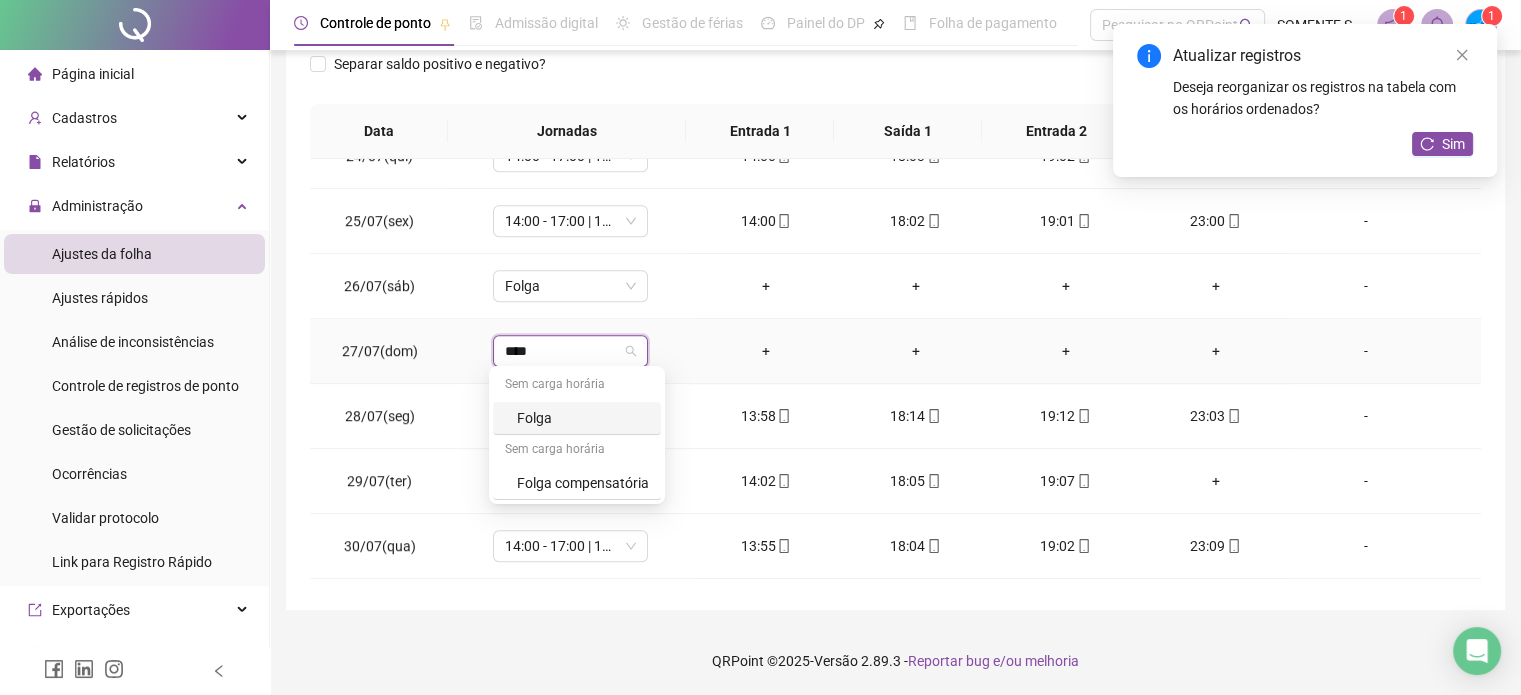 type 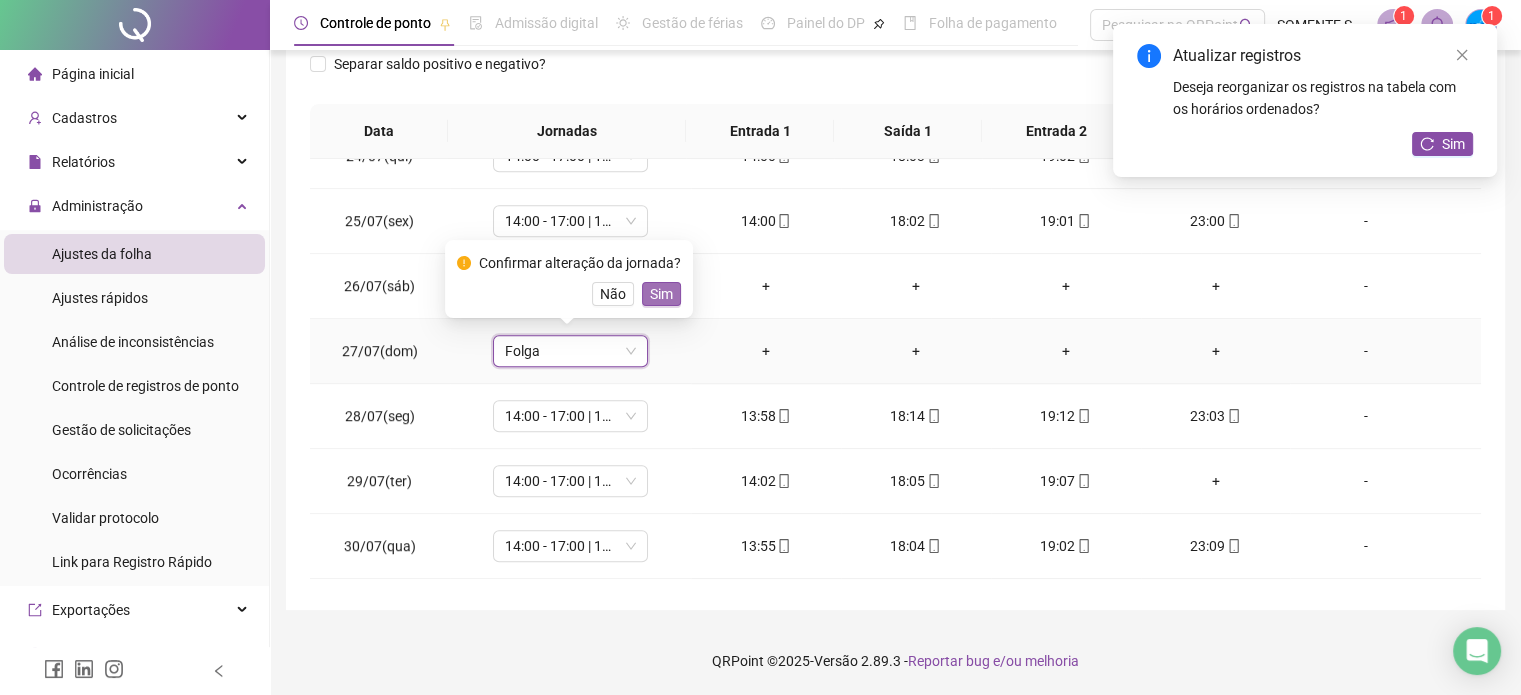 click on "Sim" at bounding box center [661, 294] 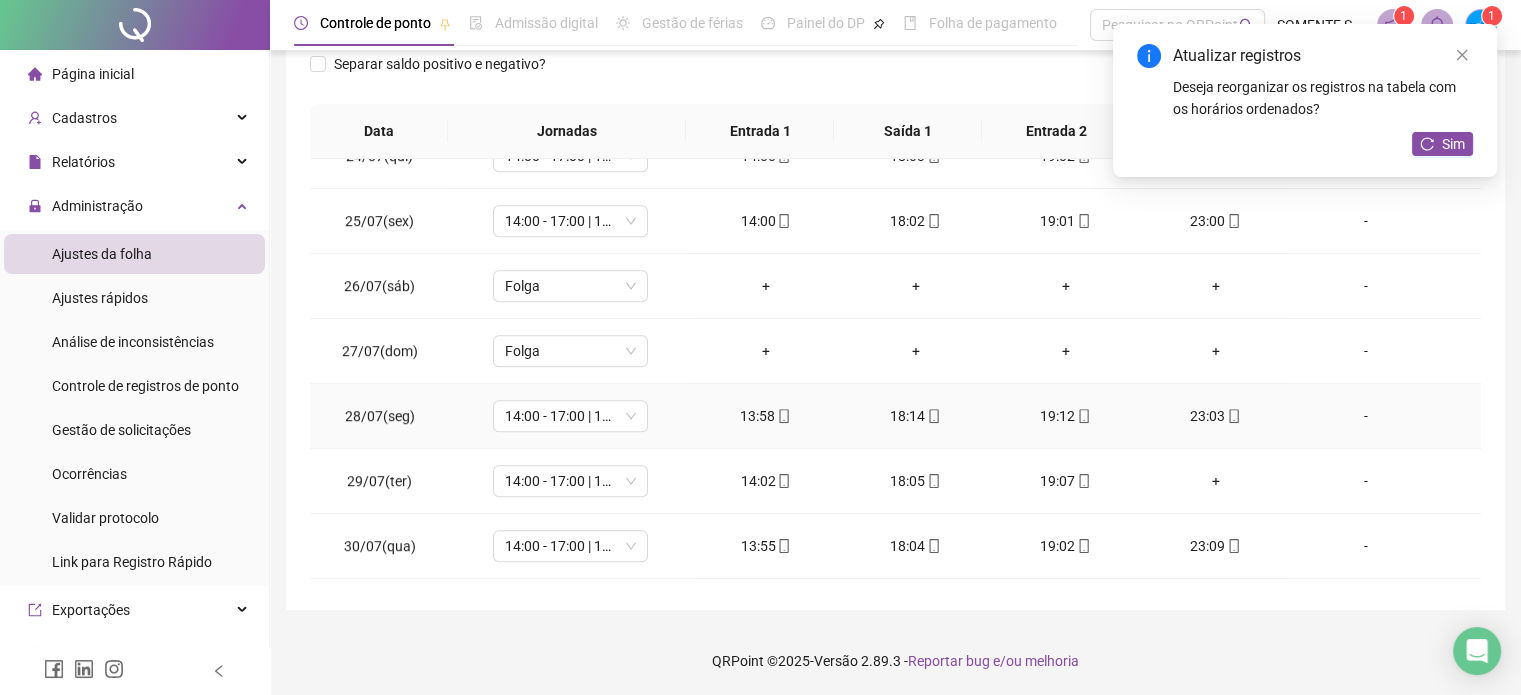 scroll, scrollTop: 1452, scrollLeft: 0, axis: vertical 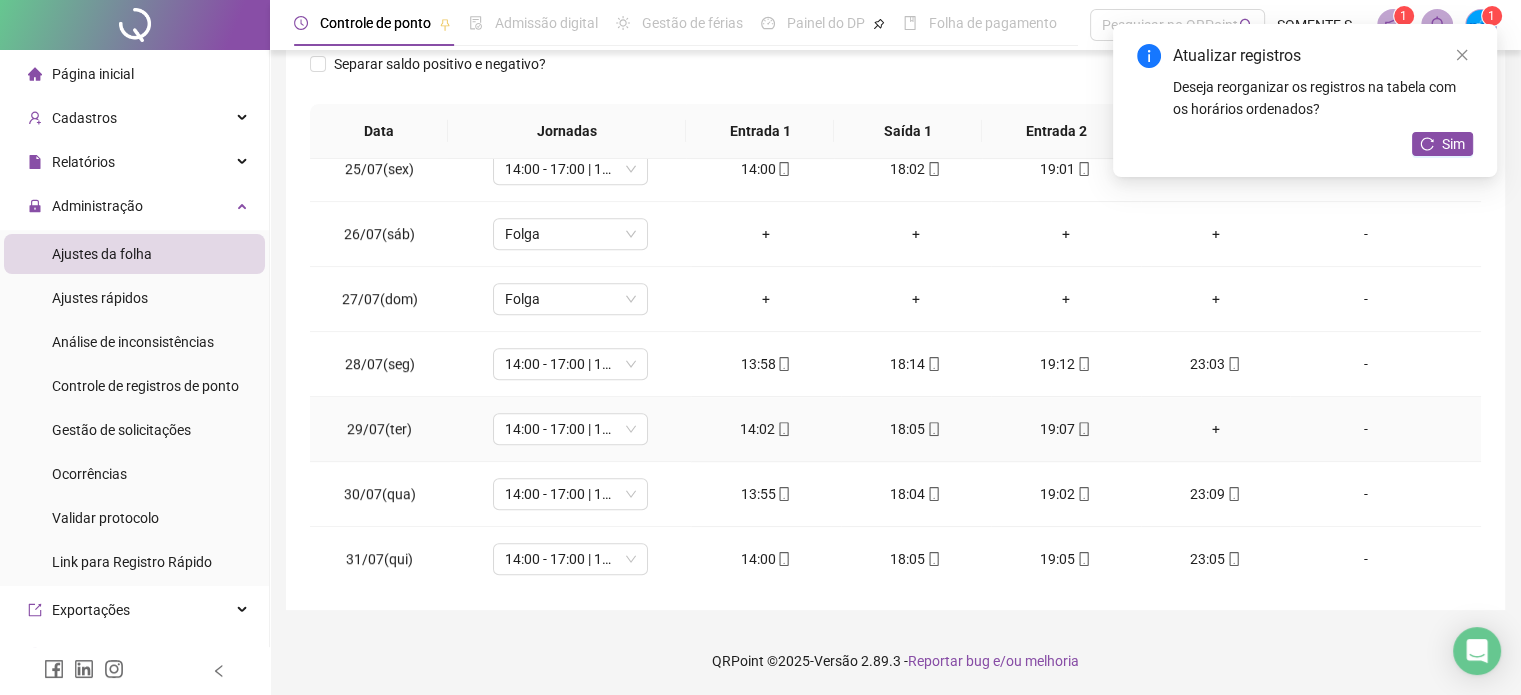 click on "+" at bounding box center [1216, 429] 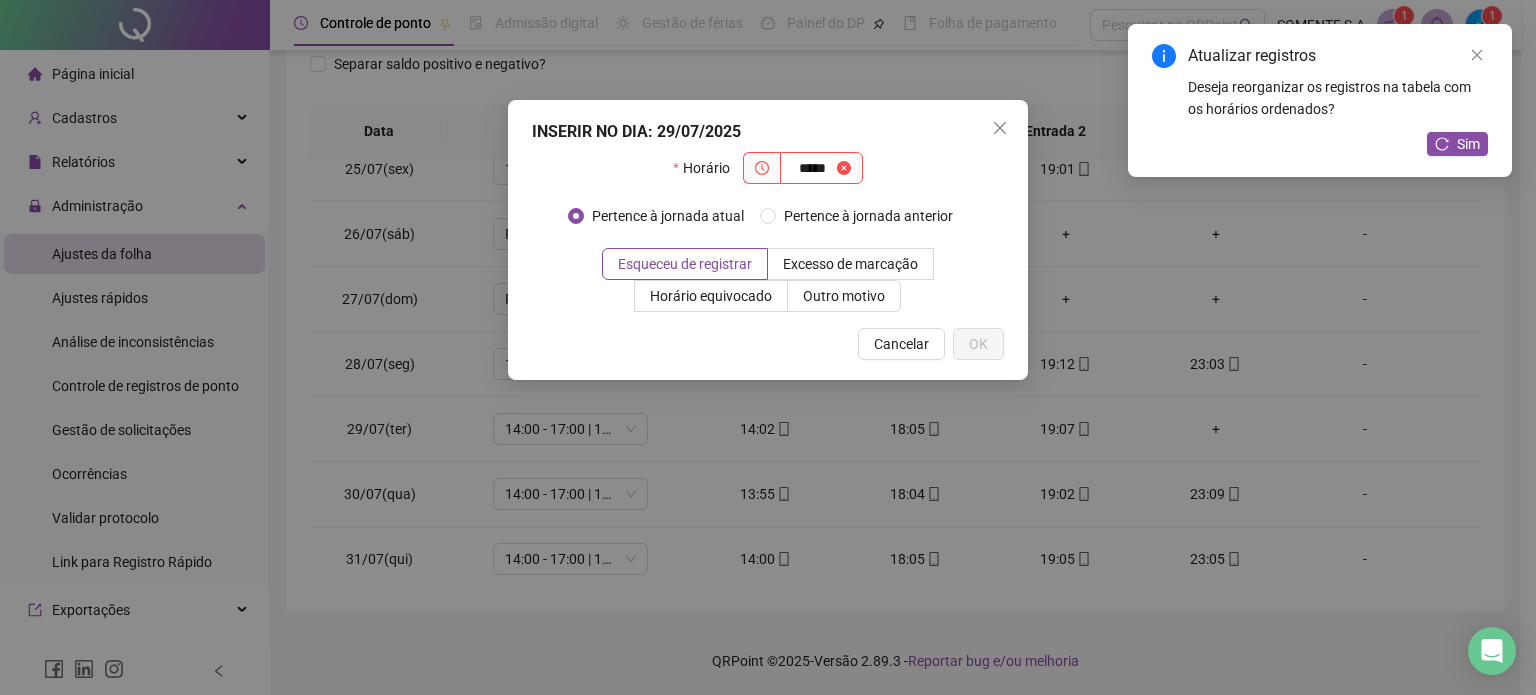 type on "*****" 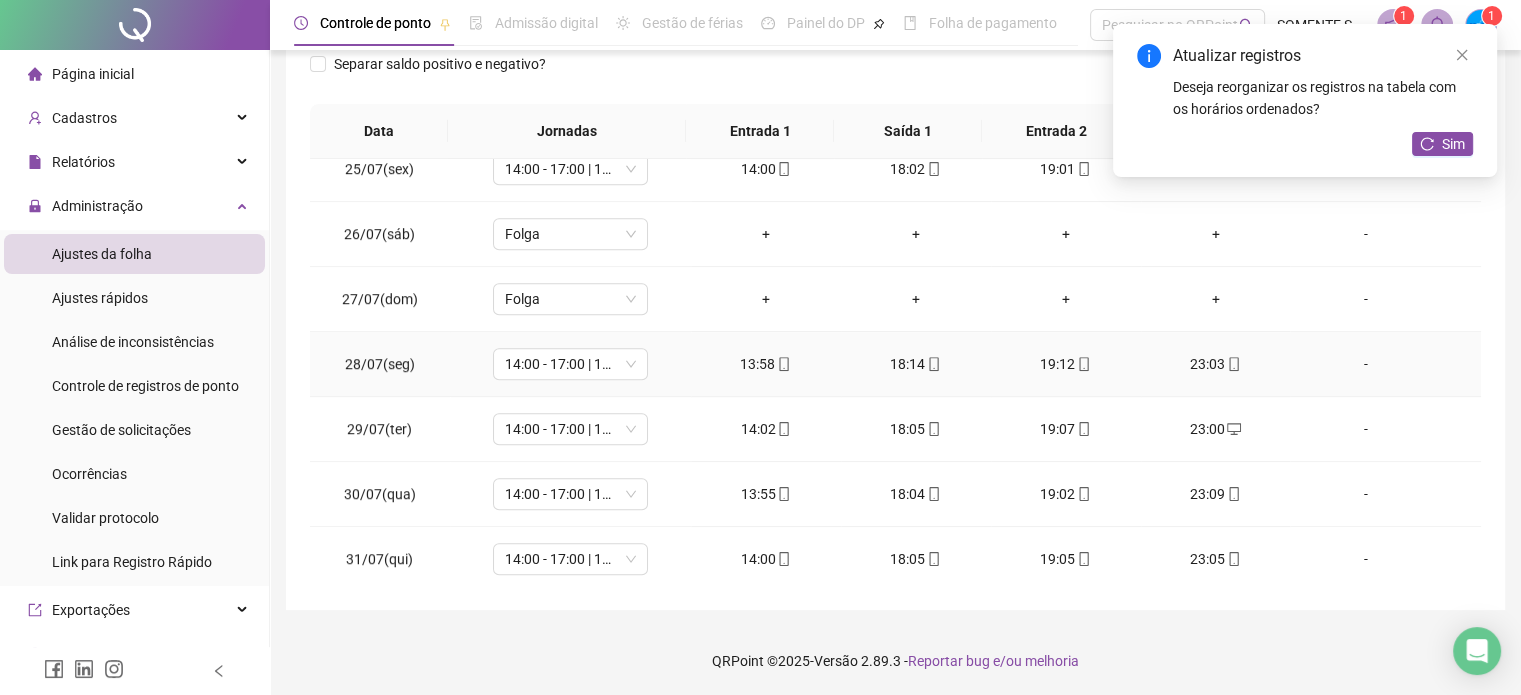 scroll, scrollTop: 1152, scrollLeft: 0, axis: vertical 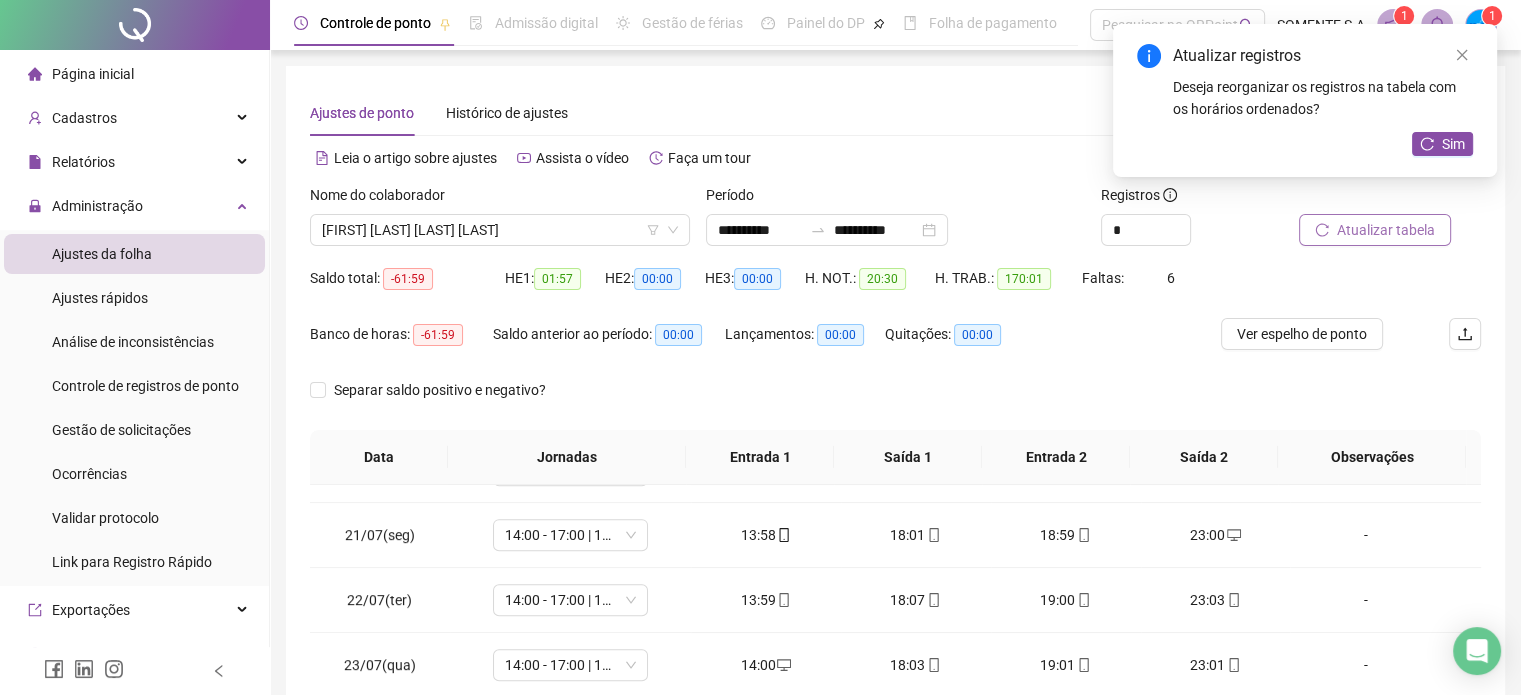 click on "Atualizar tabela" at bounding box center [1386, 230] 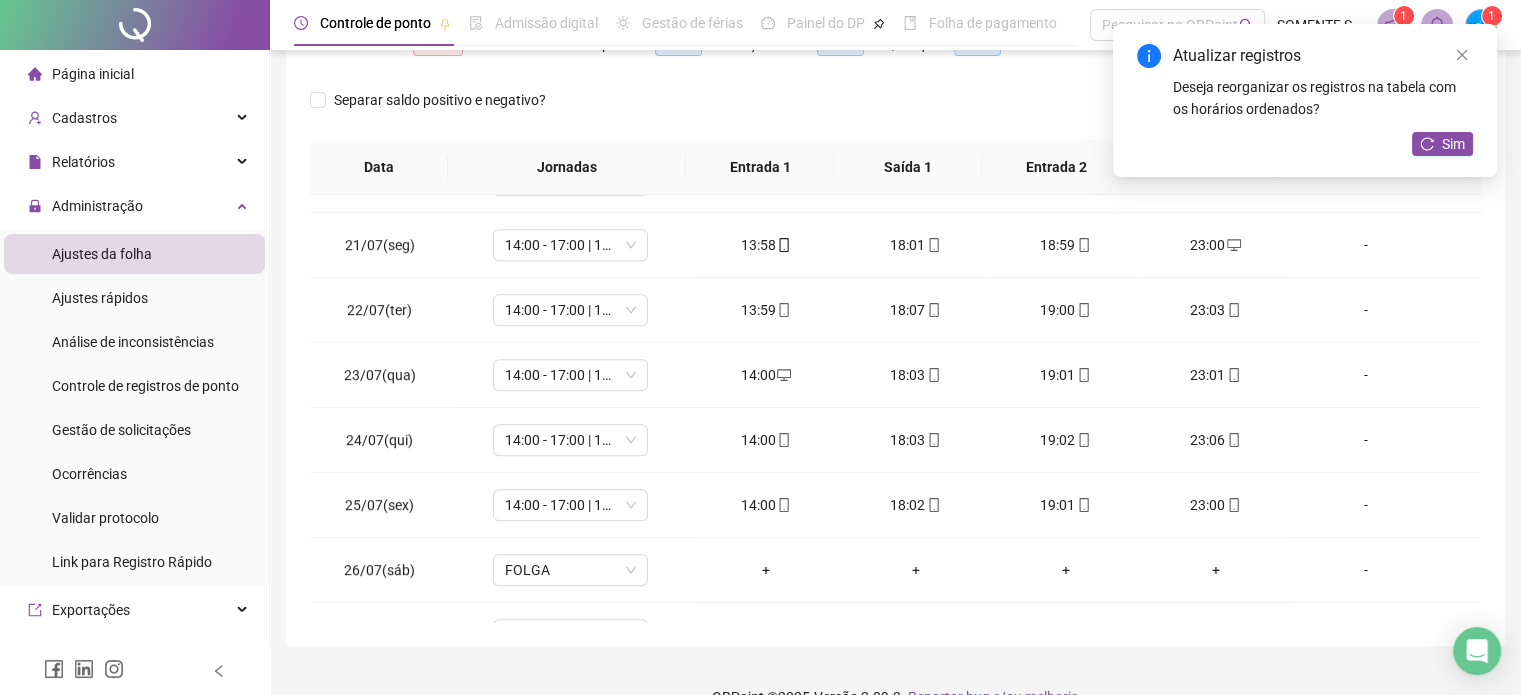 scroll, scrollTop: 326, scrollLeft: 0, axis: vertical 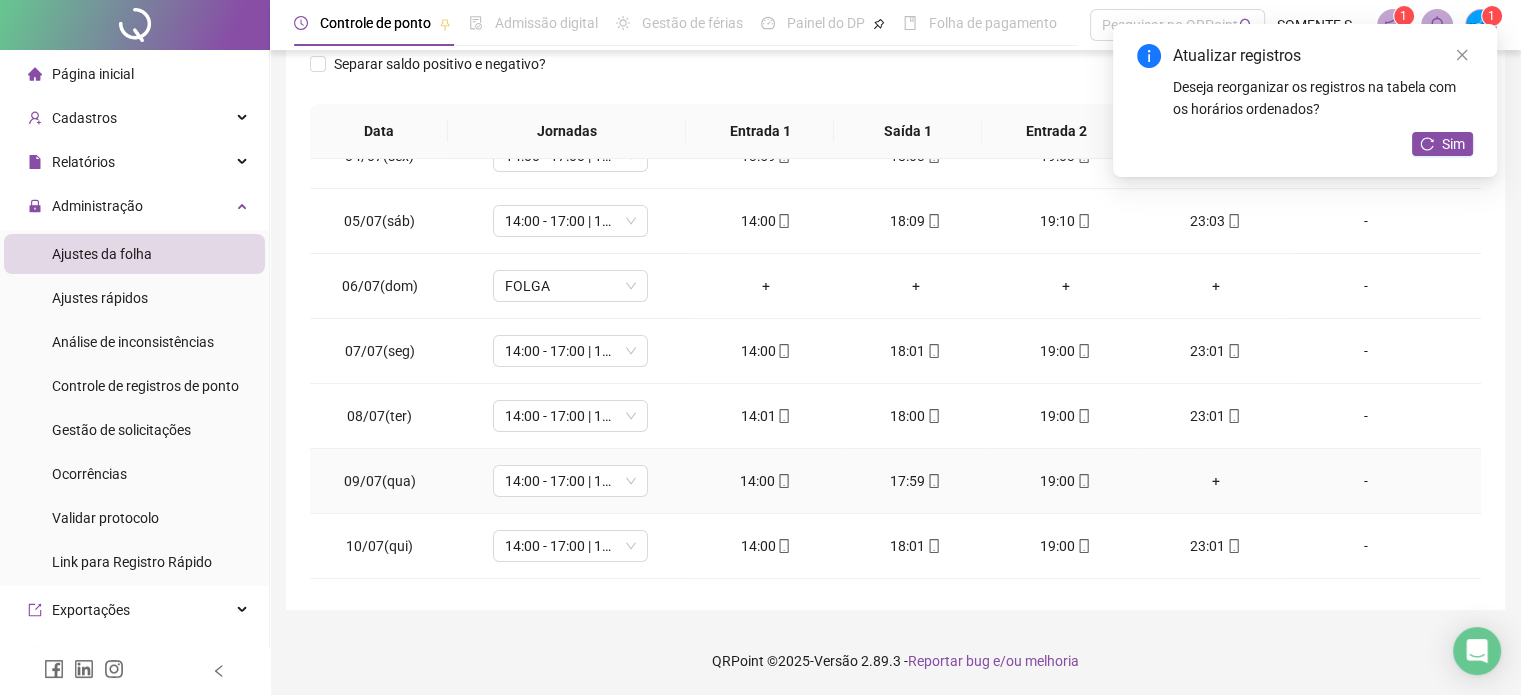 click on "+" at bounding box center [1216, 481] 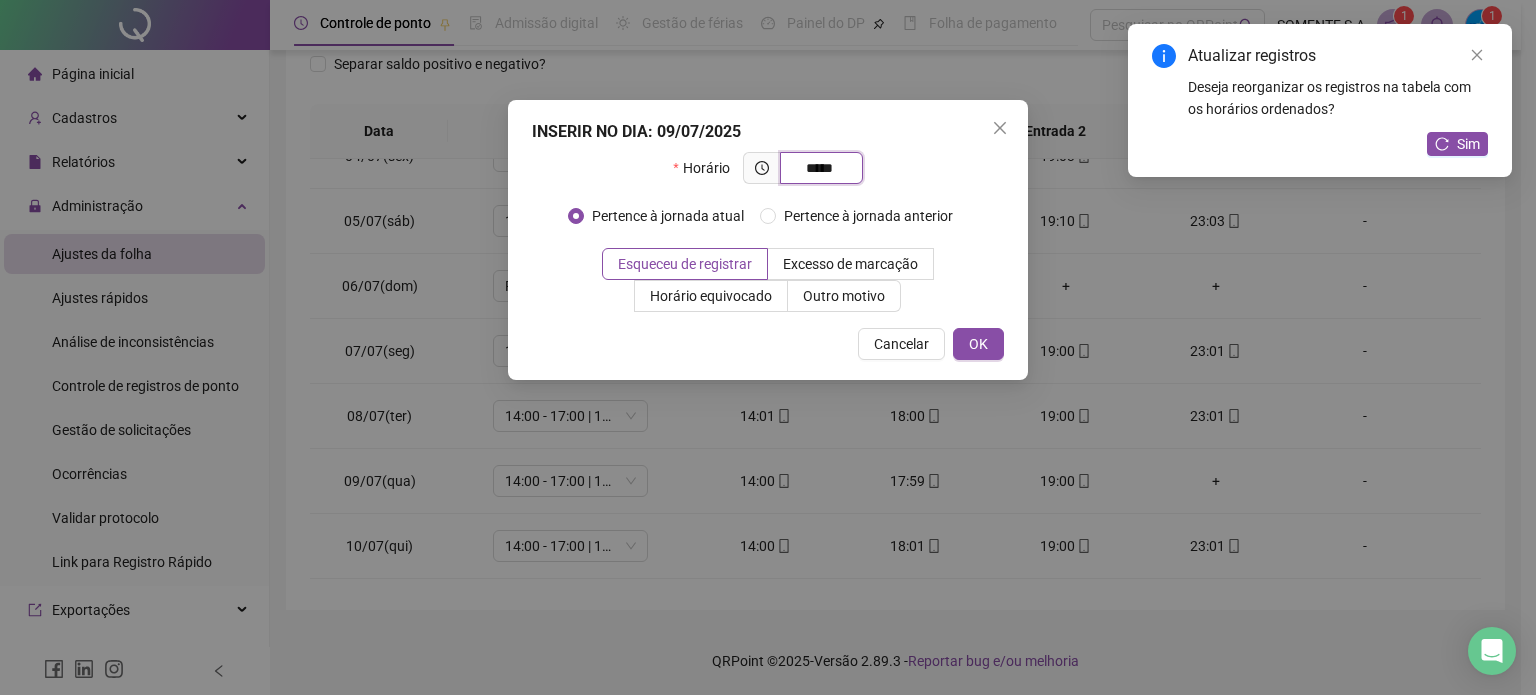 type on "*****" 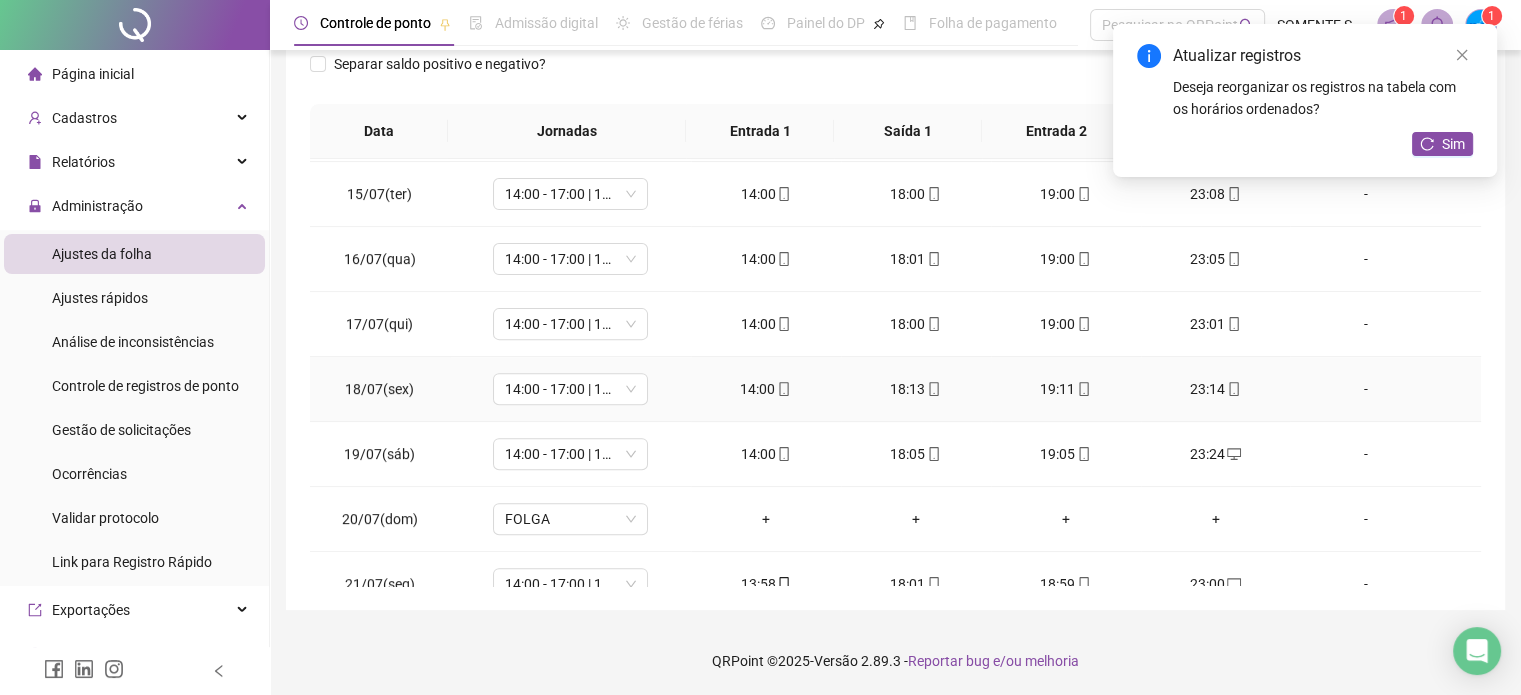 scroll, scrollTop: 800, scrollLeft: 0, axis: vertical 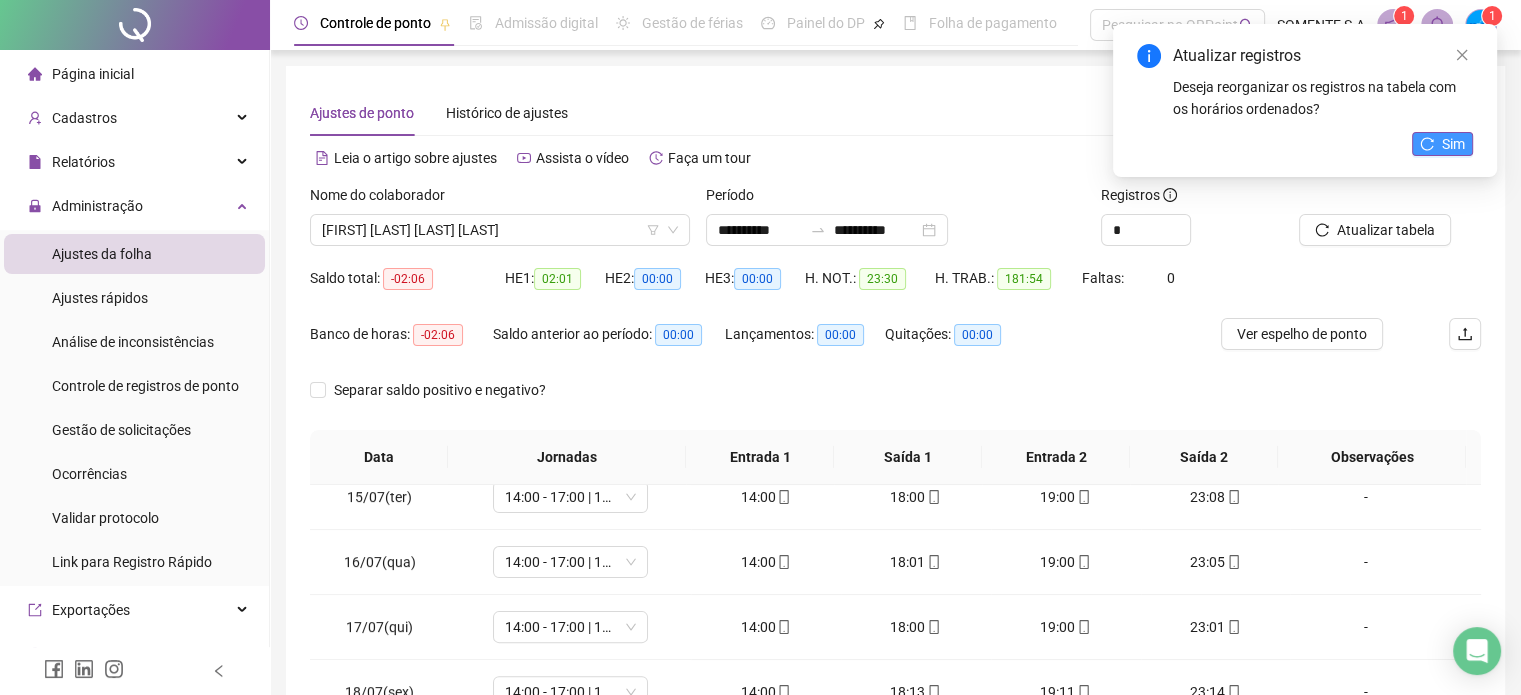 click on "Sim" at bounding box center (1453, 144) 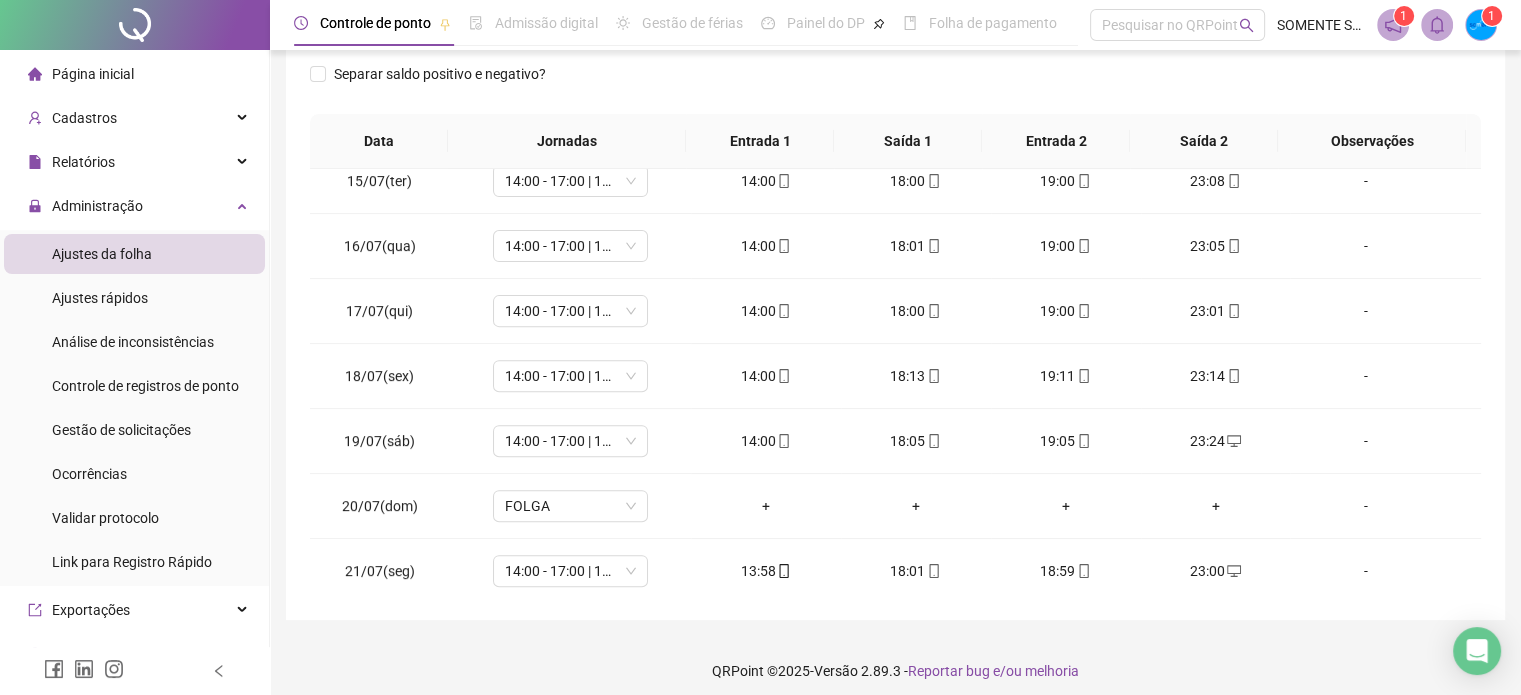 scroll, scrollTop: 326, scrollLeft: 0, axis: vertical 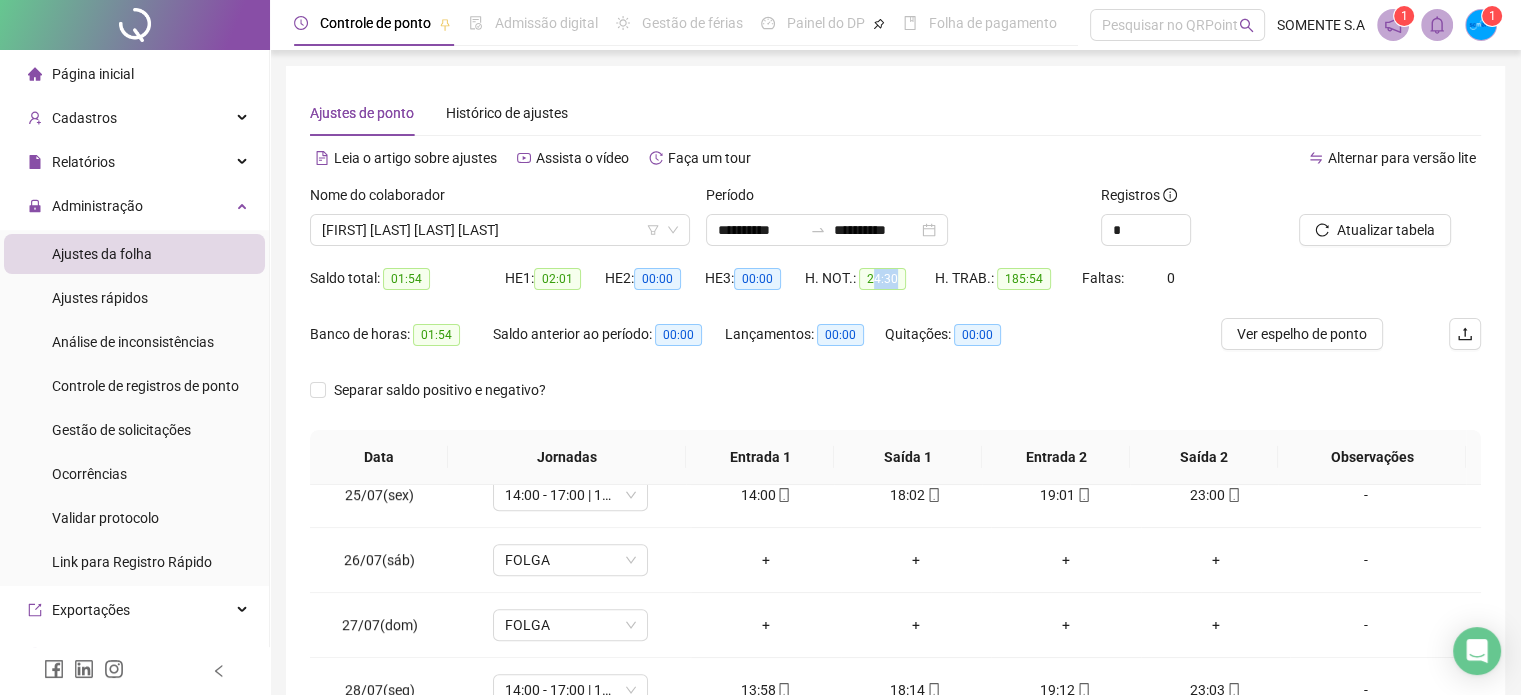drag, startPoint x: 872, startPoint y: 279, endPoint x: 918, endPoint y: 276, distance: 46.09772 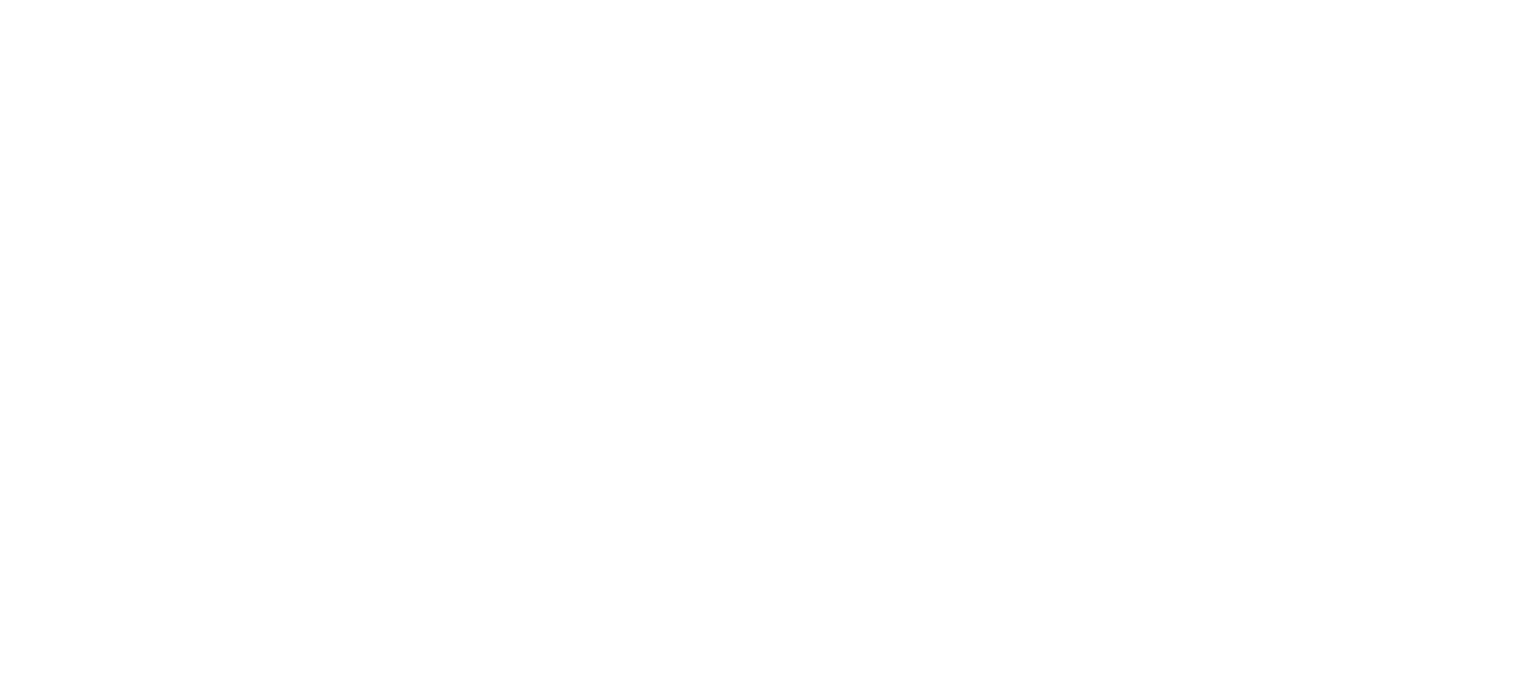 scroll, scrollTop: 0, scrollLeft: 0, axis: both 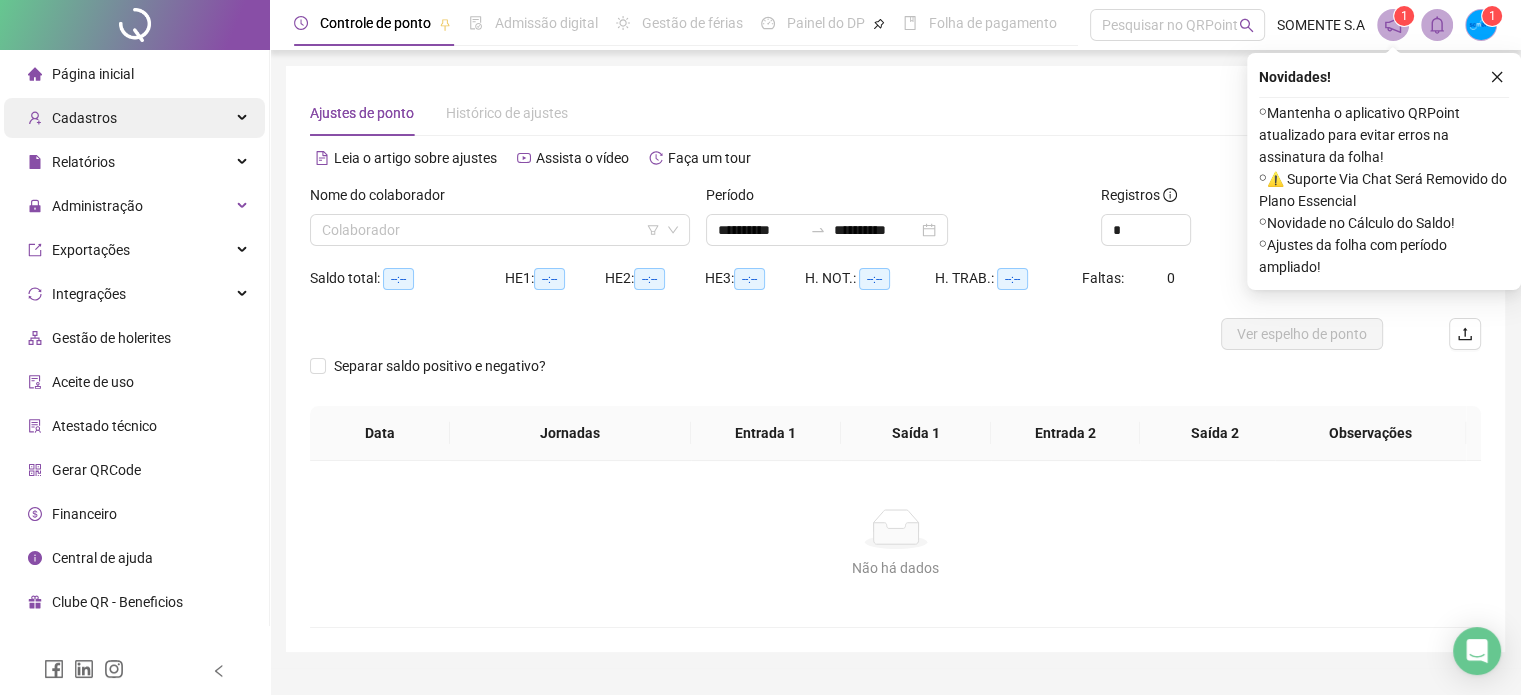 click on "Cadastros" at bounding box center (134, 118) 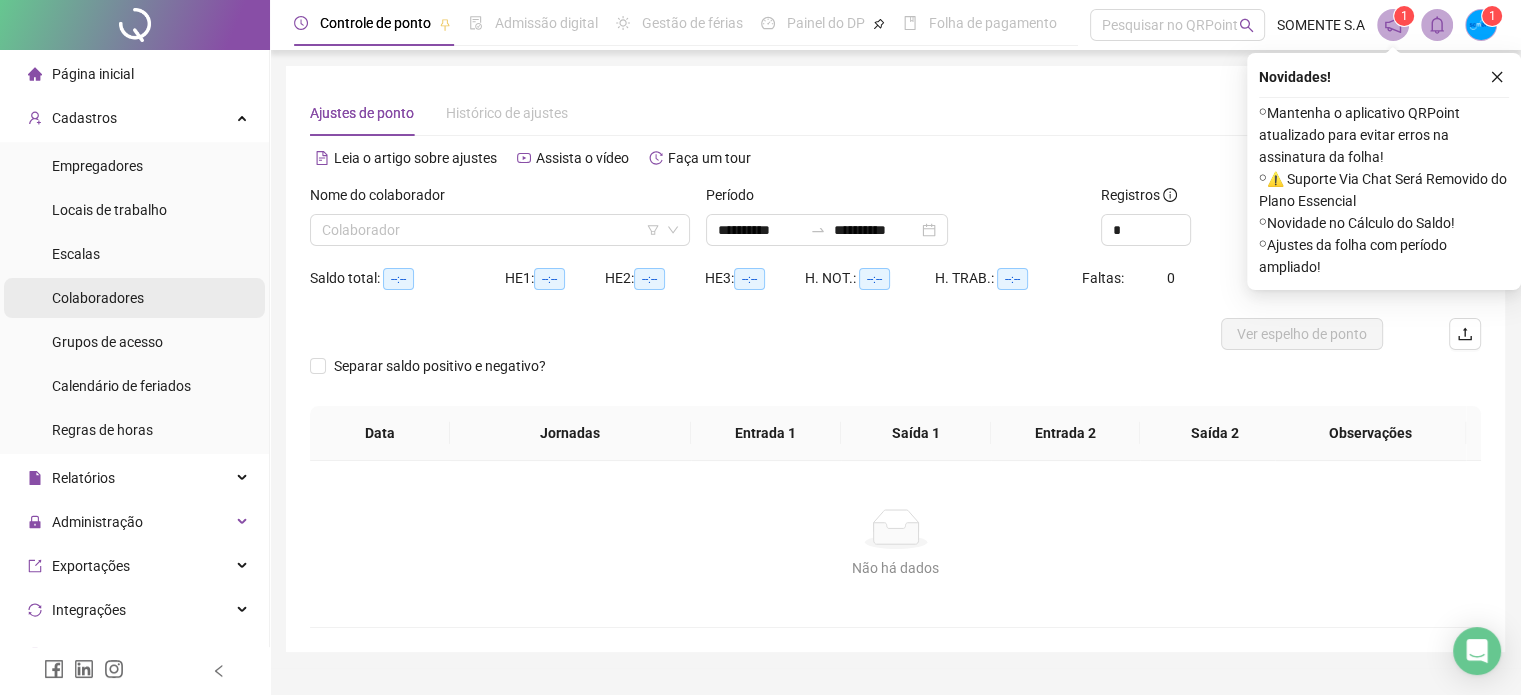 click on "Colaboradores" at bounding box center [98, 298] 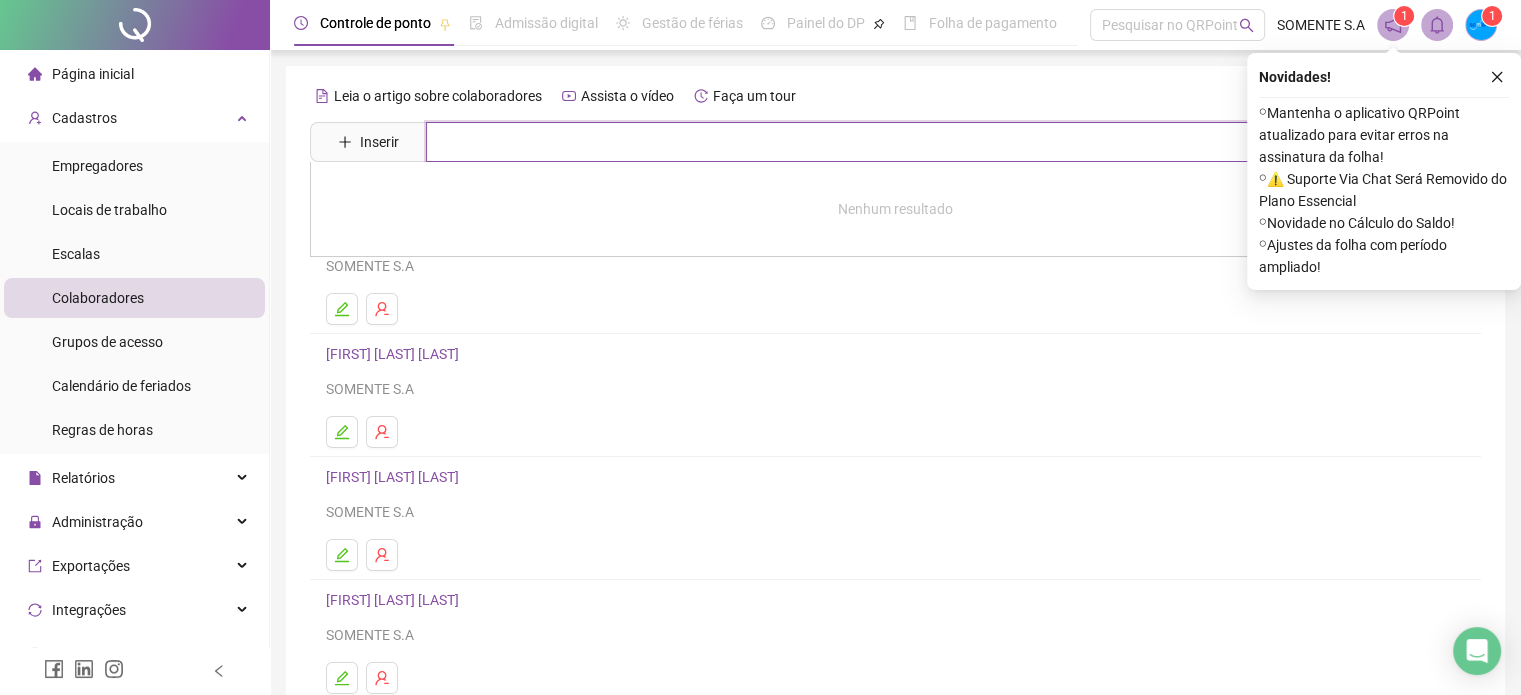 click at bounding box center (910, 142) 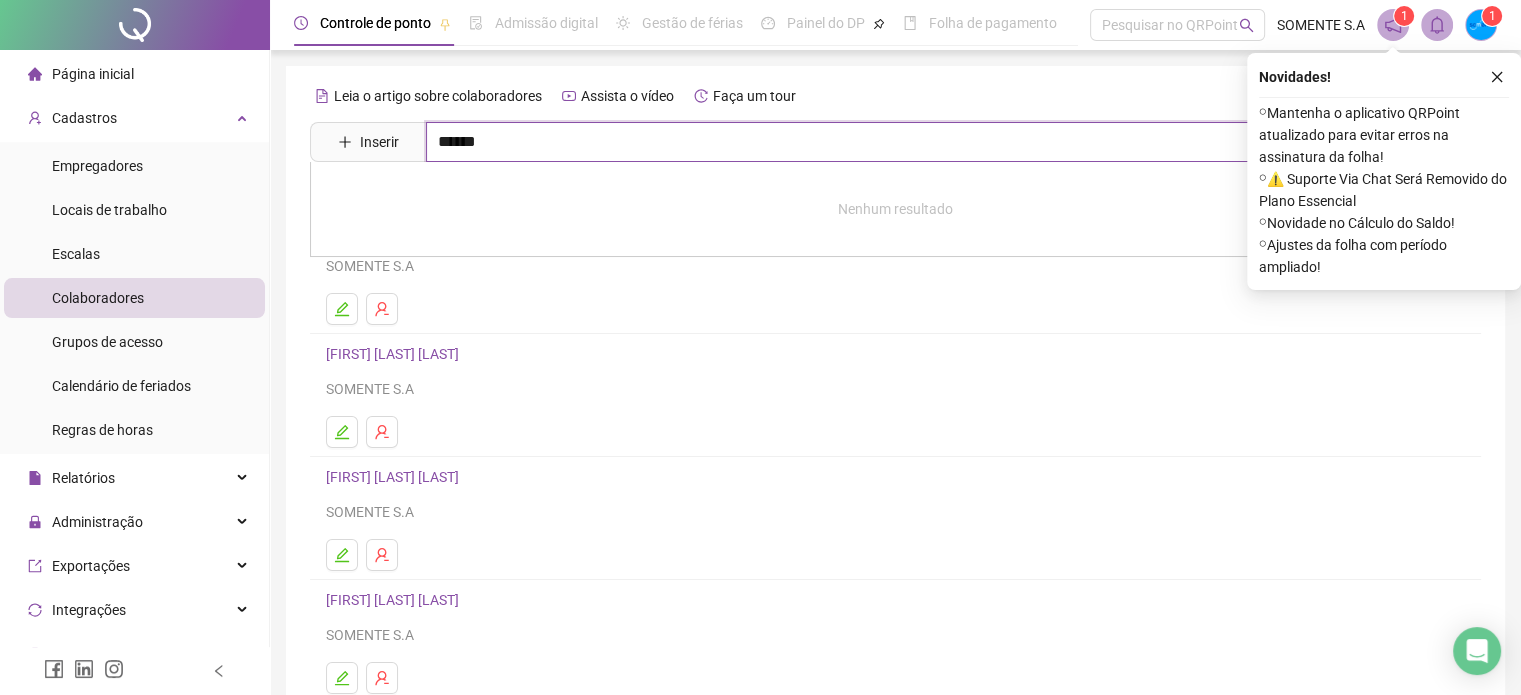 type on "******" 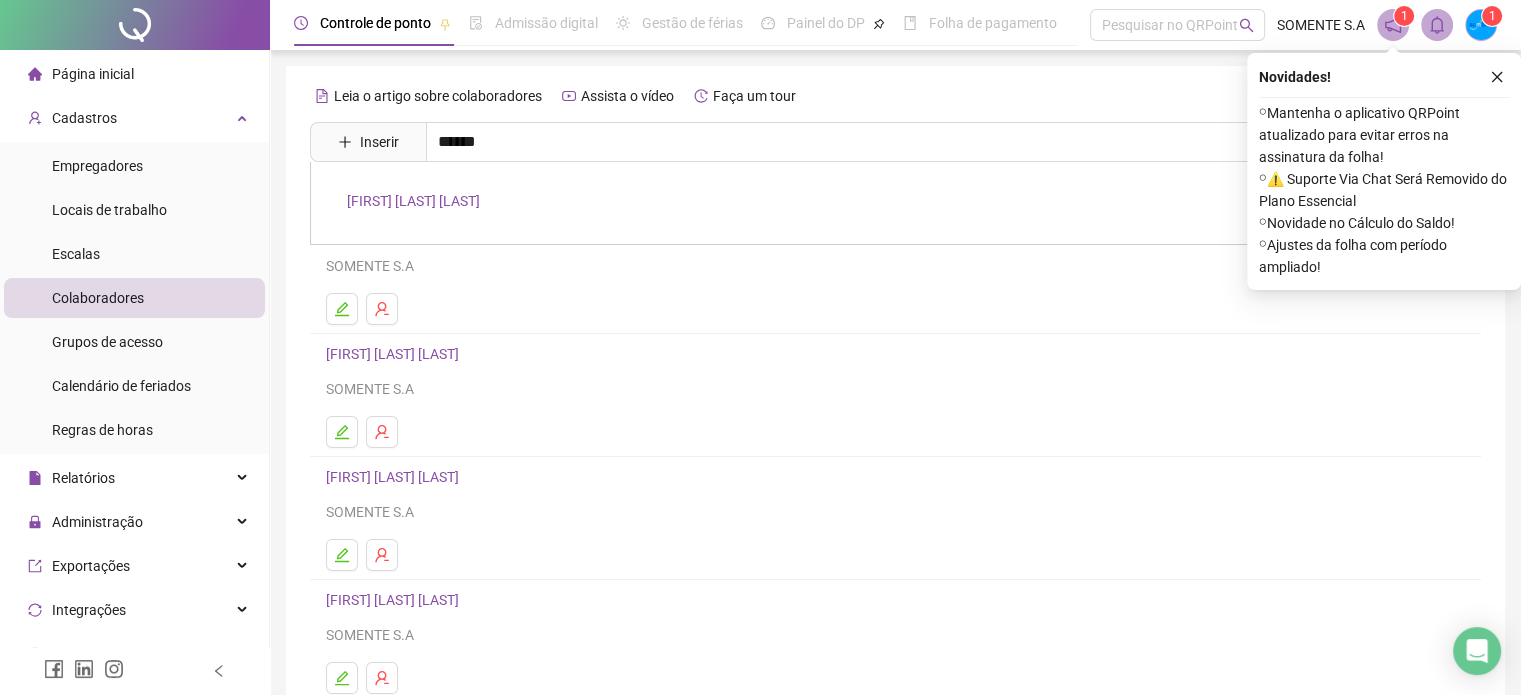 click on "[FIRST] [LAST] [LAST]" at bounding box center [413, 201] 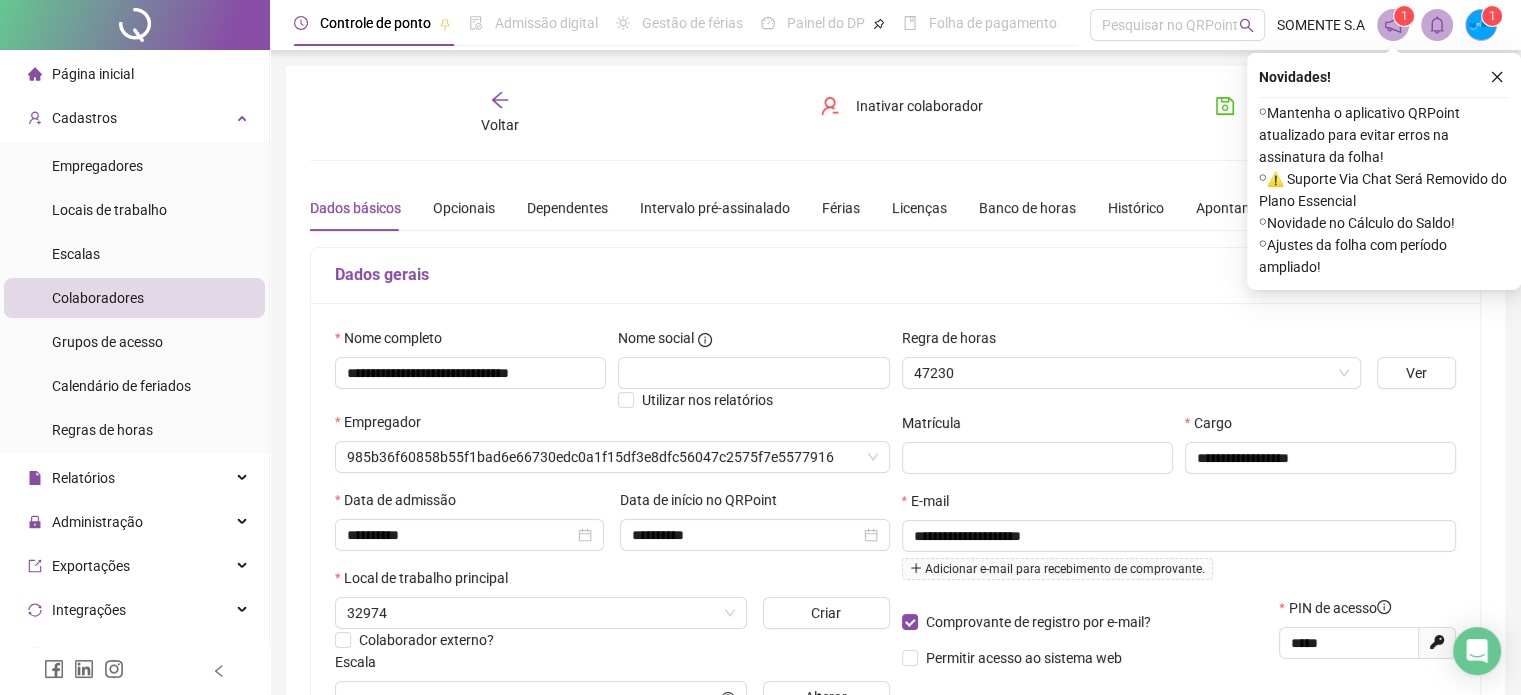 type on "**********" 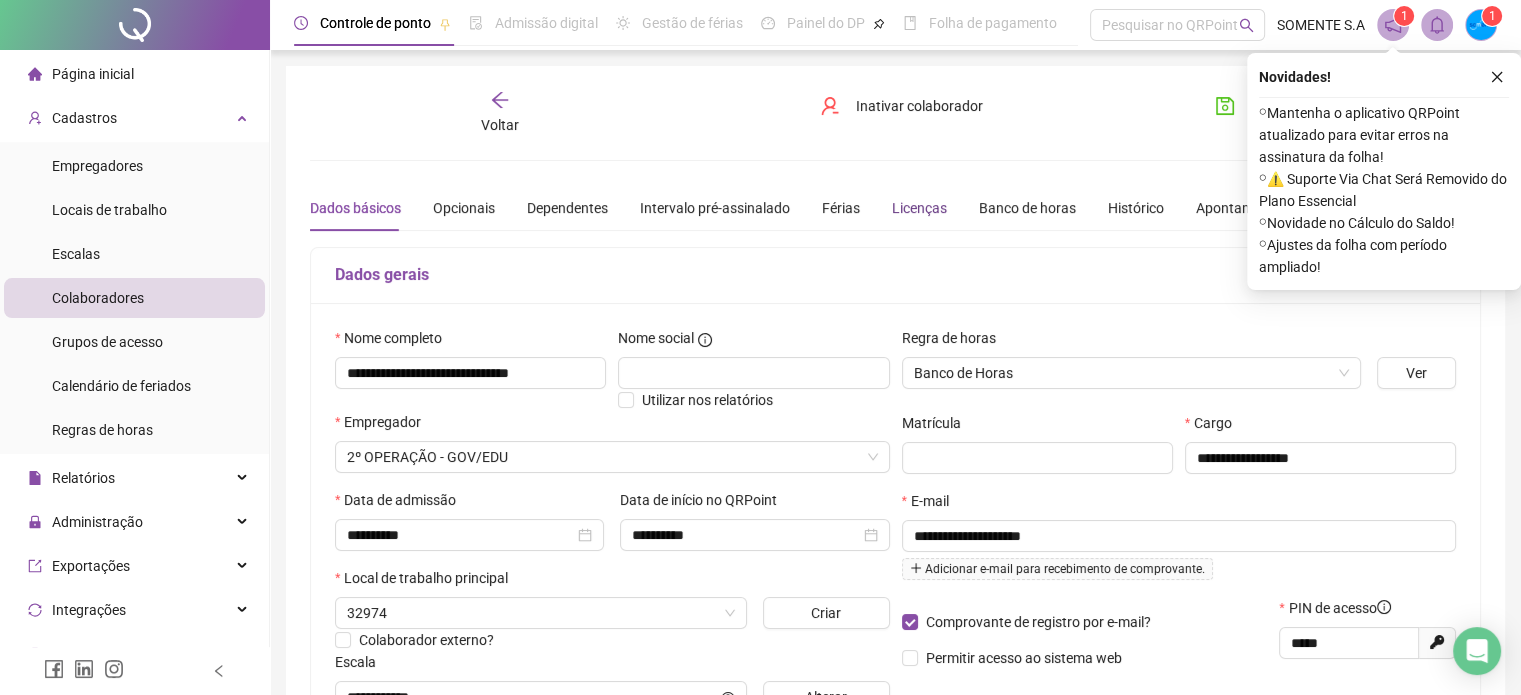 click on "Licenças" at bounding box center [919, 208] 